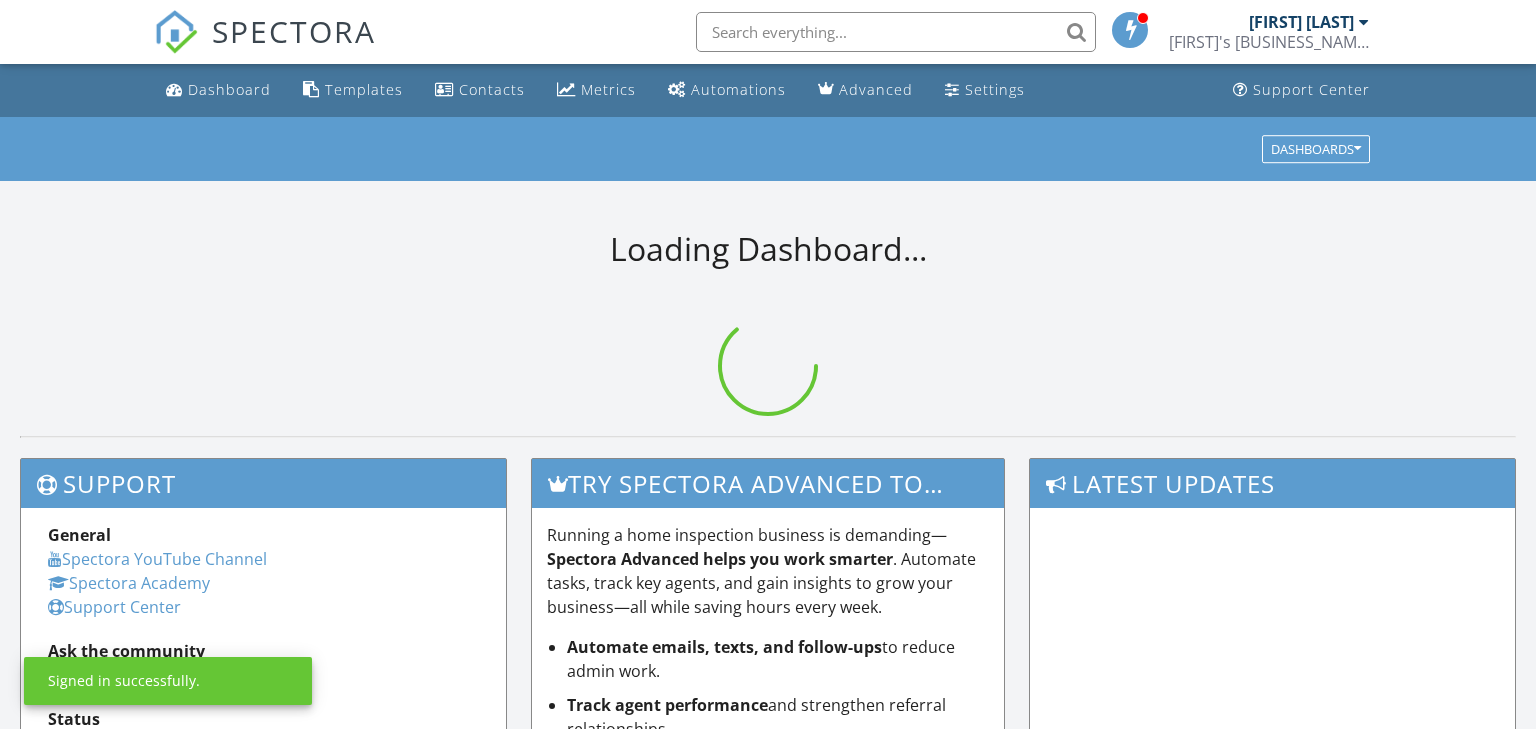 scroll, scrollTop: 0, scrollLeft: 0, axis: both 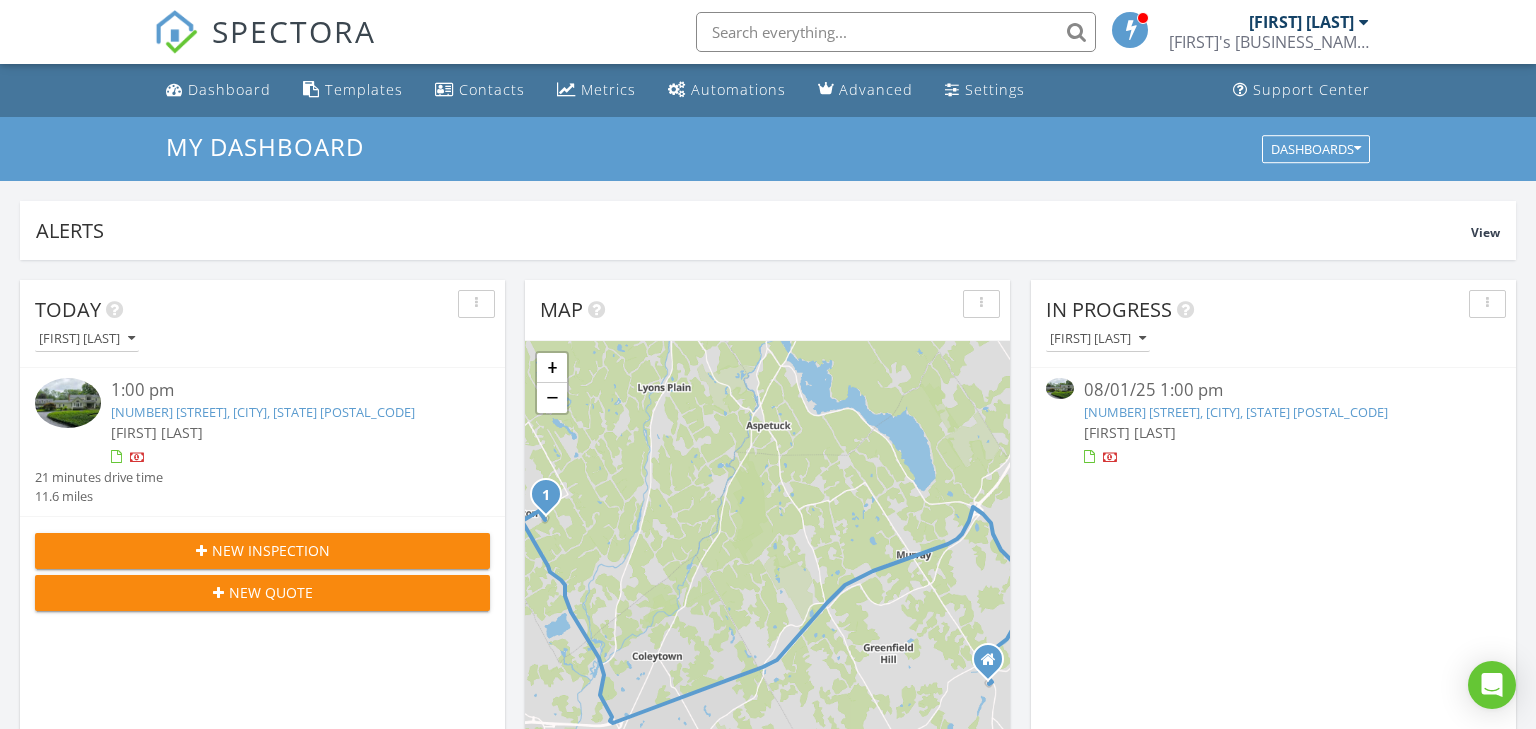 click on "New Inspection" at bounding box center [271, 550] 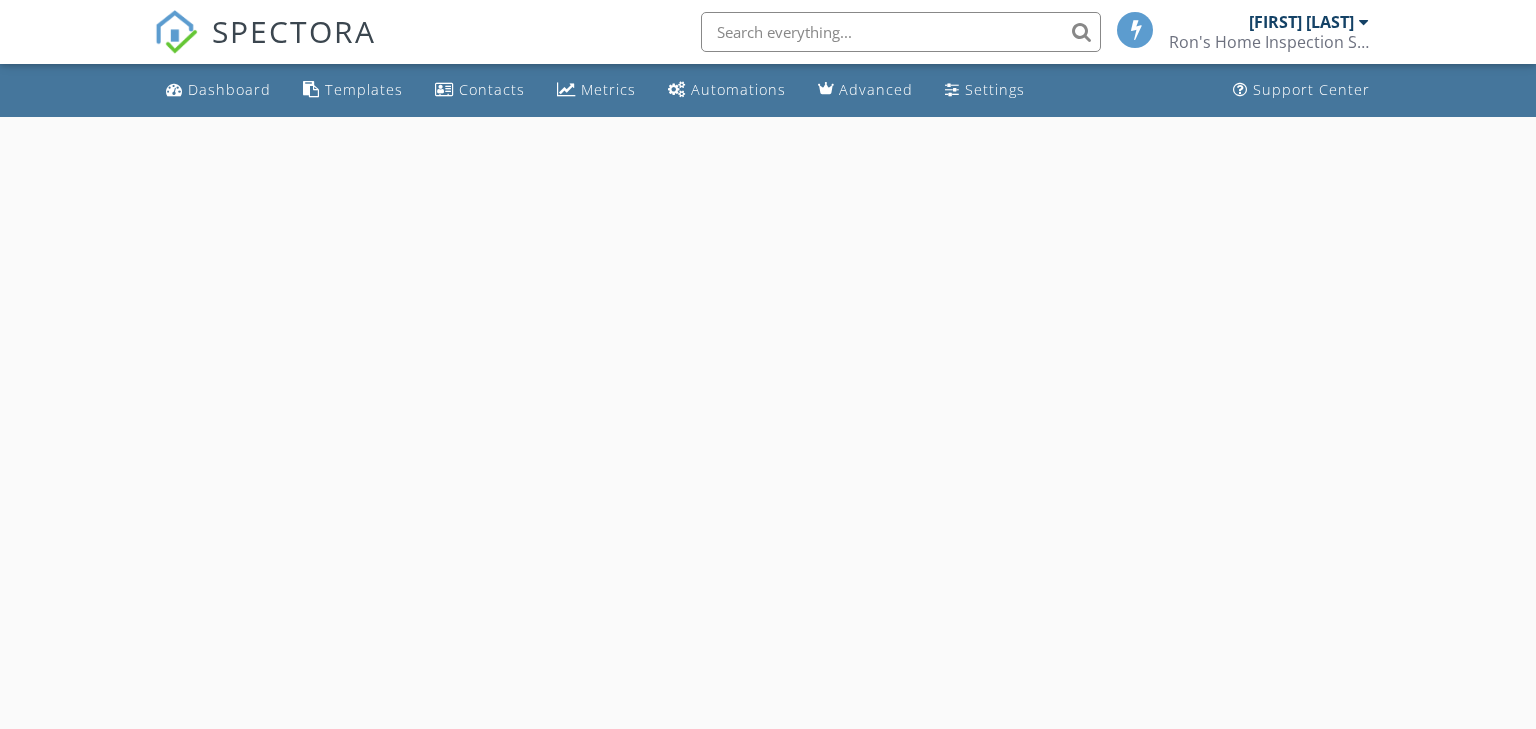 scroll, scrollTop: 0, scrollLeft: 0, axis: both 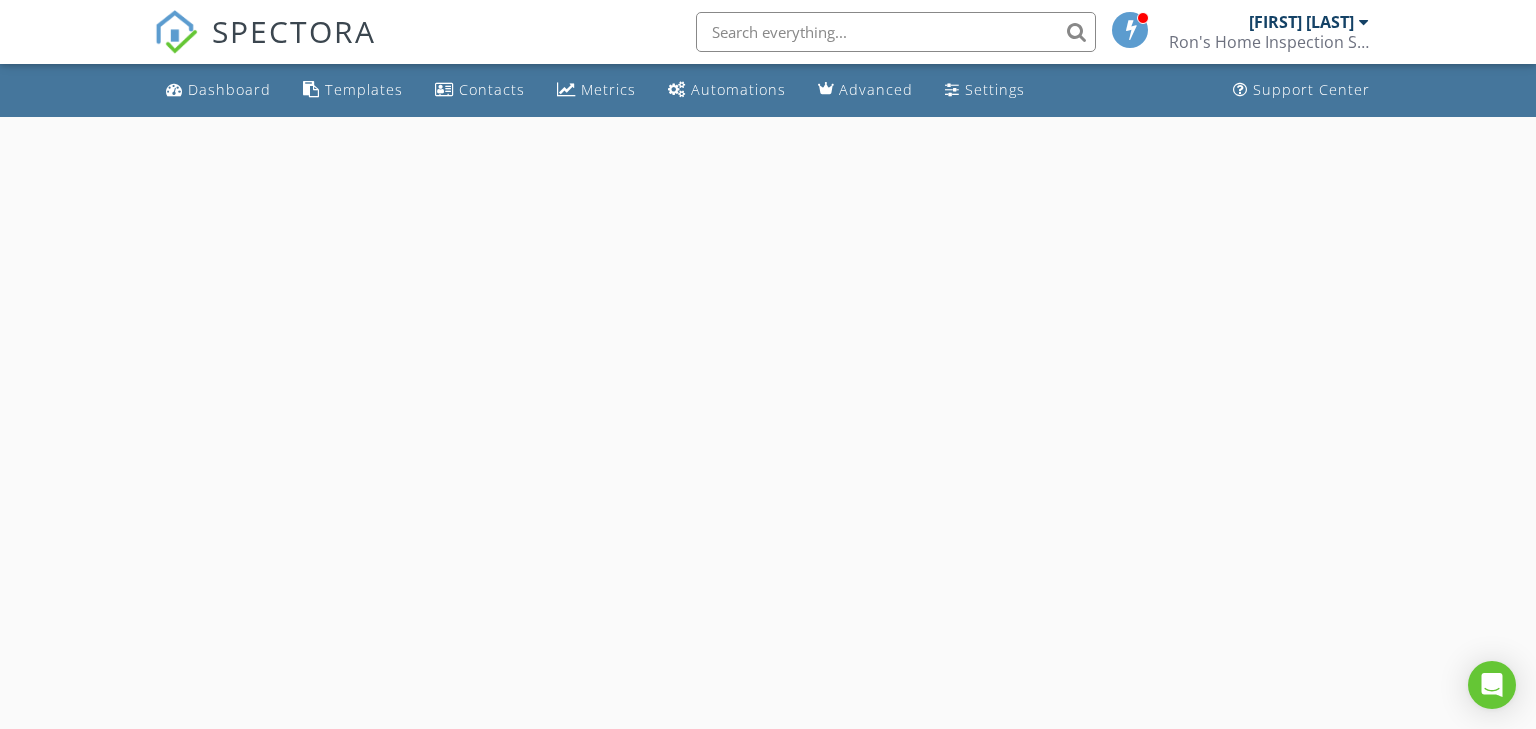 select on "7" 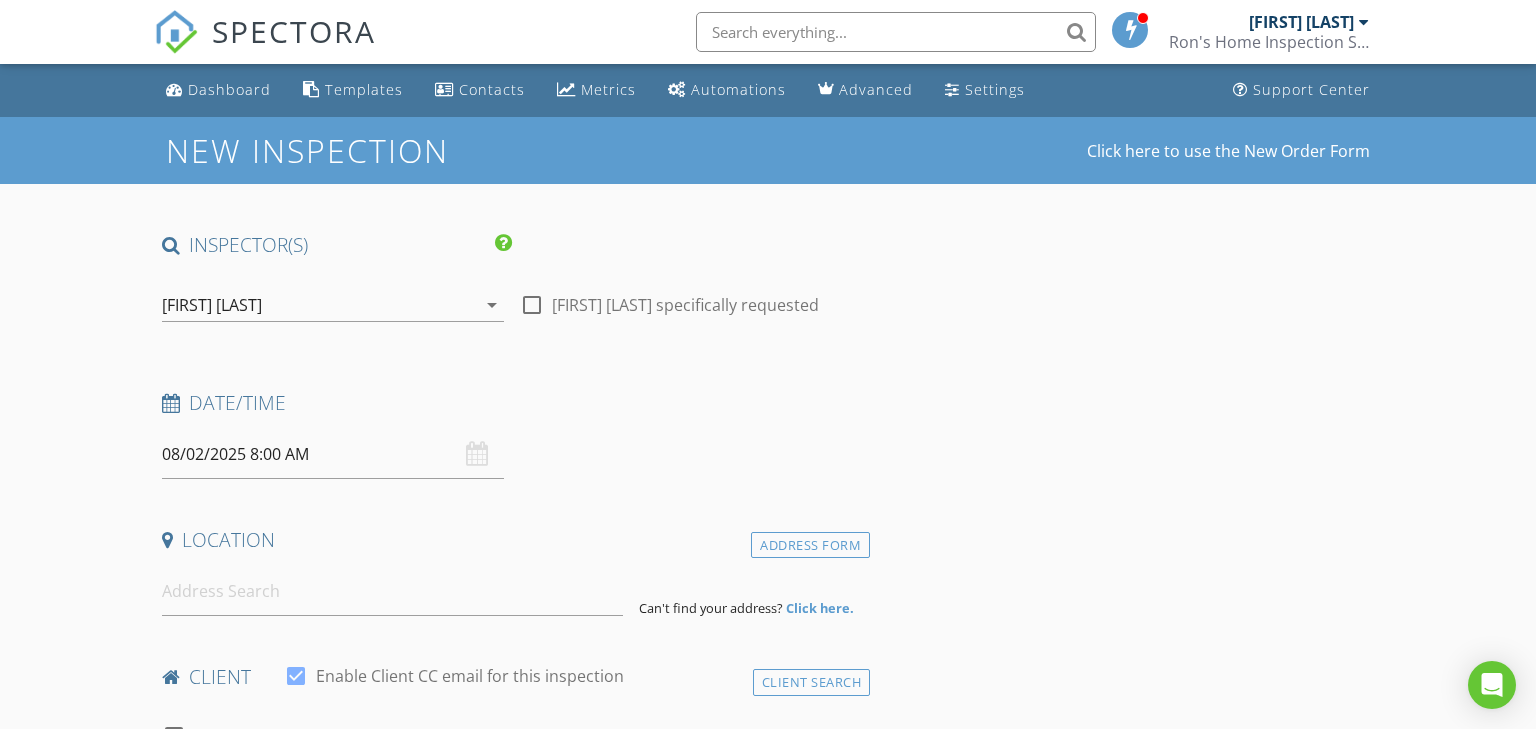 click on "08/02/2025 8:00 AM" at bounding box center (333, 454) 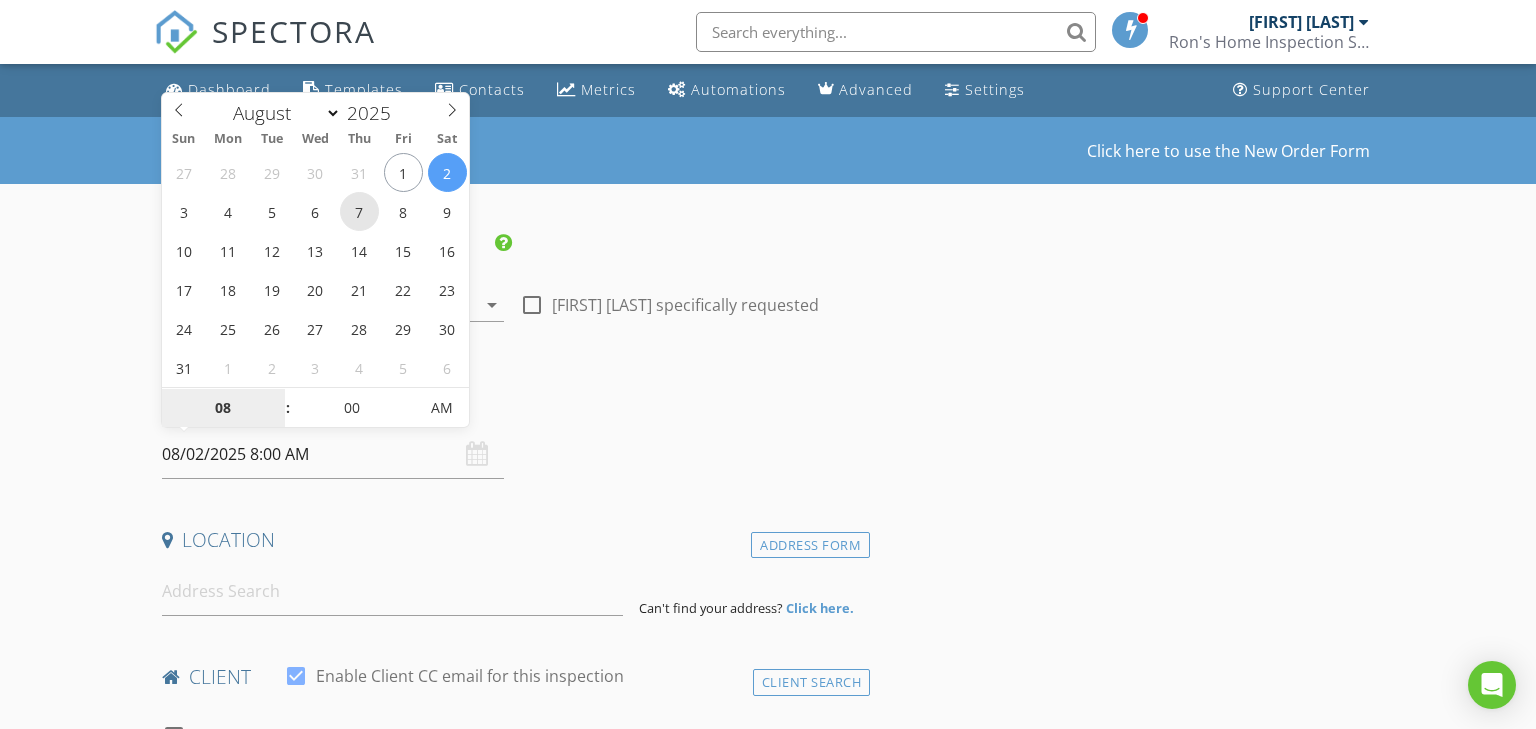 type on "08/07/2025 8:00 AM" 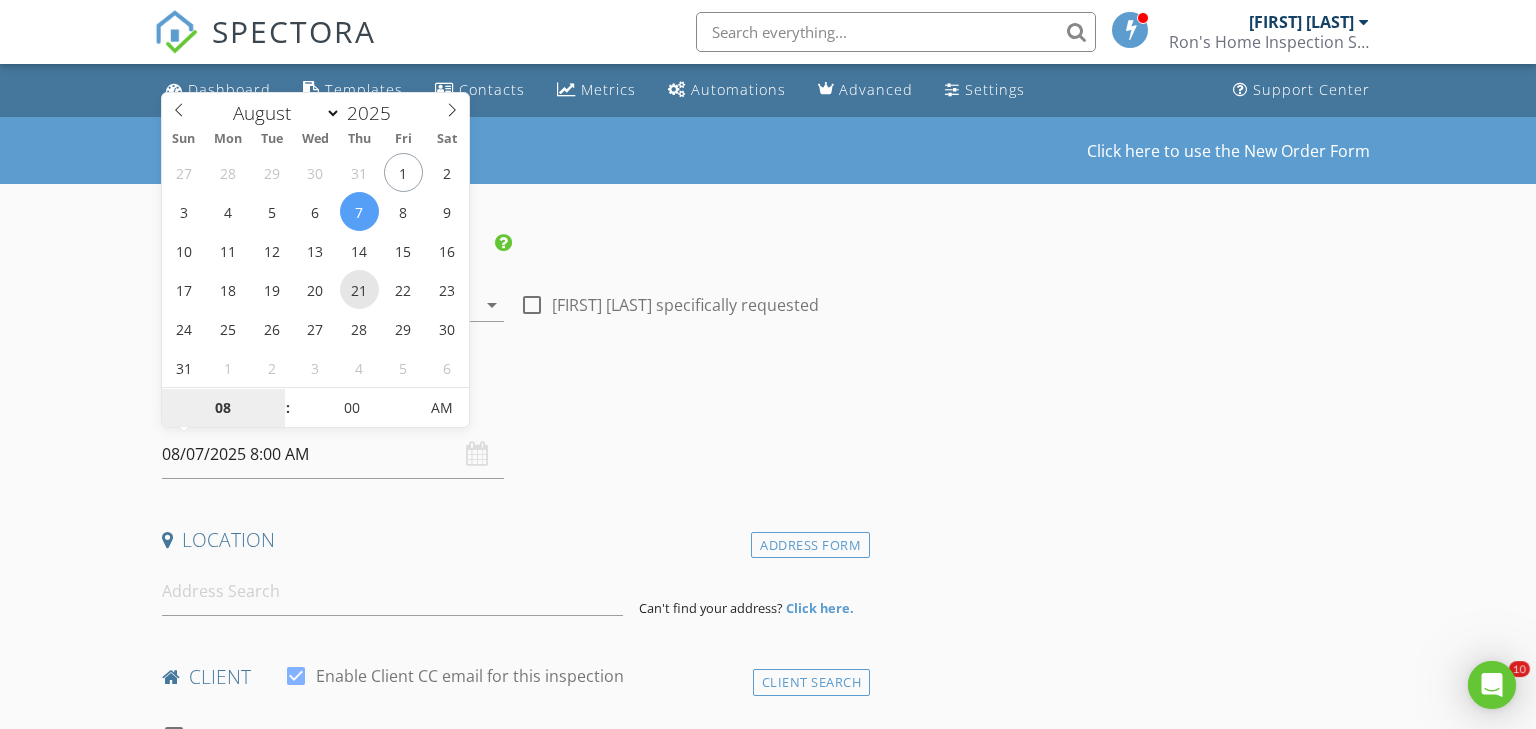 scroll, scrollTop: 0, scrollLeft: 0, axis: both 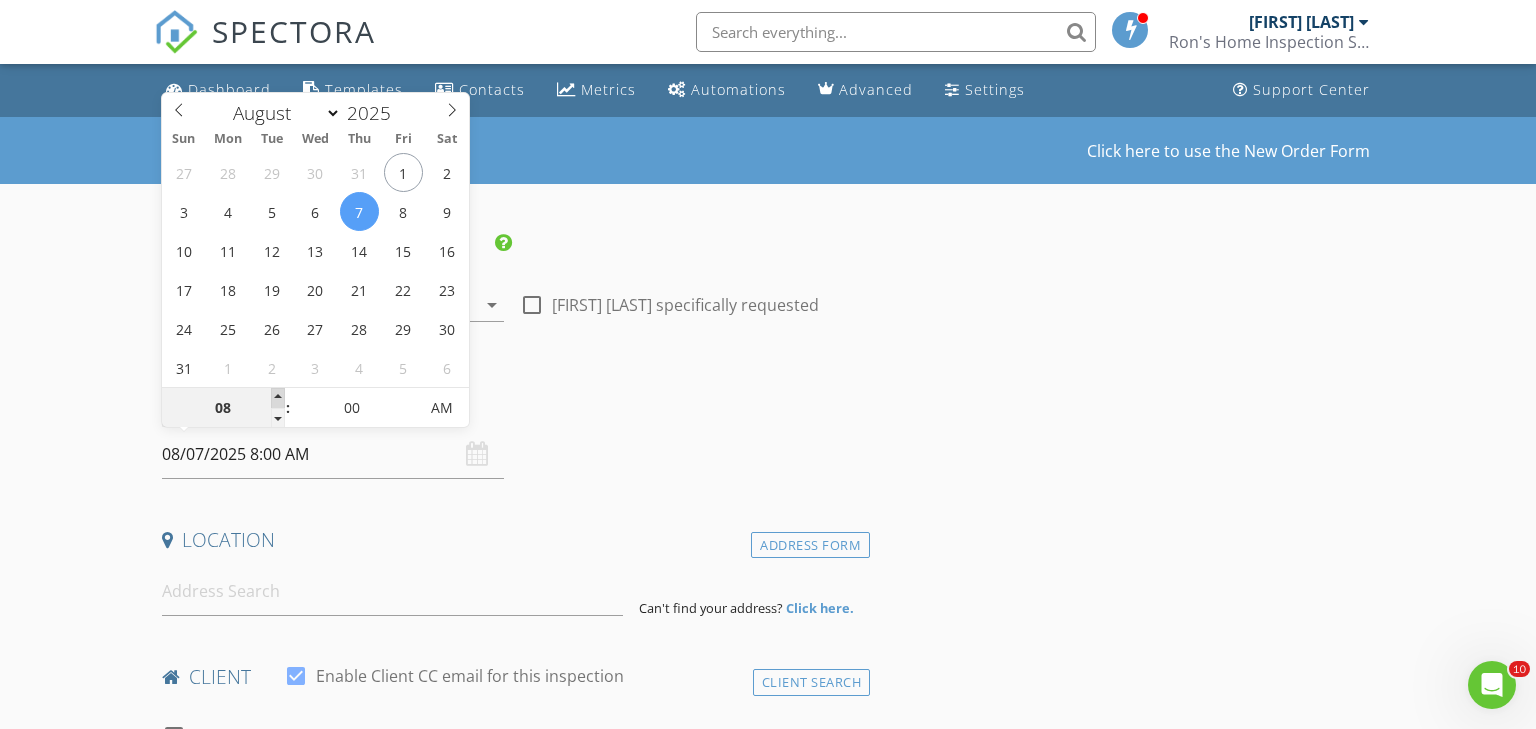 type on "09" 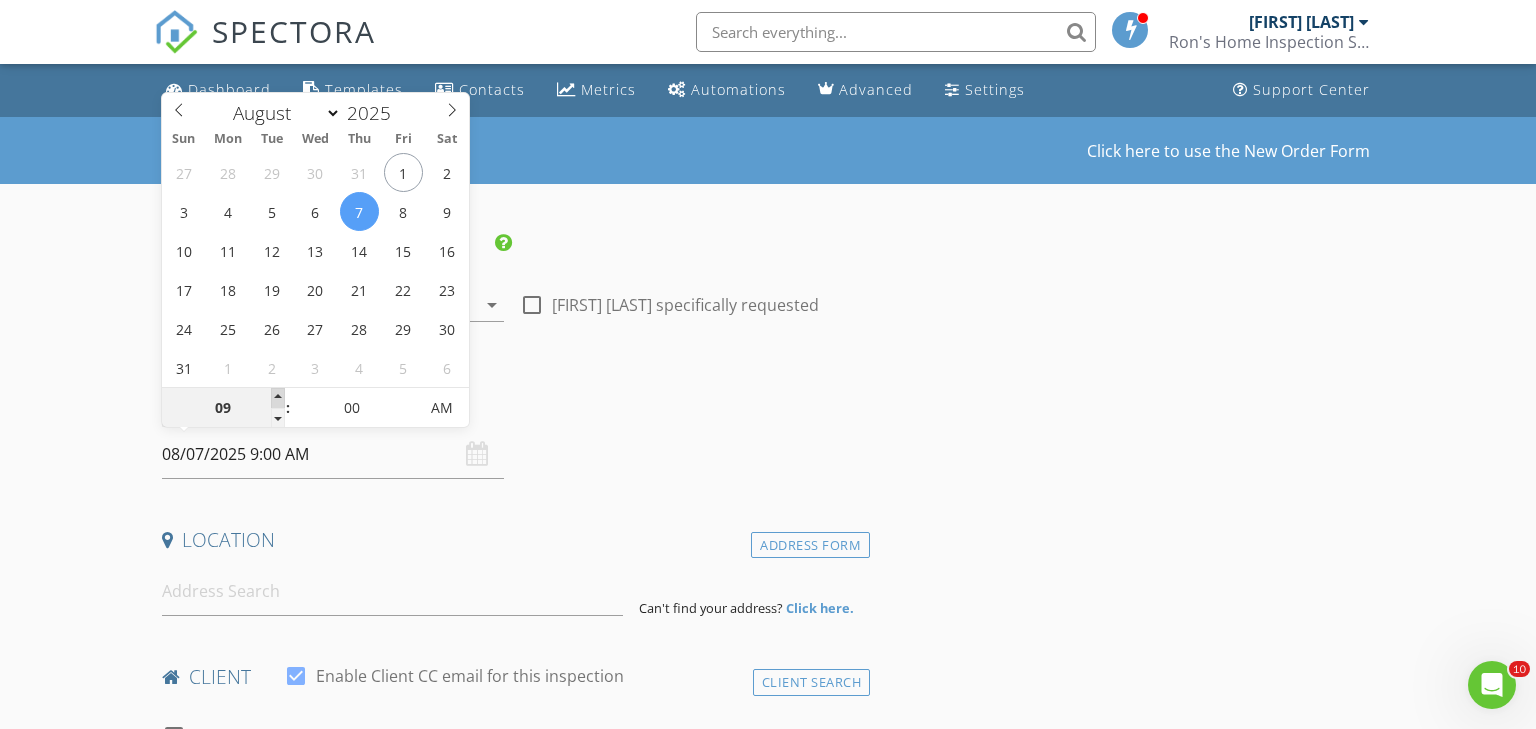 click at bounding box center [278, 398] 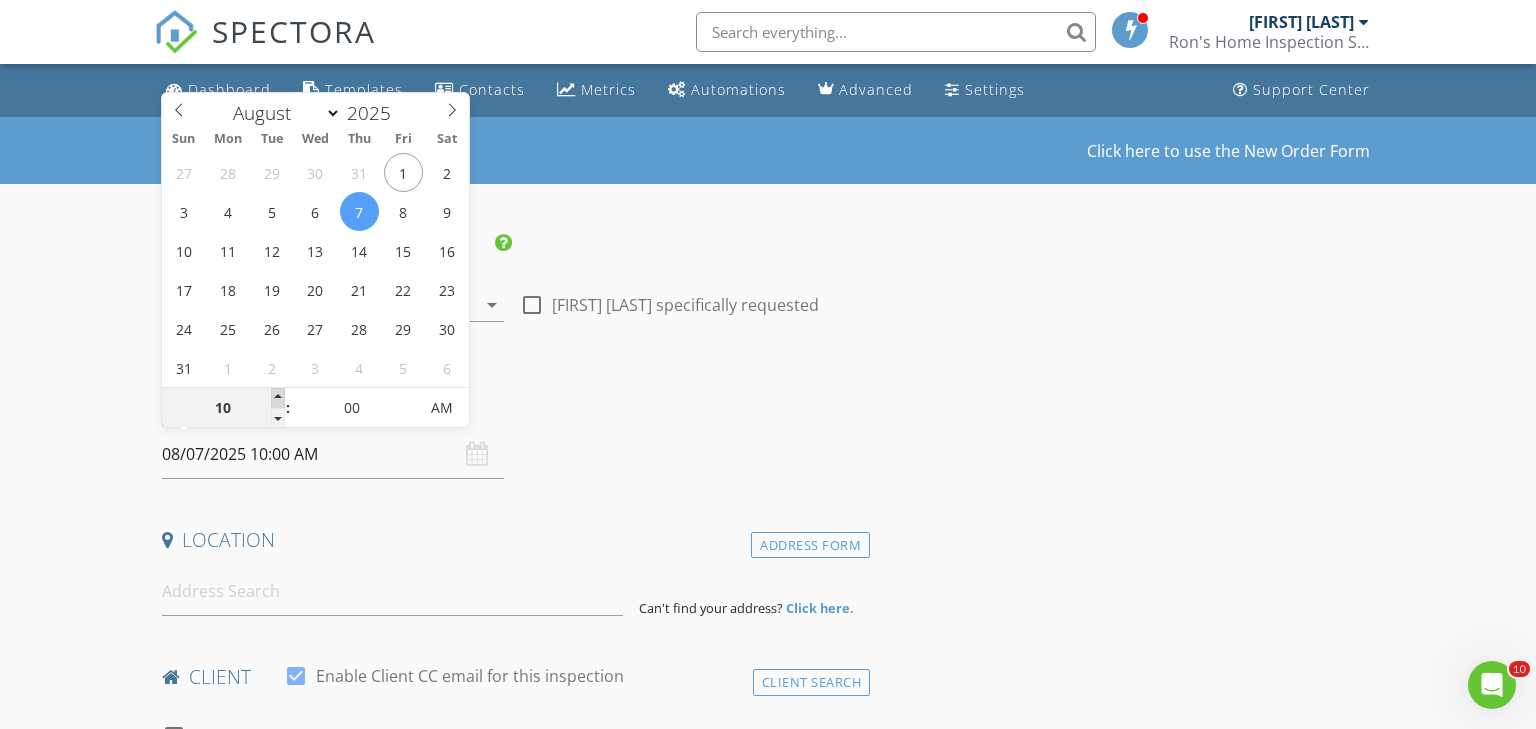 click at bounding box center [278, 398] 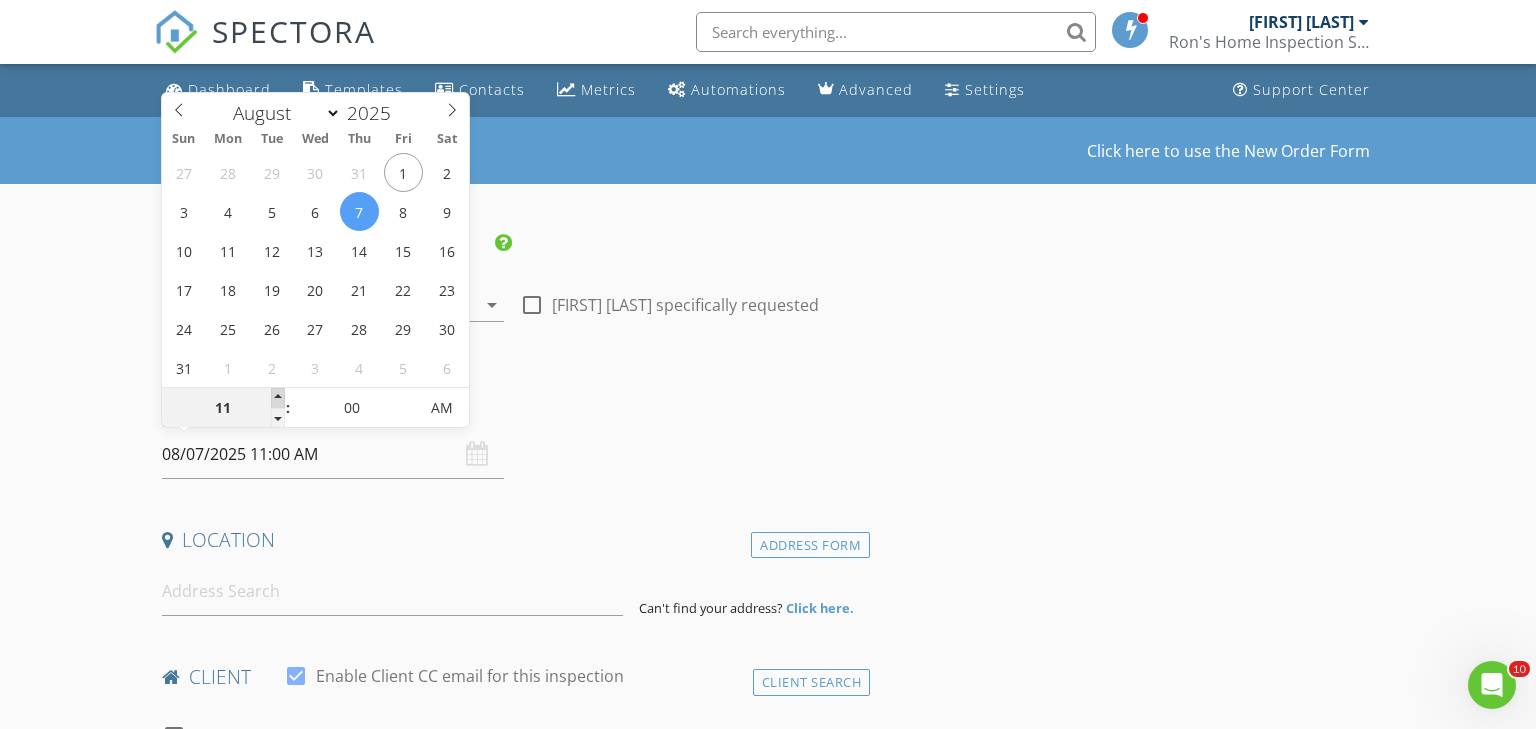 click at bounding box center [278, 398] 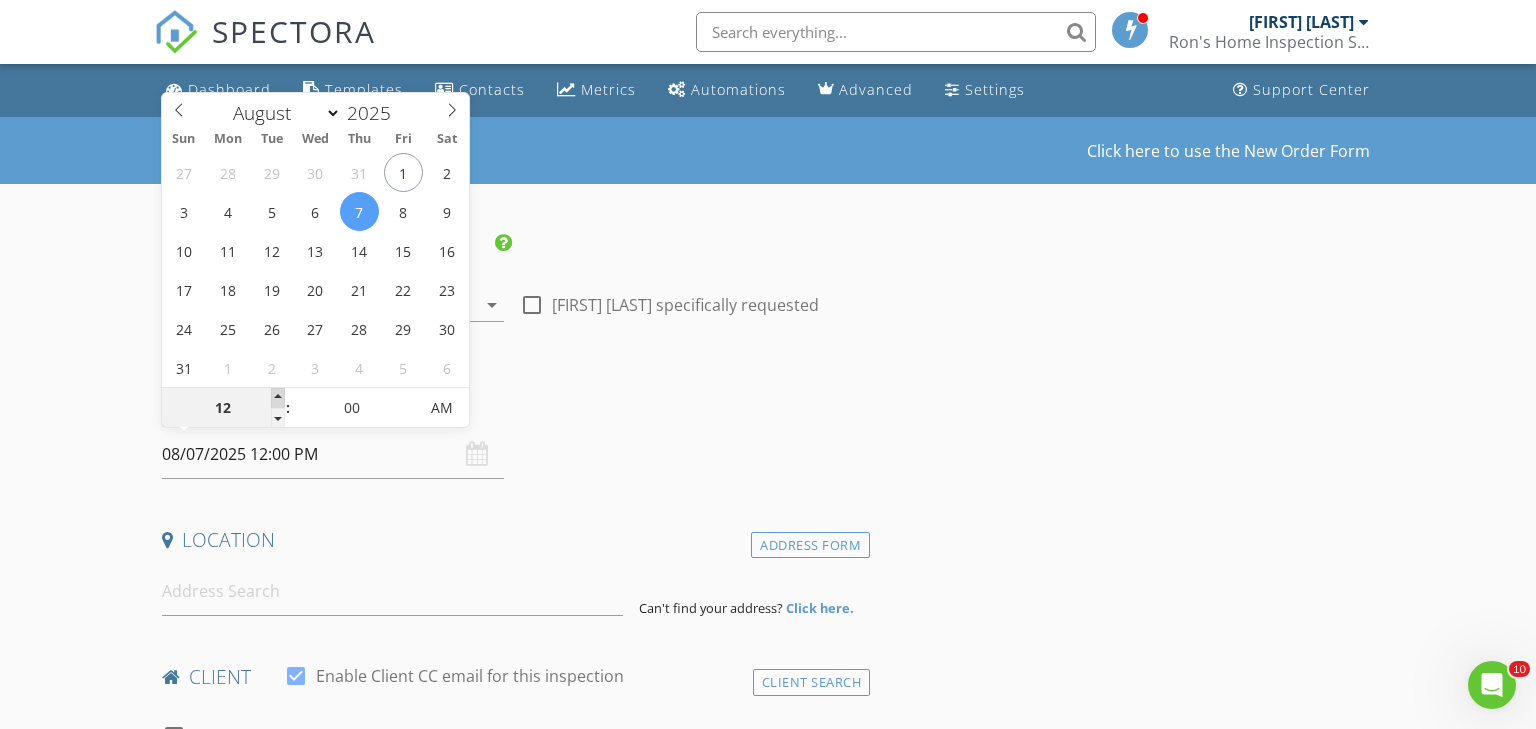 click at bounding box center [278, 398] 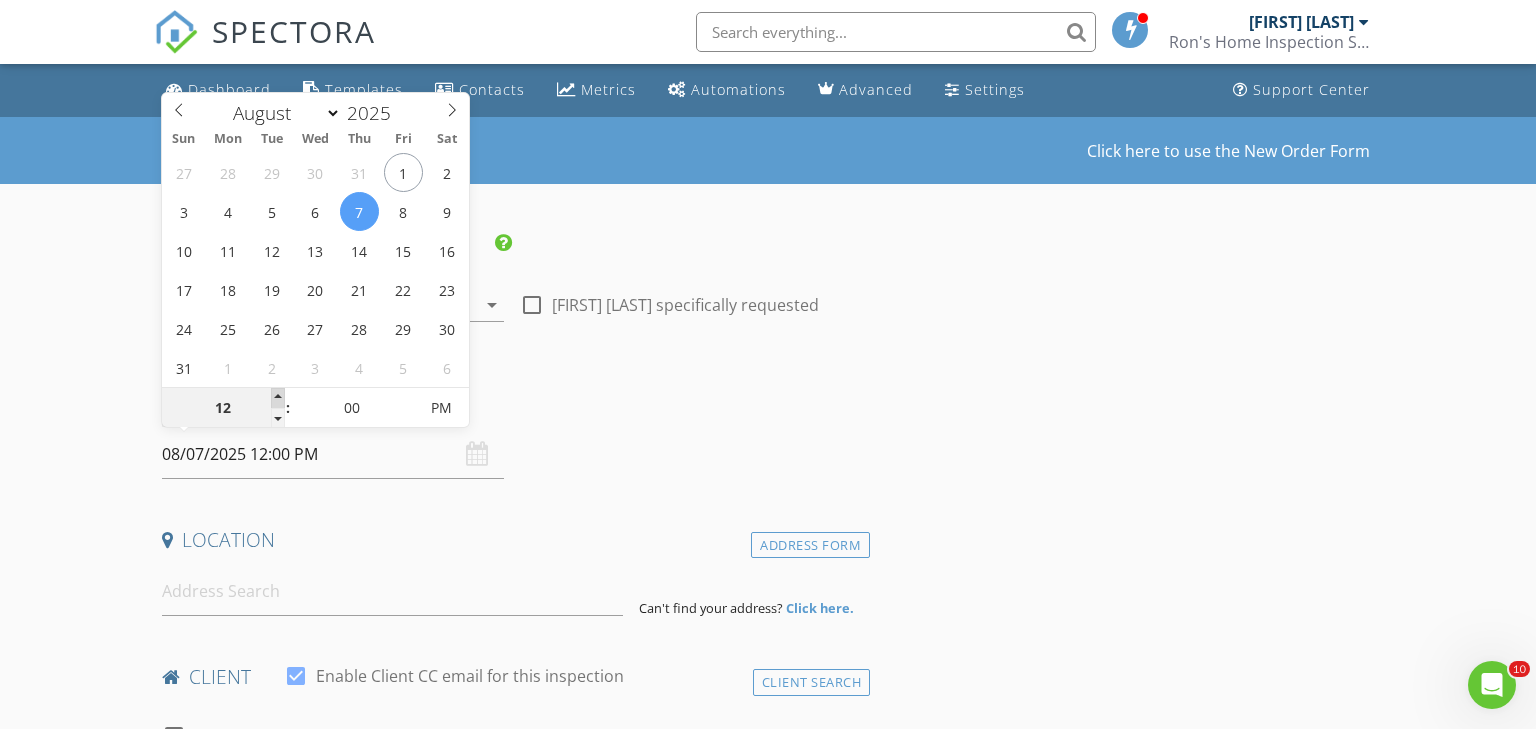 type on "01" 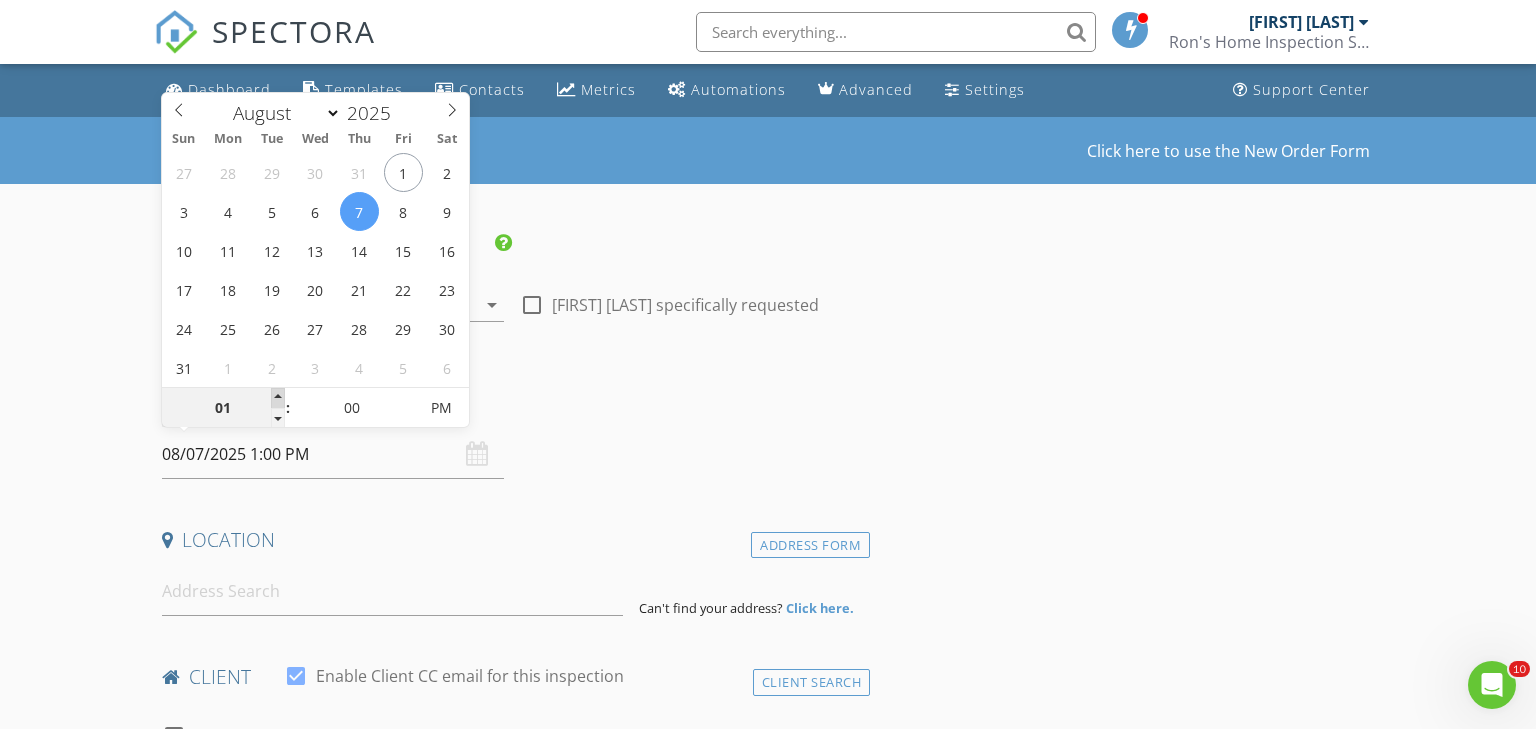 click at bounding box center [278, 398] 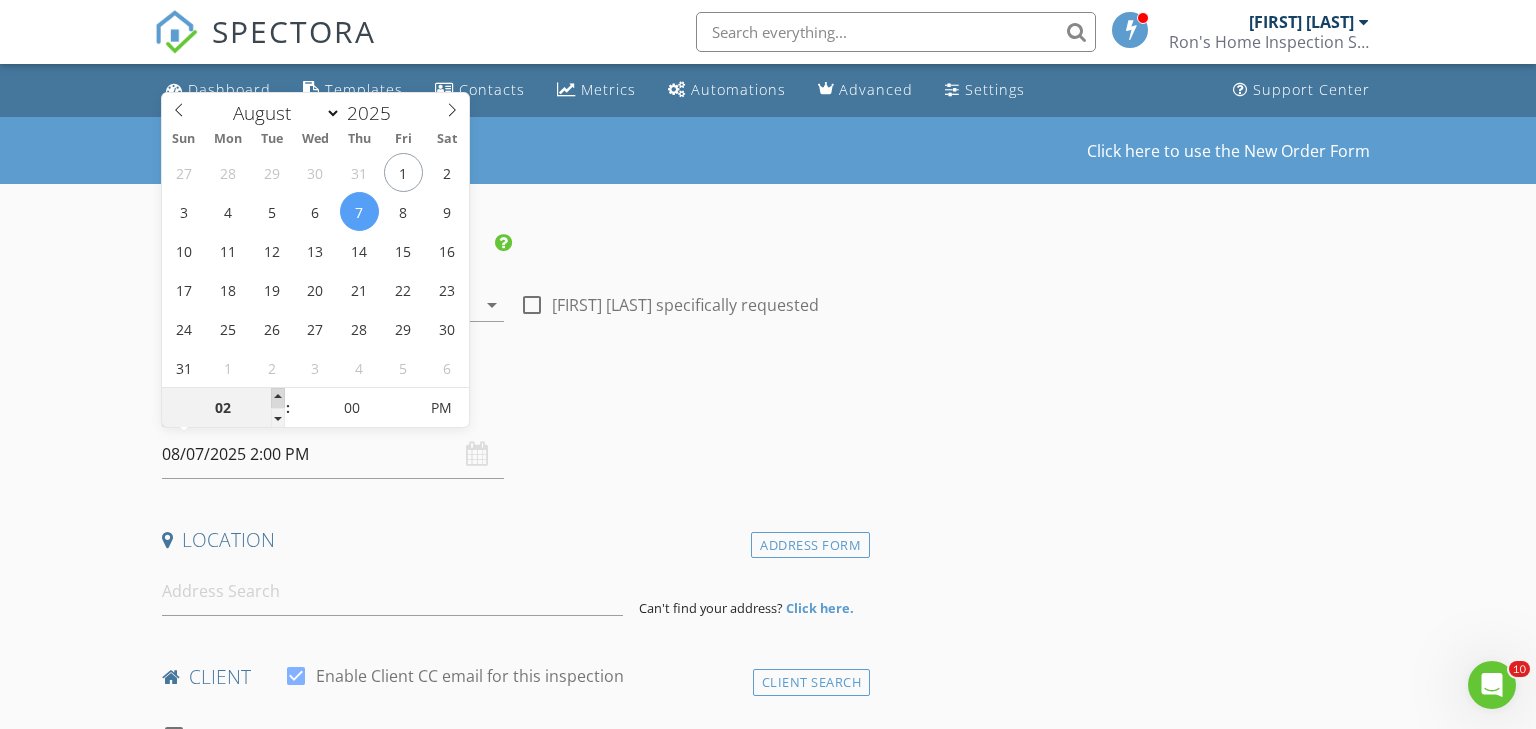 click at bounding box center (278, 398) 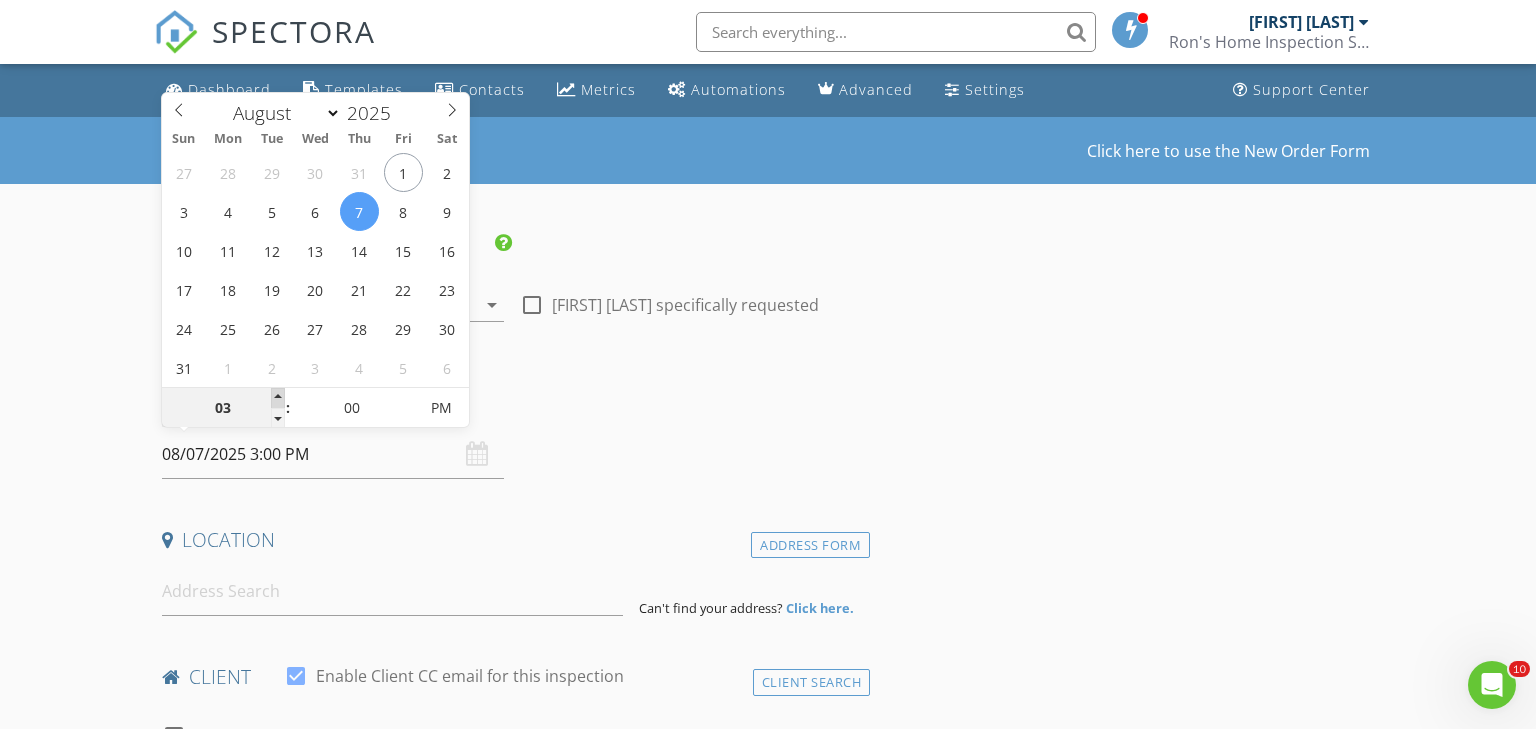 click at bounding box center (278, 398) 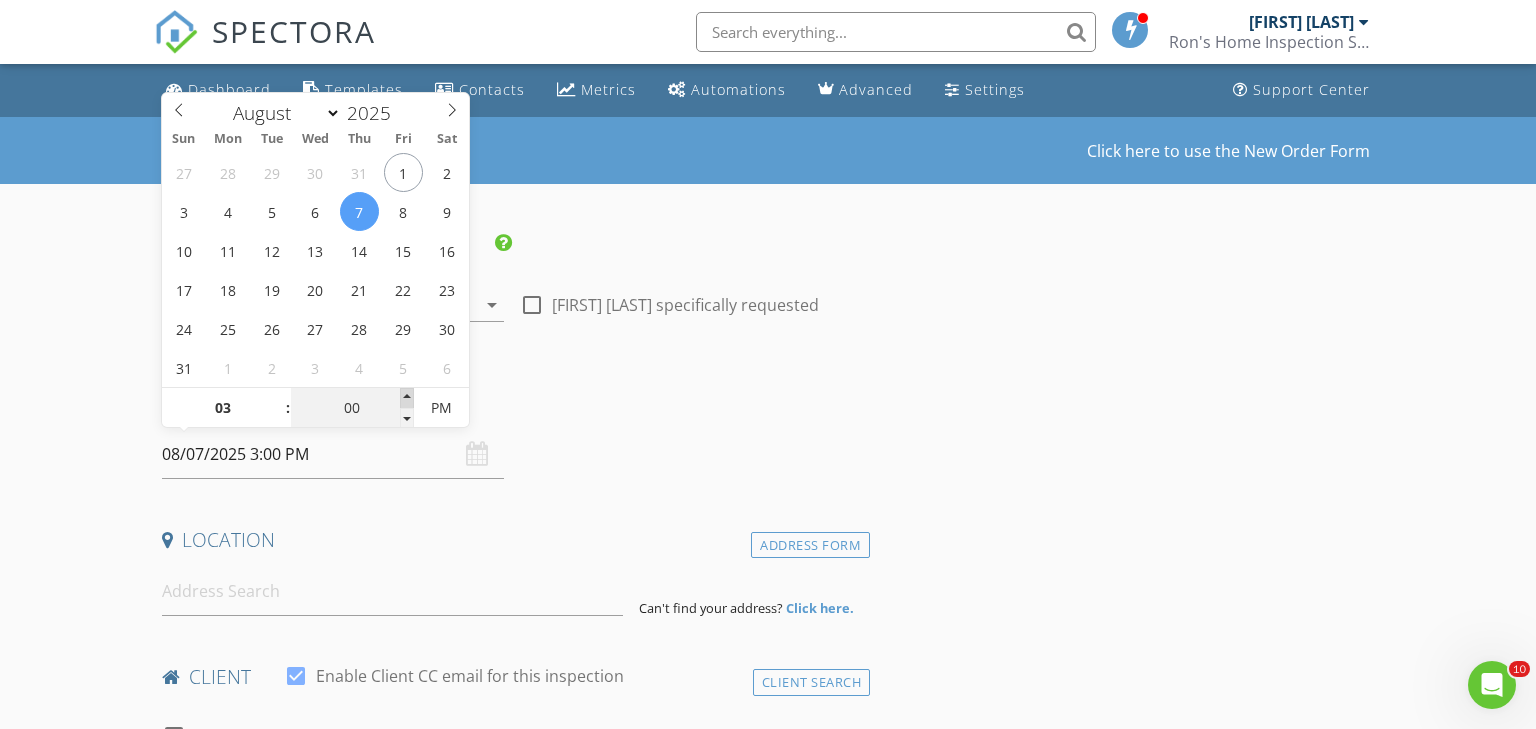 type on "05" 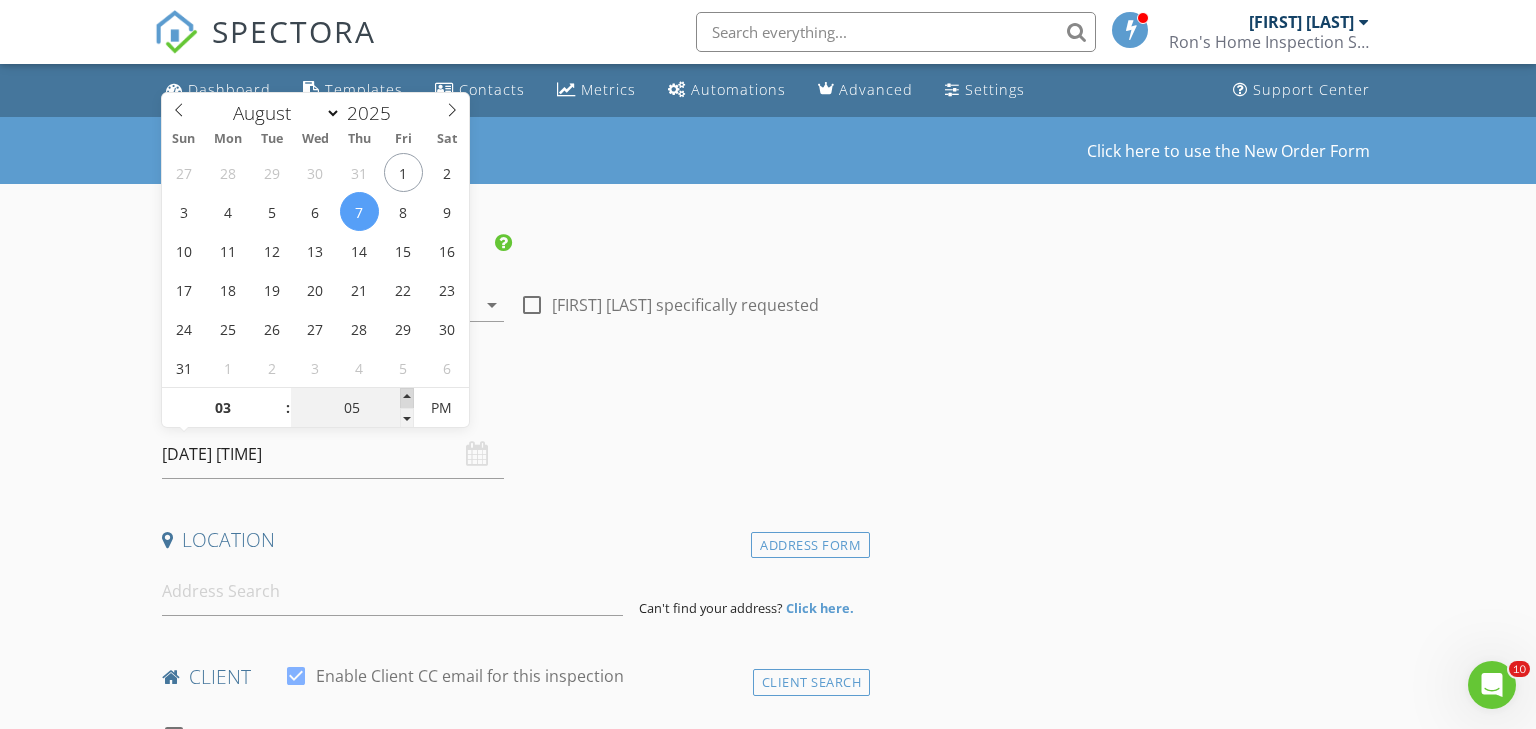 click at bounding box center [407, 398] 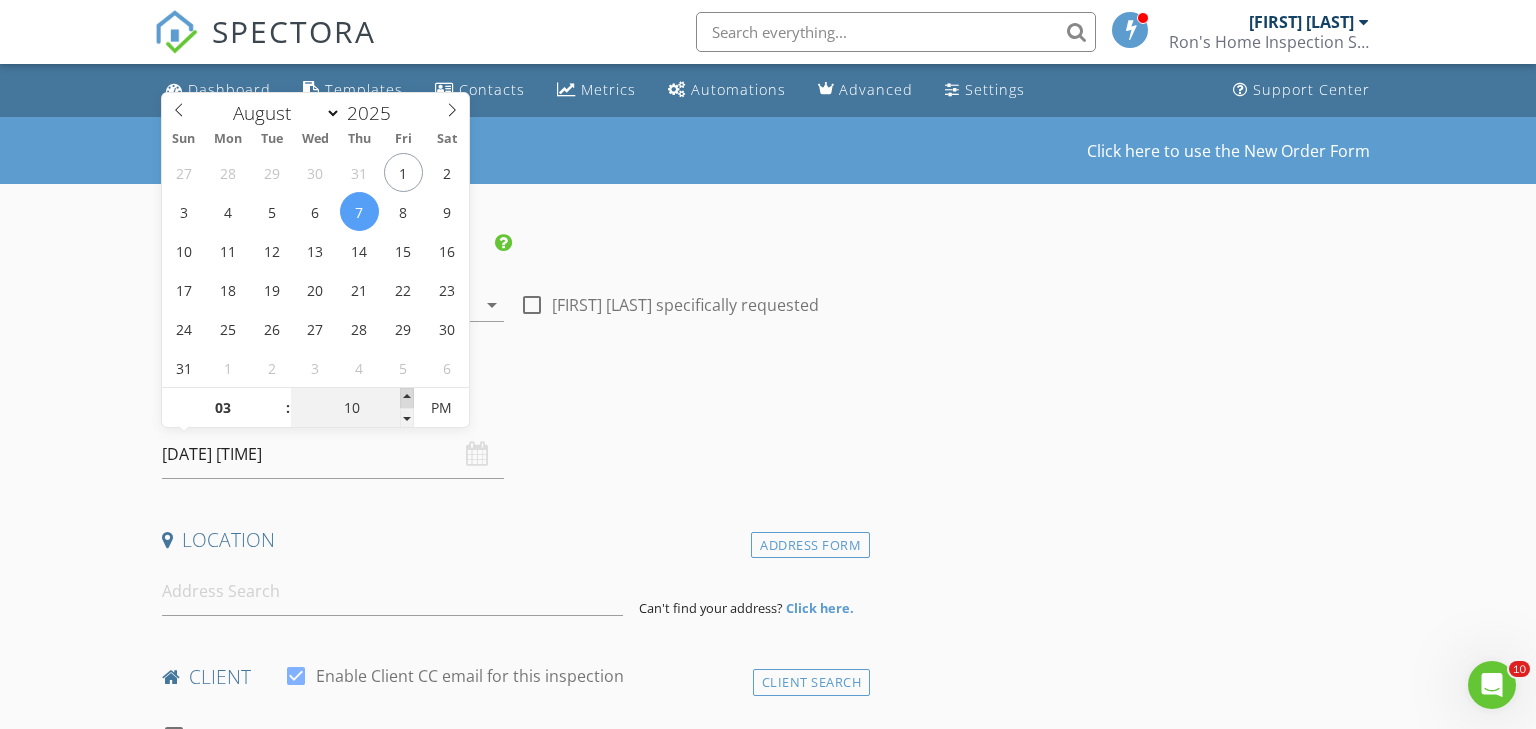 click at bounding box center (407, 398) 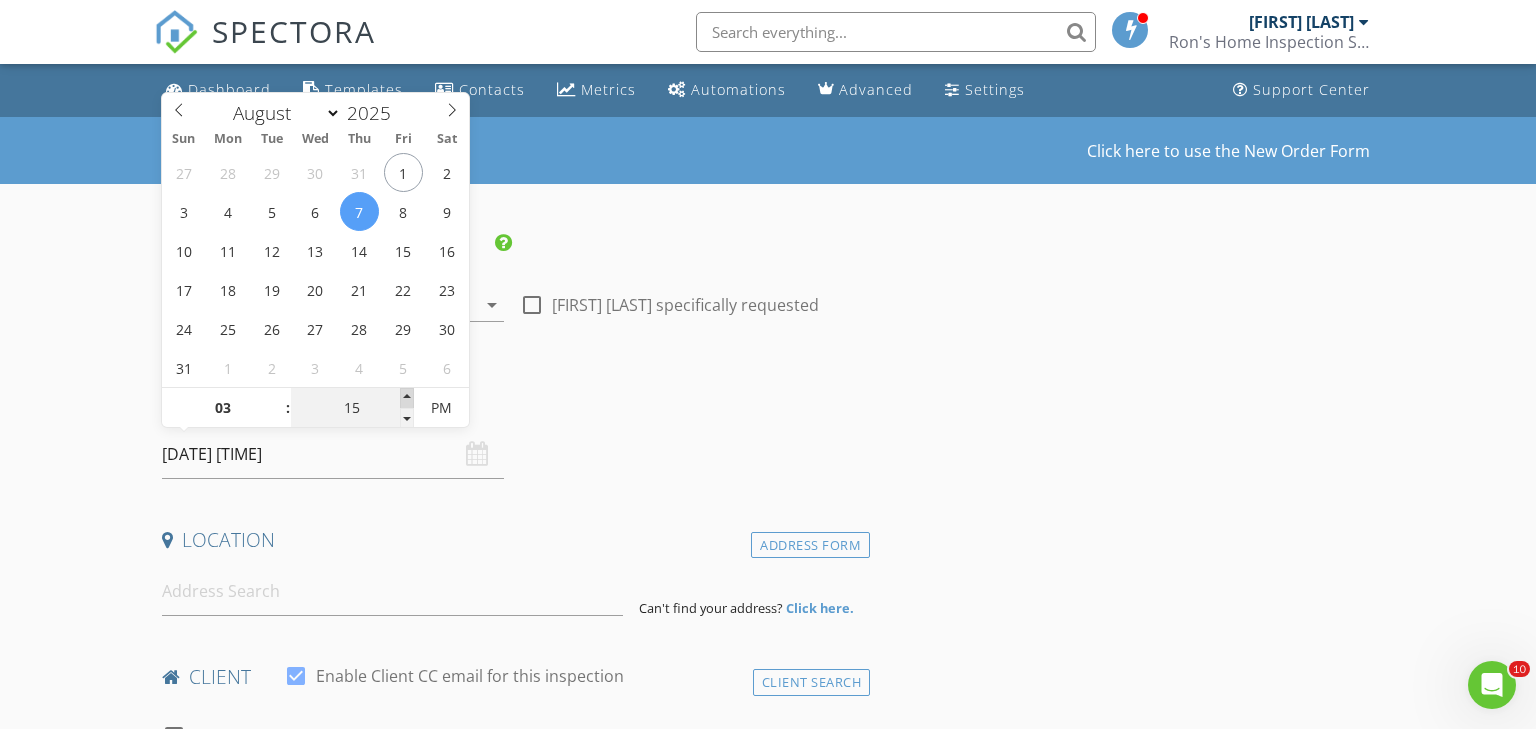 click at bounding box center [407, 398] 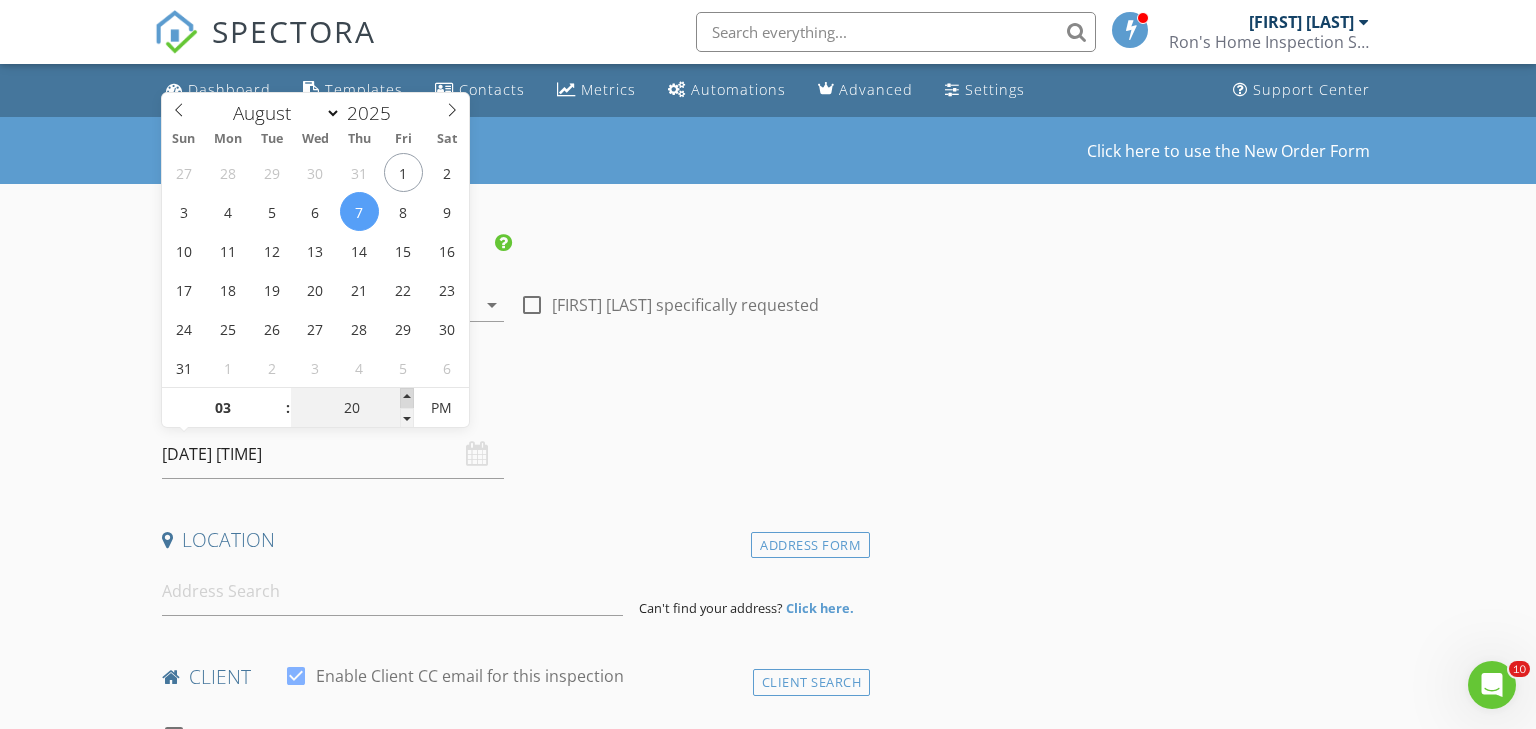 click at bounding box center (407, 398) 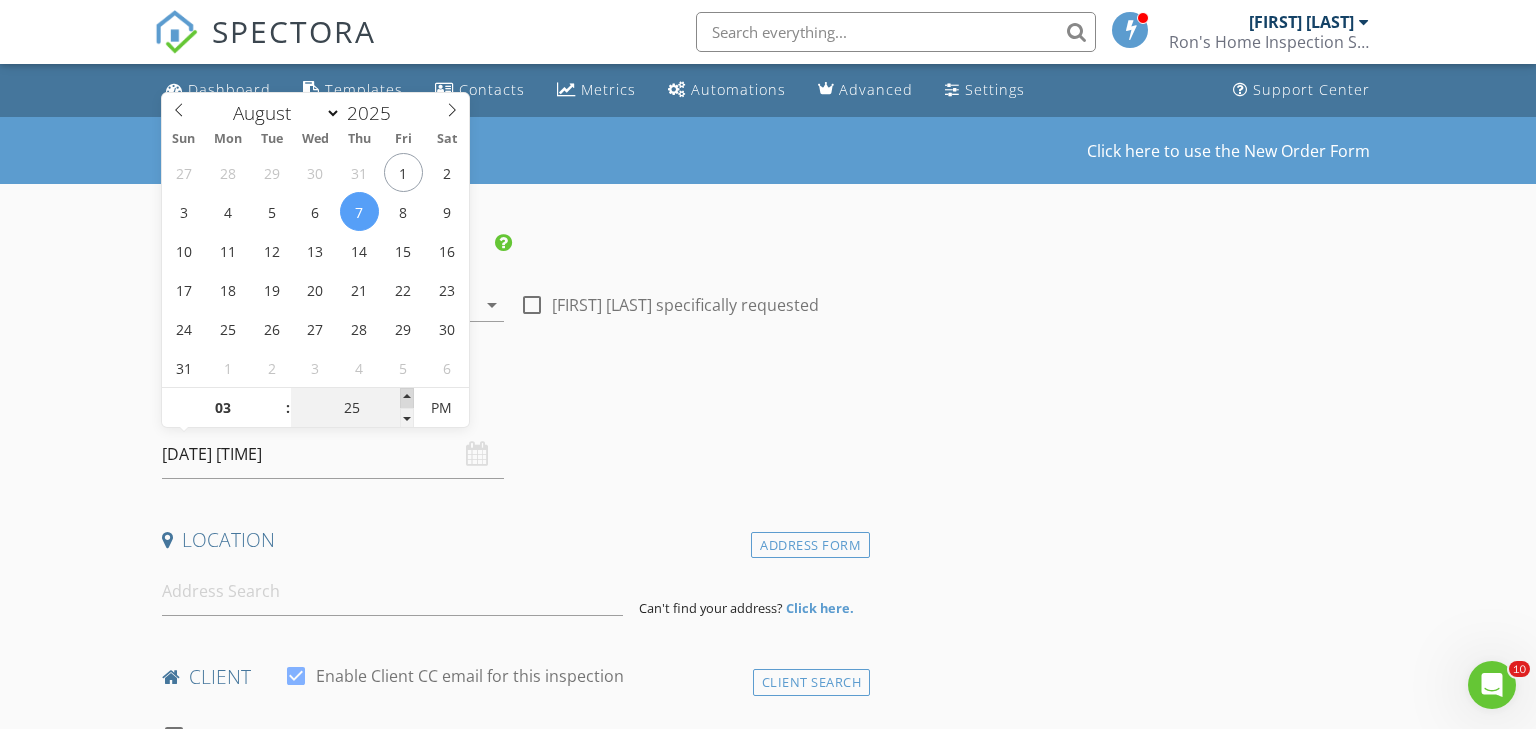 click at bounding box center [407, 398] 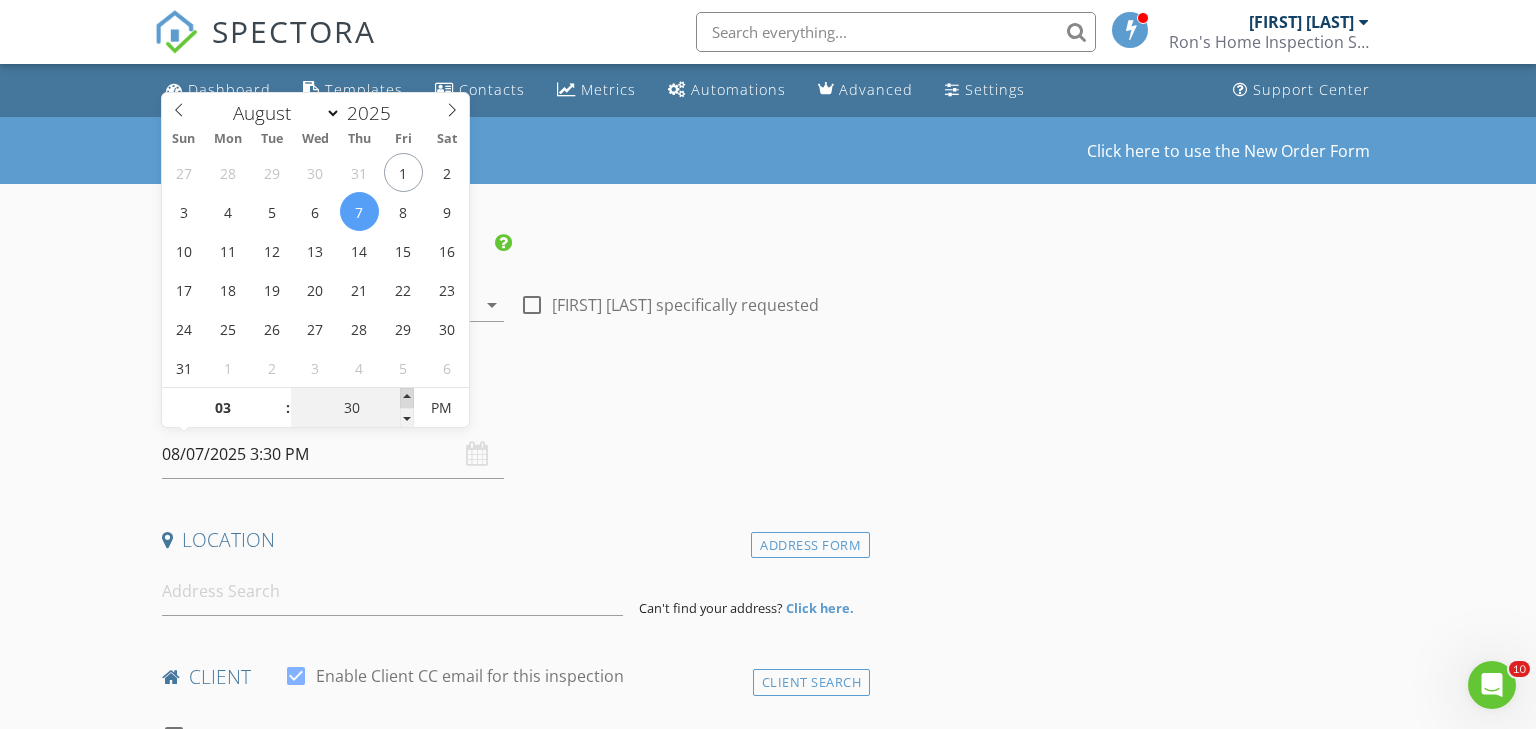 click at bounding box center [407, 398] 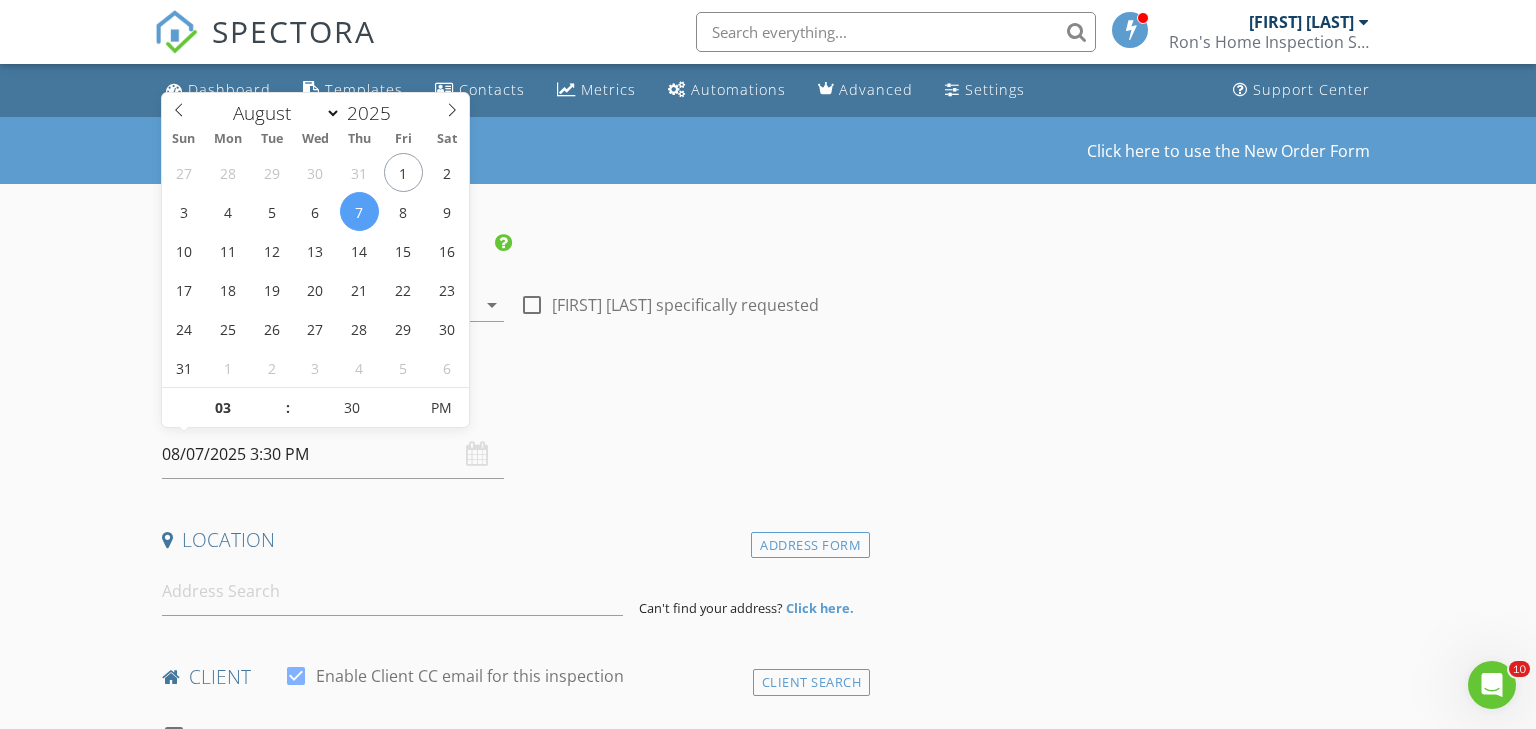 click on "New Inspection
Click here to use the New Order Form
INSPECTOR(S)
check_box   Ron Worsfold   PRIMARY   Ron Worsfold arrow_drop_down   check_box_outline_blank Ron Worsfold specifically requested
Date/Time
08/07/2025 3:30 PM
Location
Address Form       Can't find your address?   Click here.
client
check_box Enable Client CC email for this inspection   Client Search     check_box_outline_blank Client is a Company/Organization     First Name   Last Name   Email   CC Email   Phone           Notes   Private Notes
ADD ADDITIONAL client
SERVICES
check_box_outline_blank   Residential Inspection   check_box_outline_blank   2-Family Inspection   check_box_outline_blank   3-Family Inspection   check_box_outline_blank   4-Family Inspection   check_box_outline_blank" at bounding box center (768, 1633) 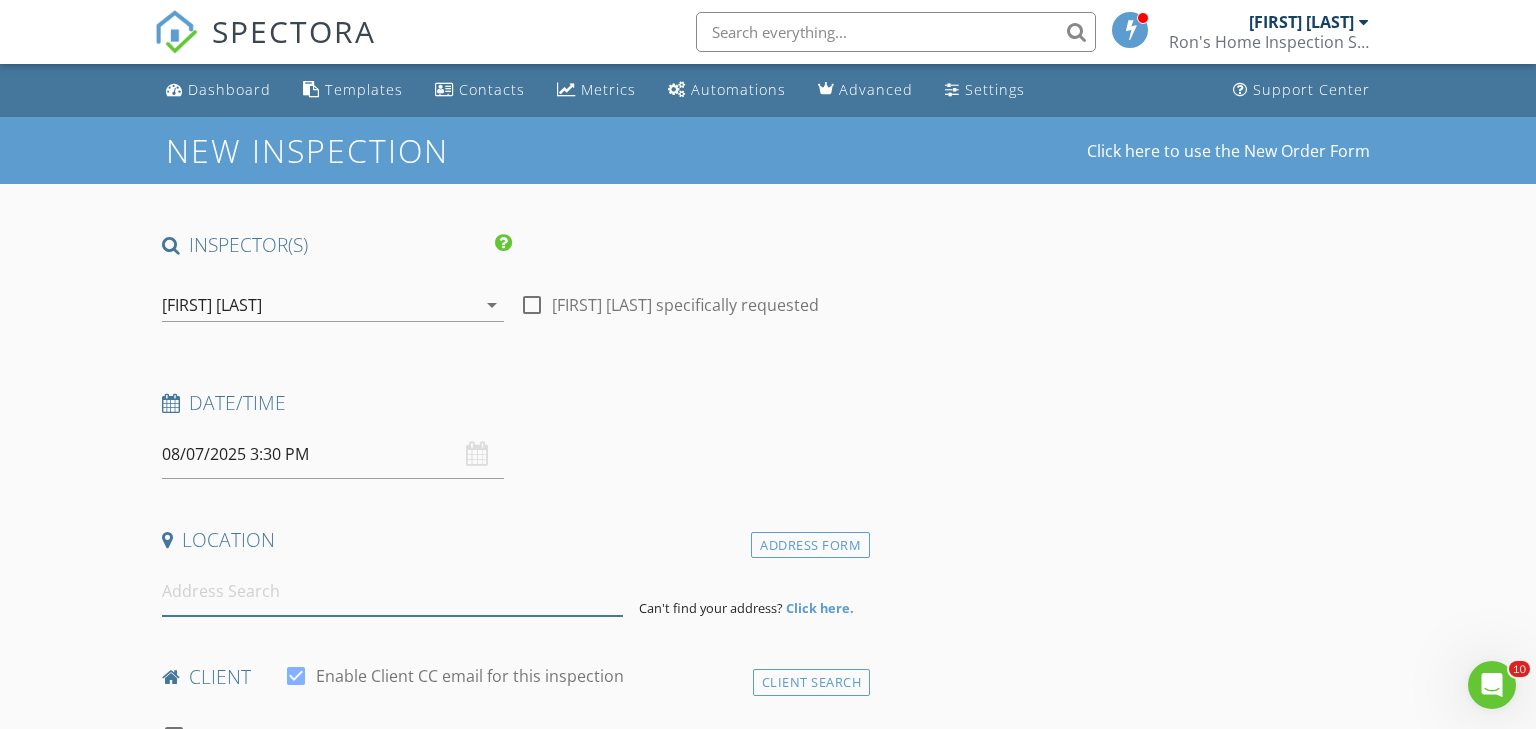 click at bounding box center [393, 591] 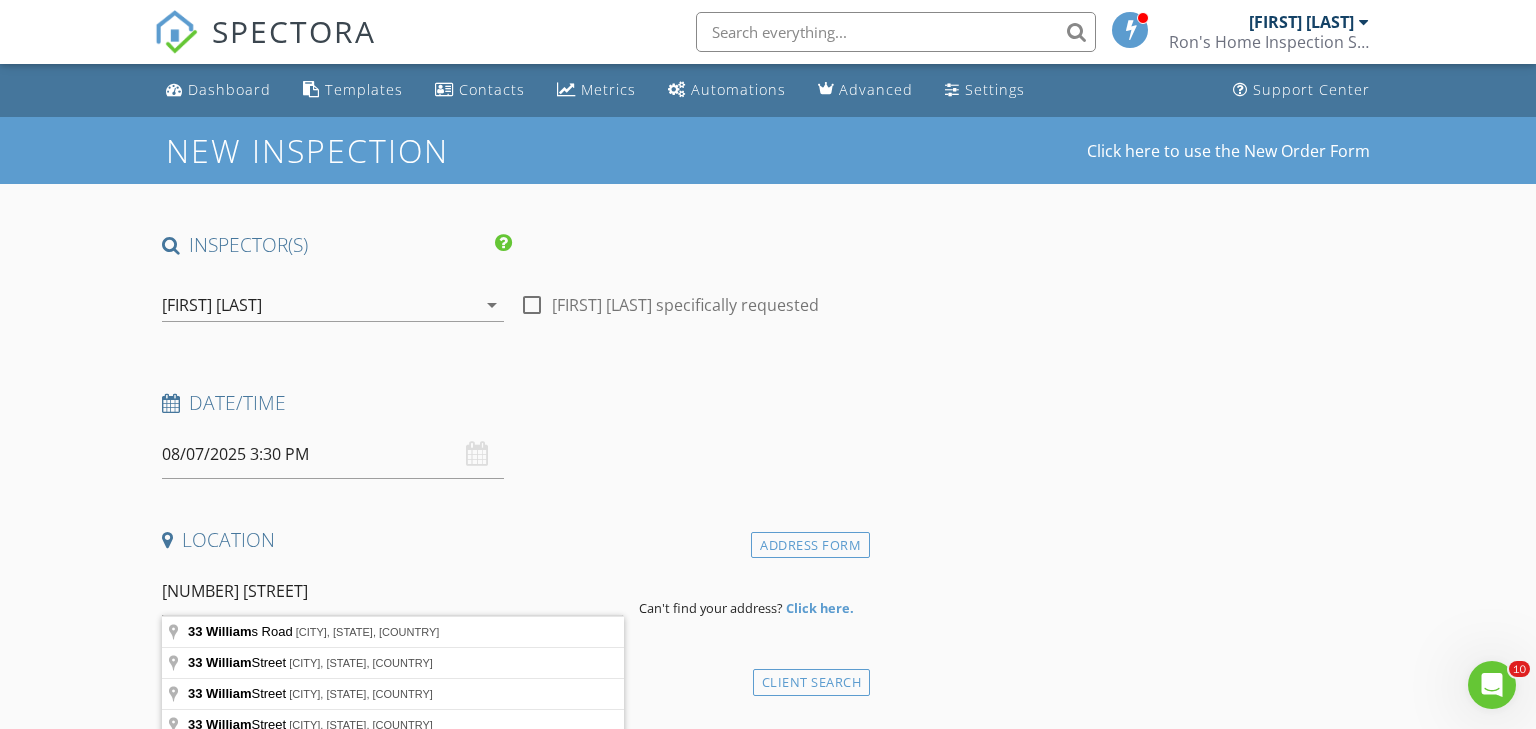type on "33 Williams Road, Monroe, CT, USA" 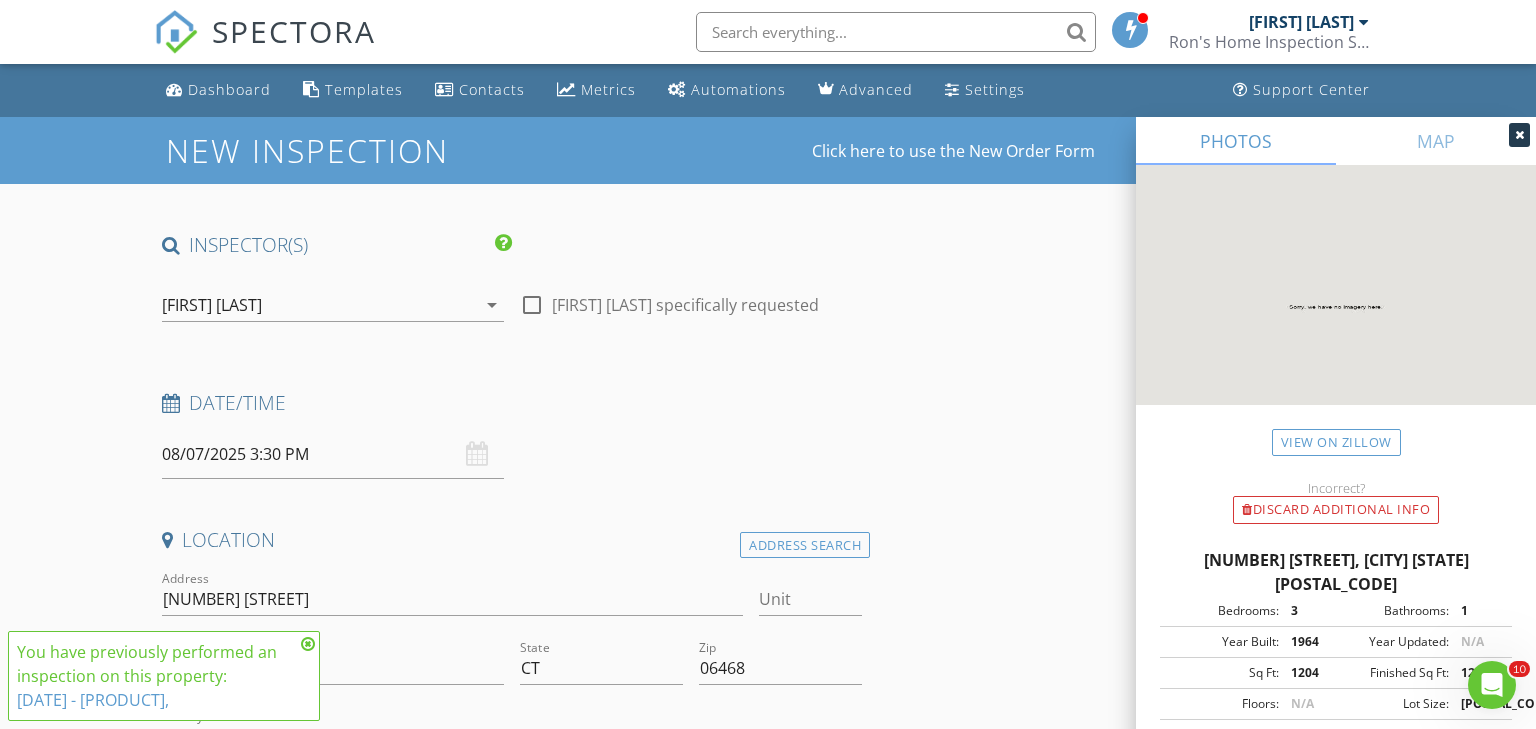click at bounding box center [308, 644] 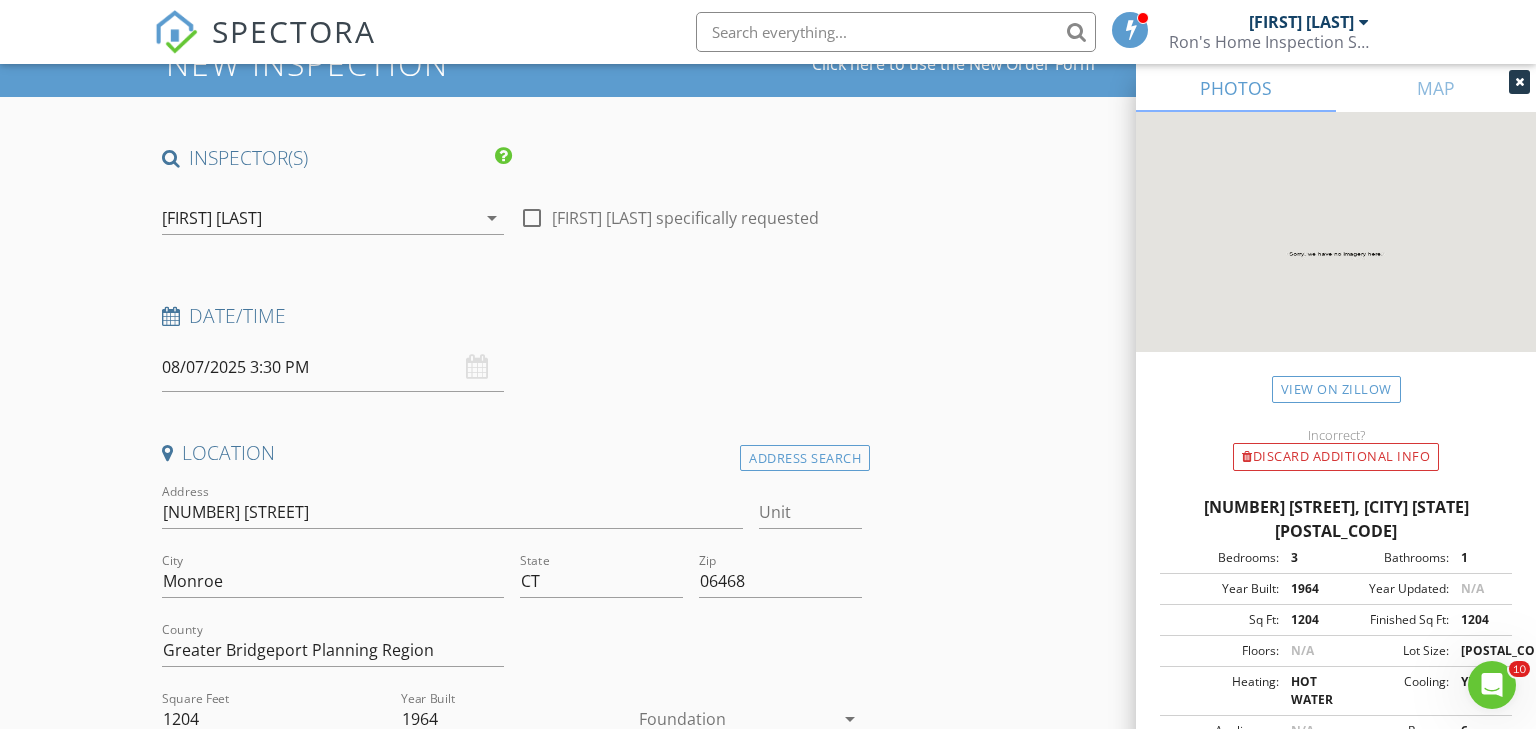 scroll, scrollTop: 106, scrollLeft: 0, axis: vertical 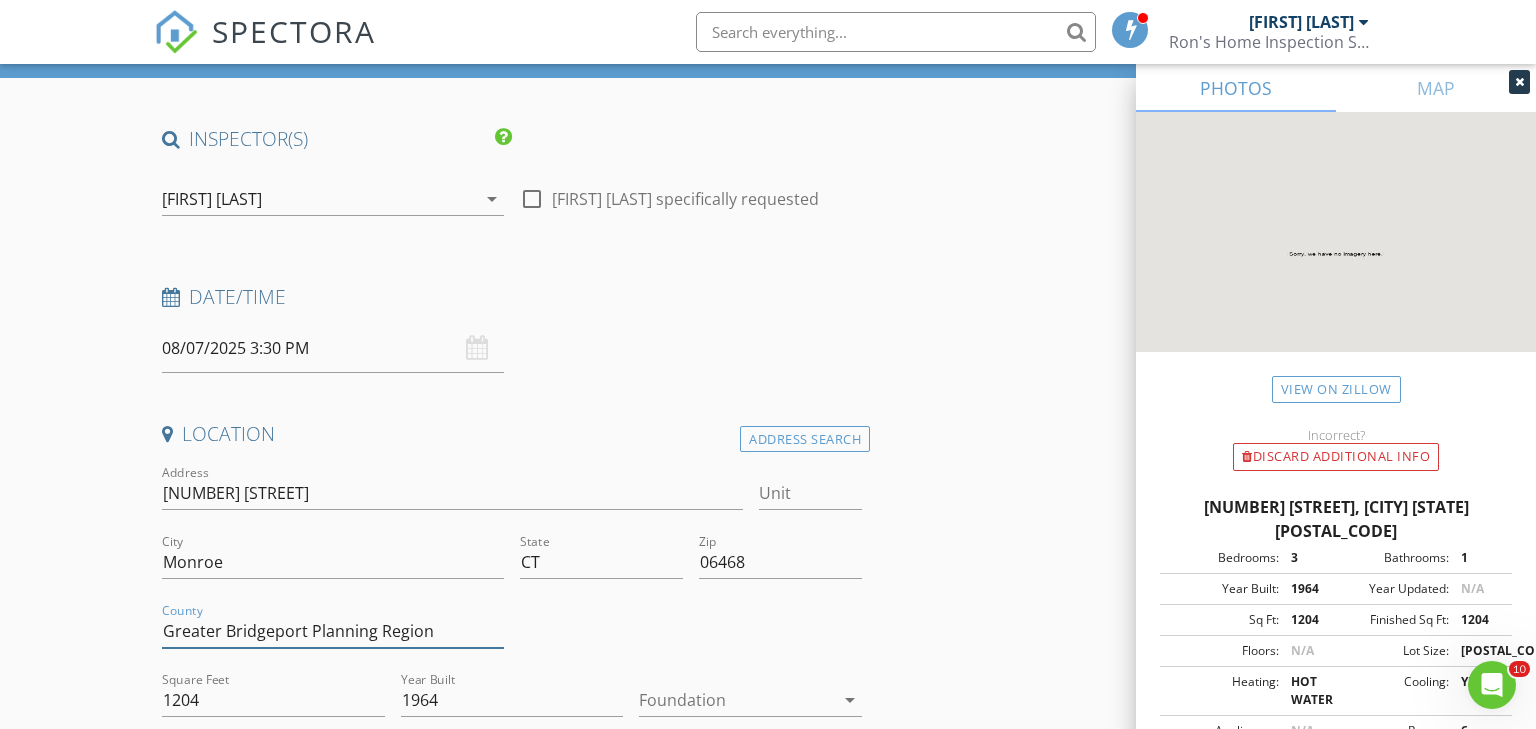 click on "Greater Bridgeport Planning Region" at bounding box center [333, 631] 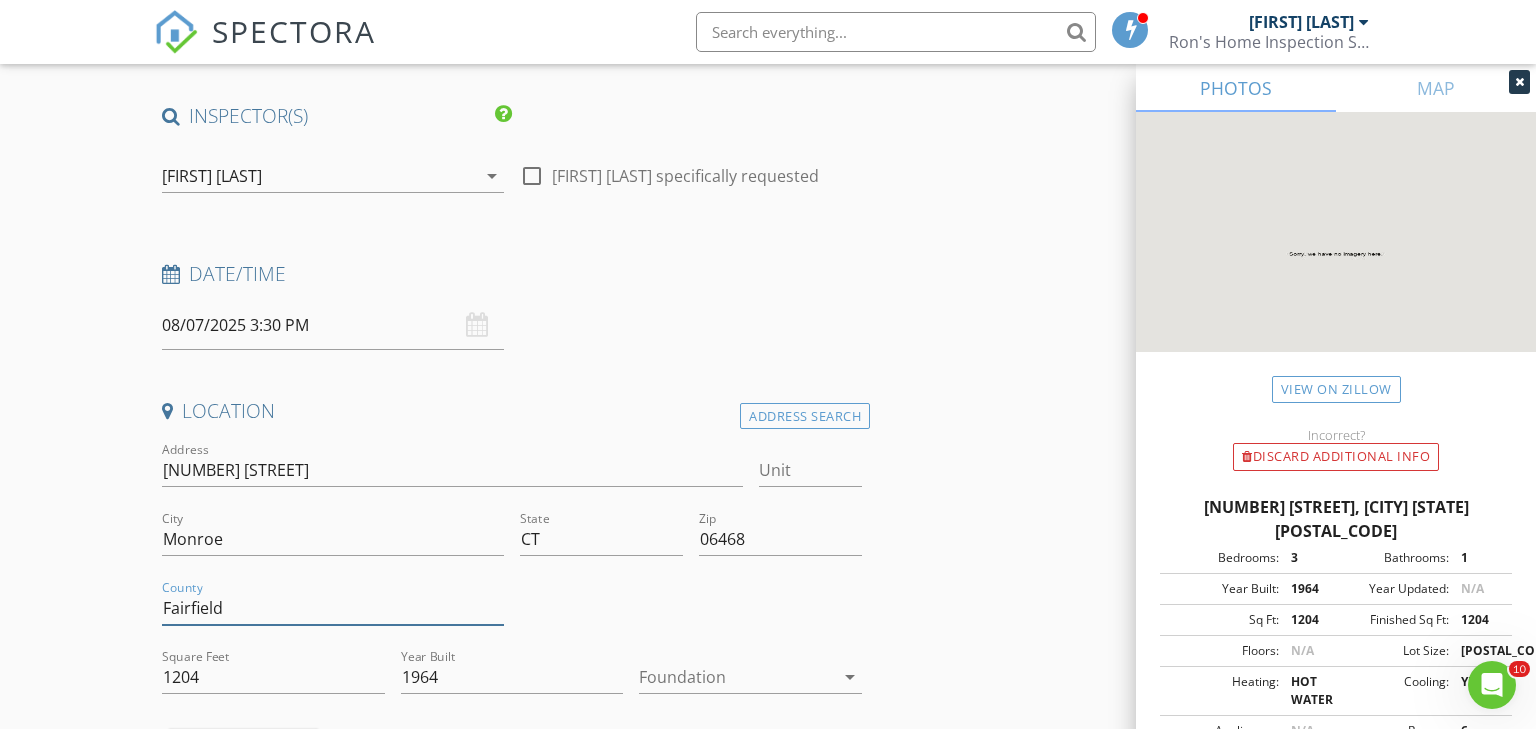 scroll, scrollTop: 131, scrollLeft: 0, axis: vertical 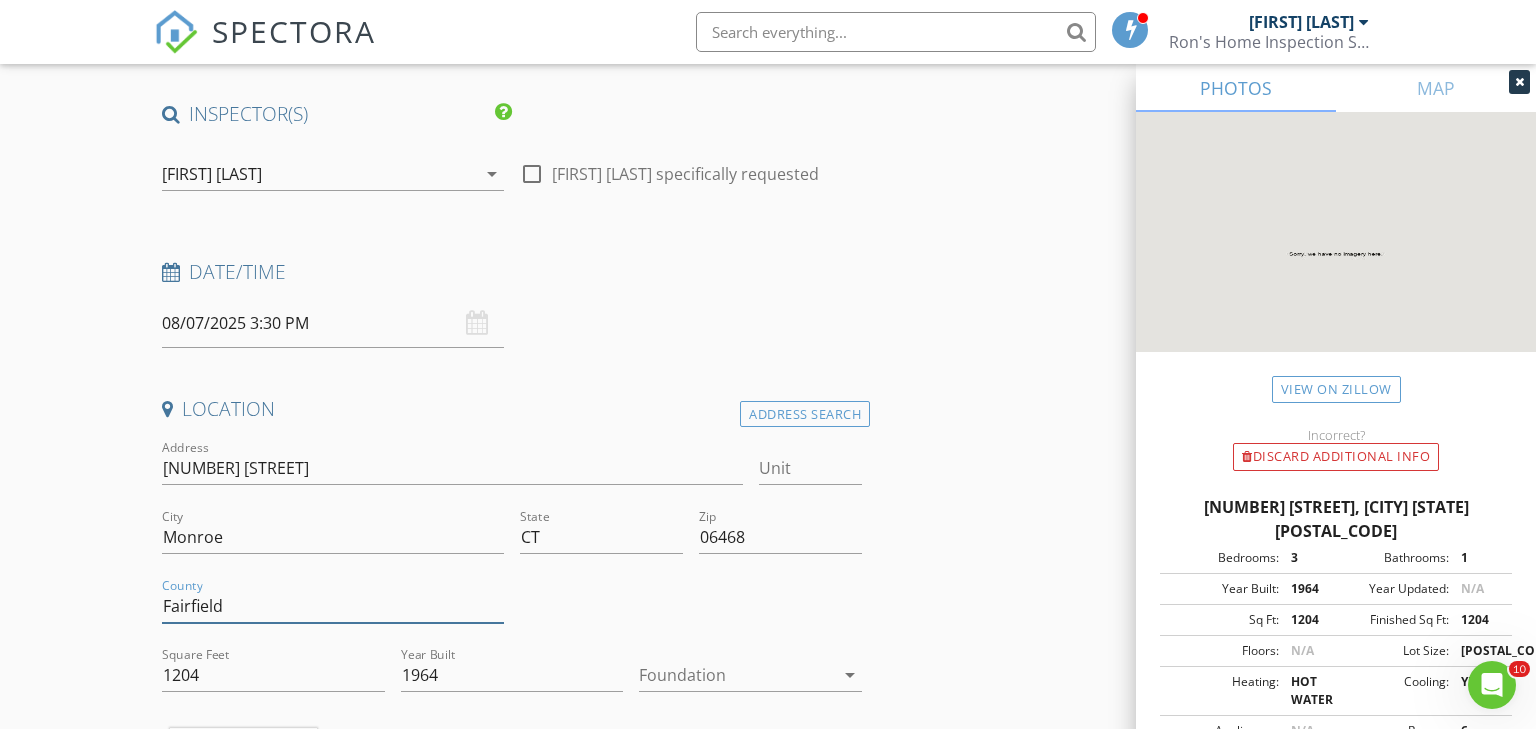 type on "Fairfield" 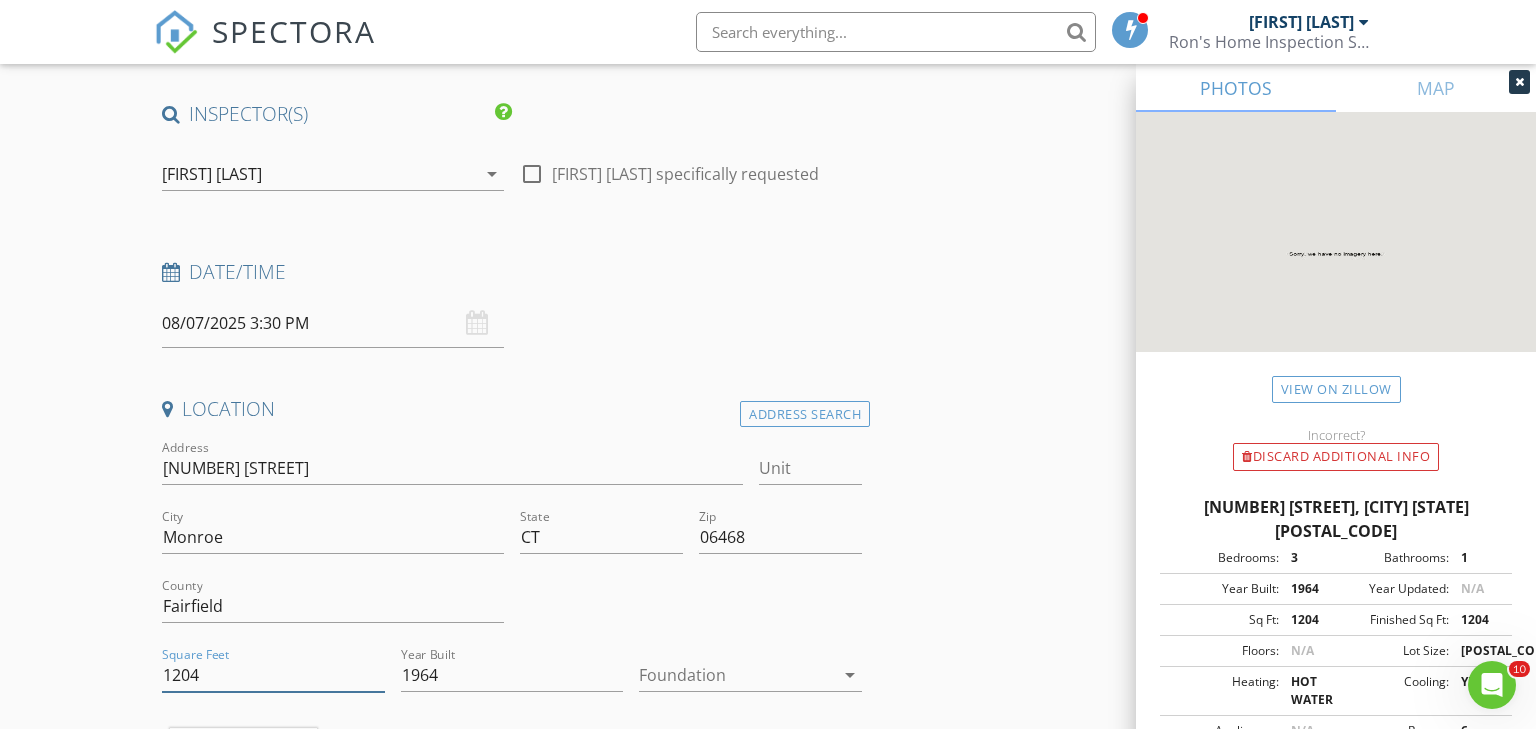 click on "1204" at bounding box center (273, 675) 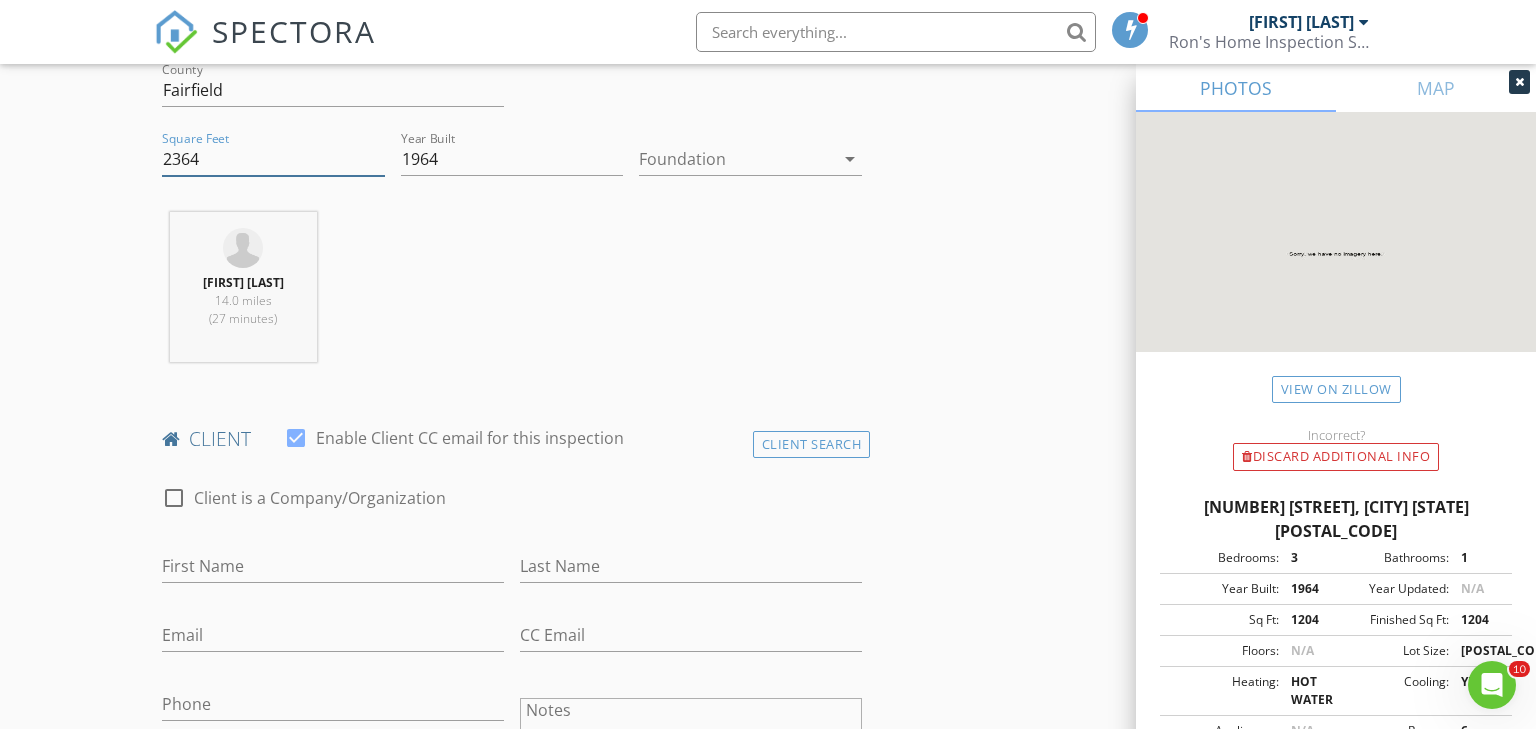 scroll, scrollTop: 657, scrollLeft: 0, axis: vertical 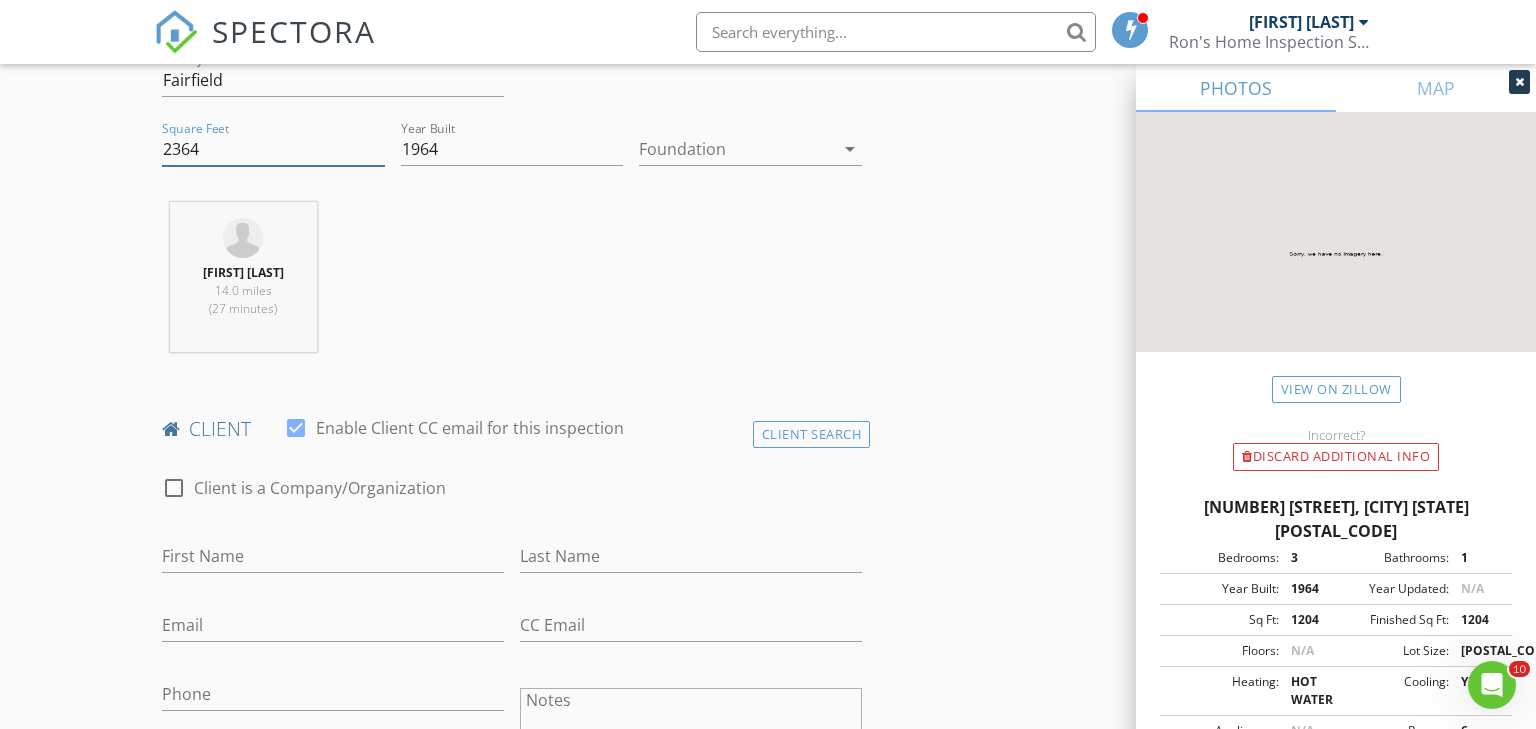 type on "2364" 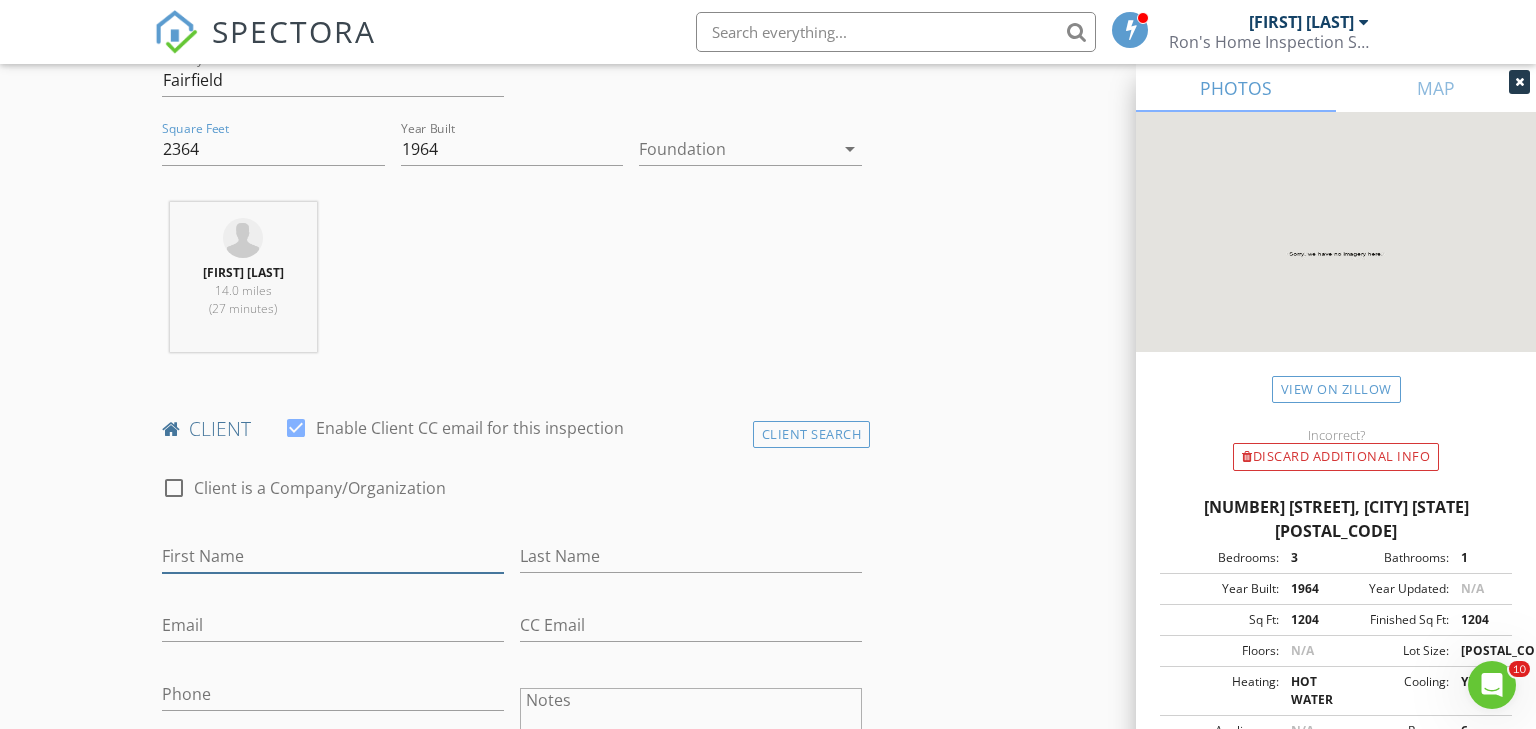 click on "First Name" at bounding box center [333, 556] 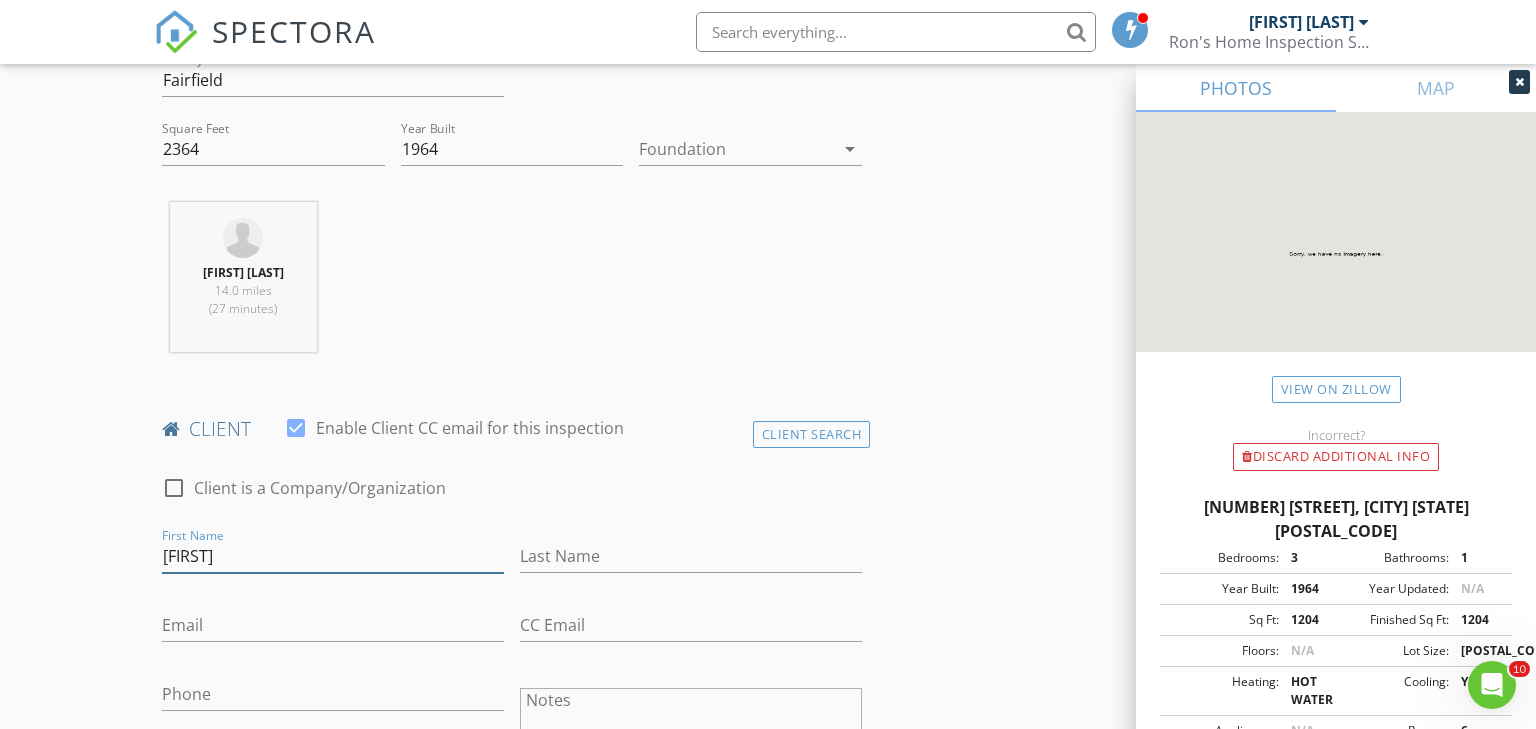 type on "Jacek" 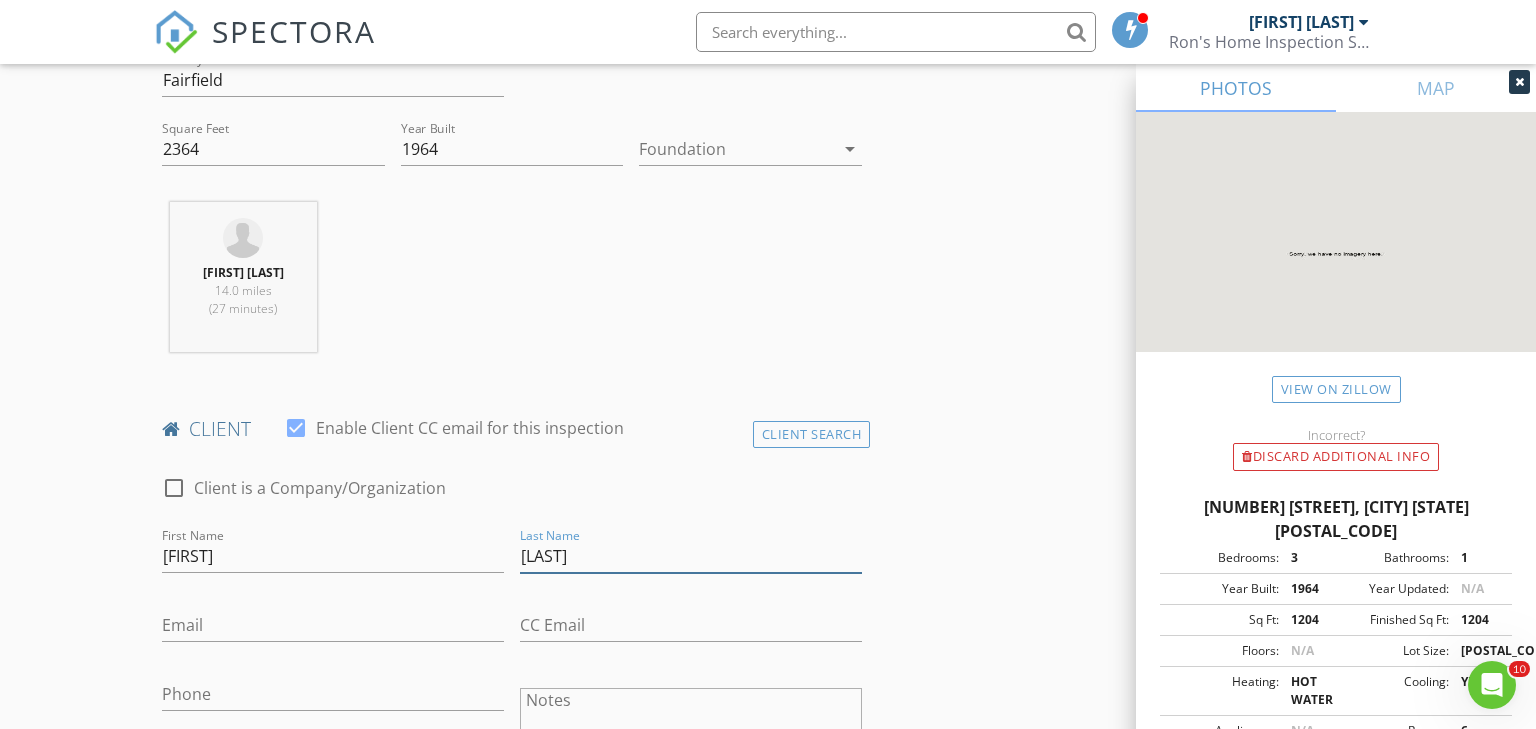 type on "Kornatka" 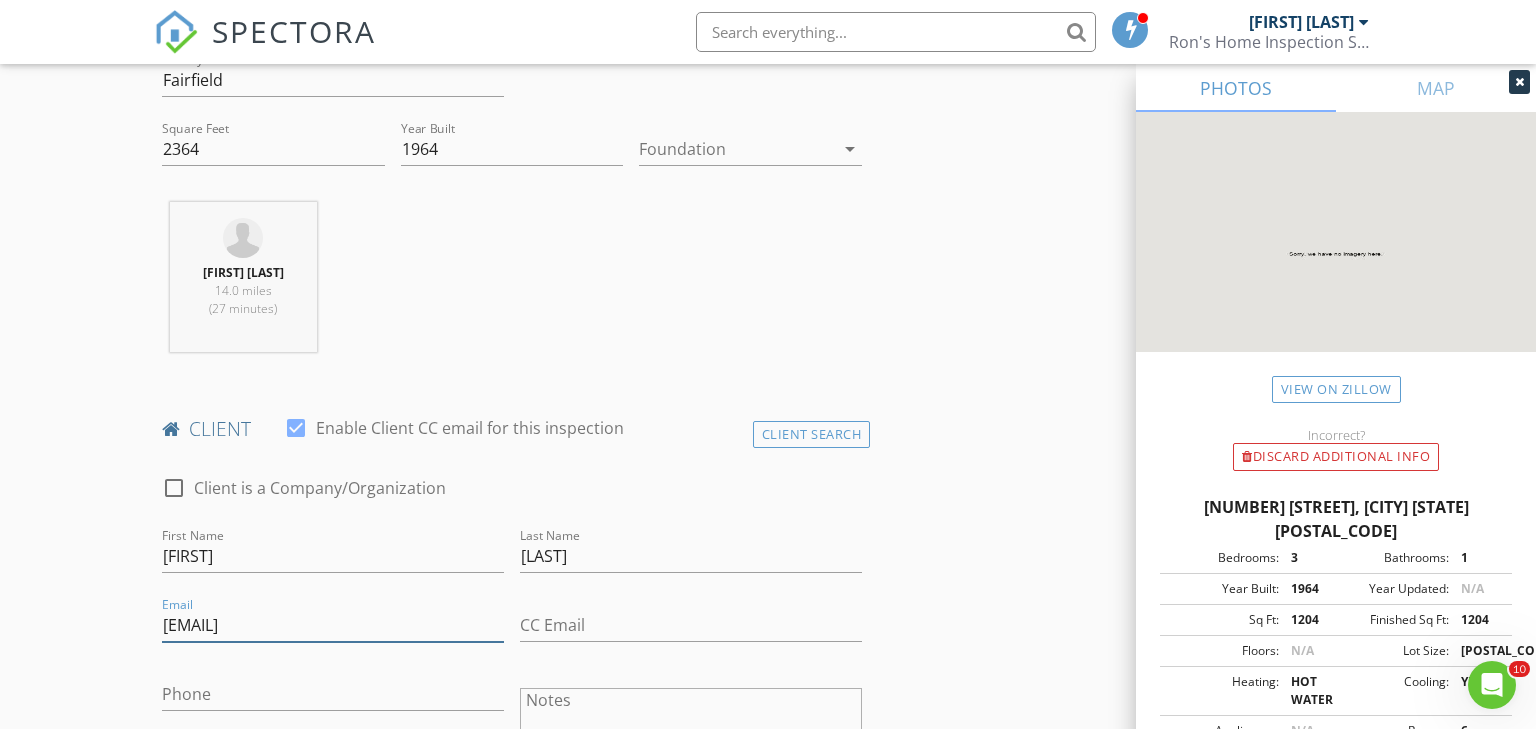 type on "jk2485@gmail.com" 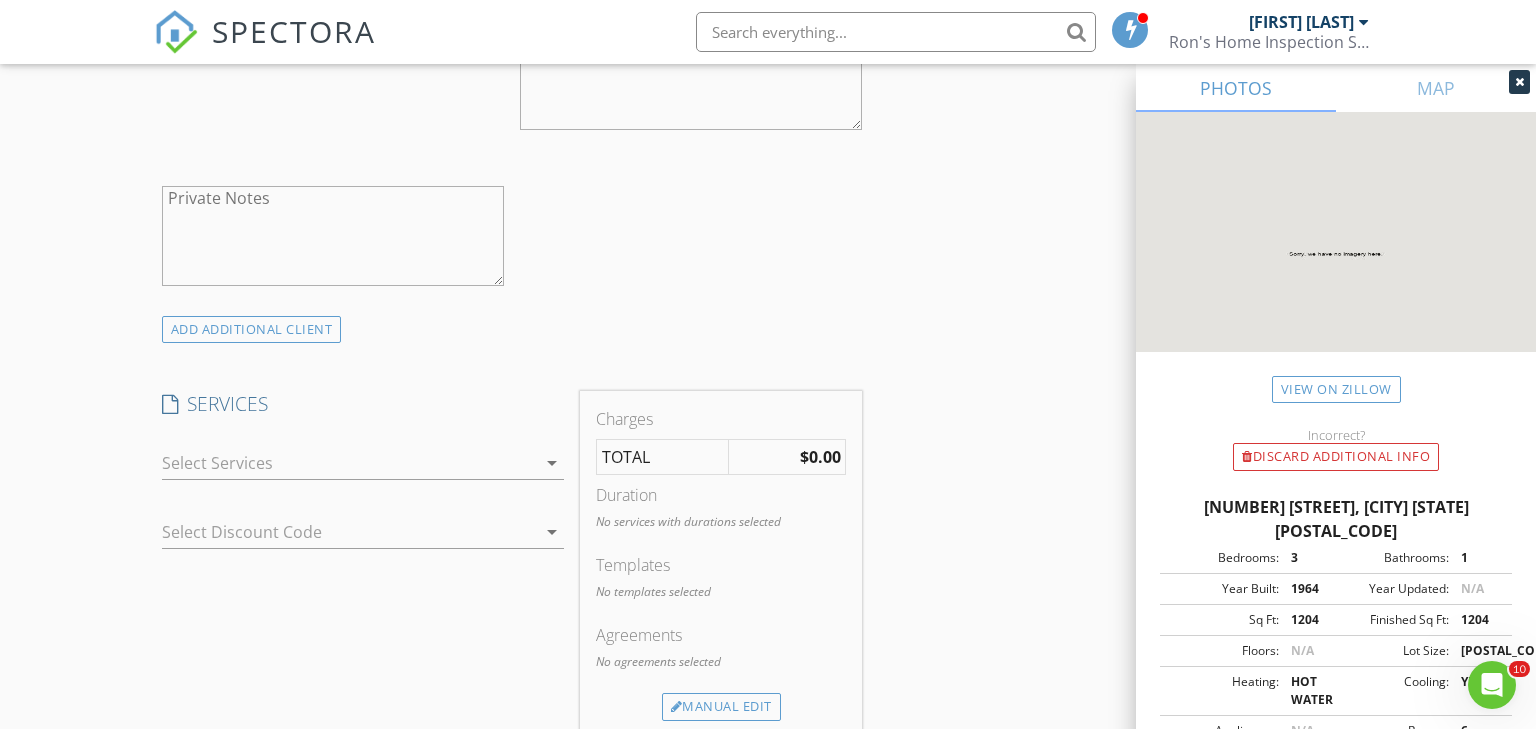 scroll, scrollTop: 1324, scrollLeft: 0, axis: vertical 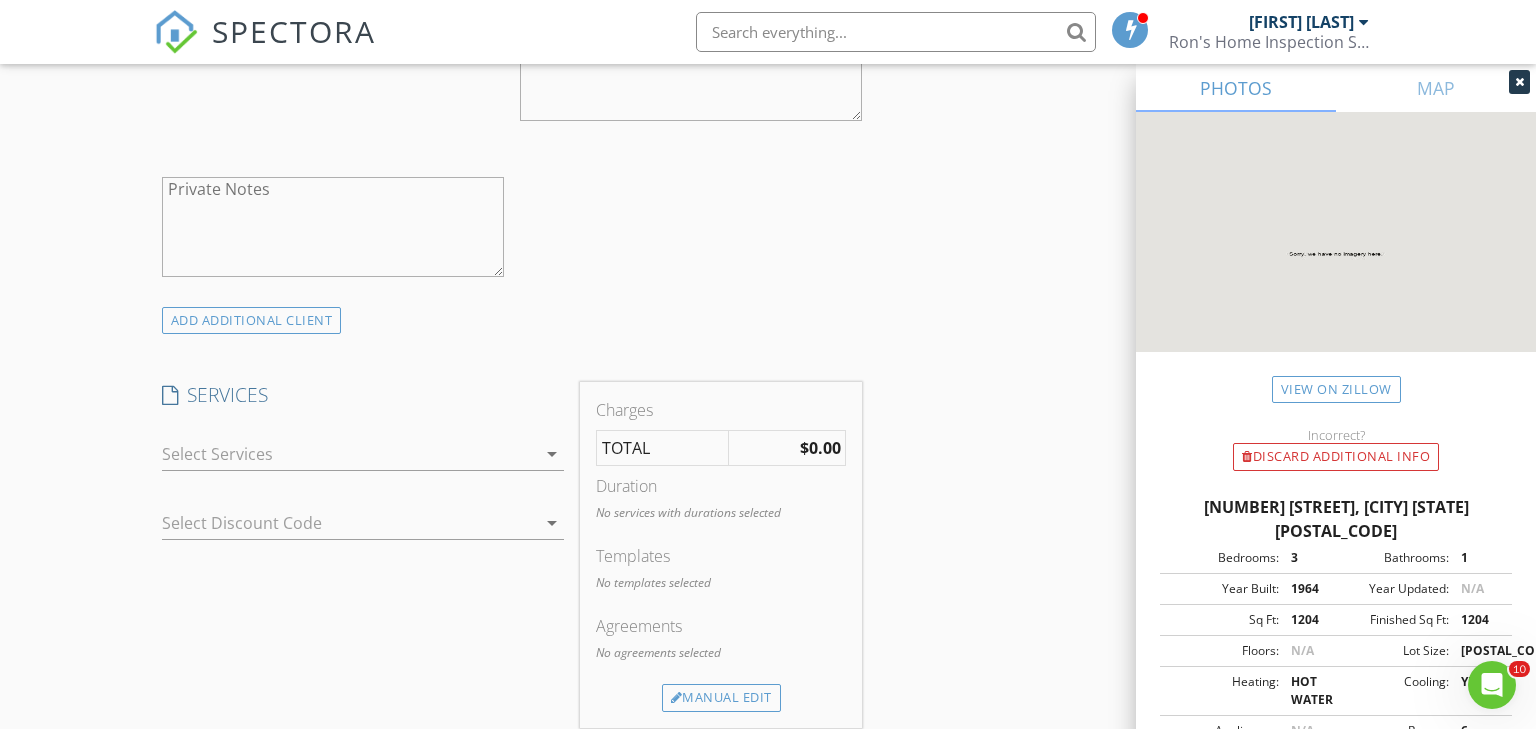 type on "475-330-0940" 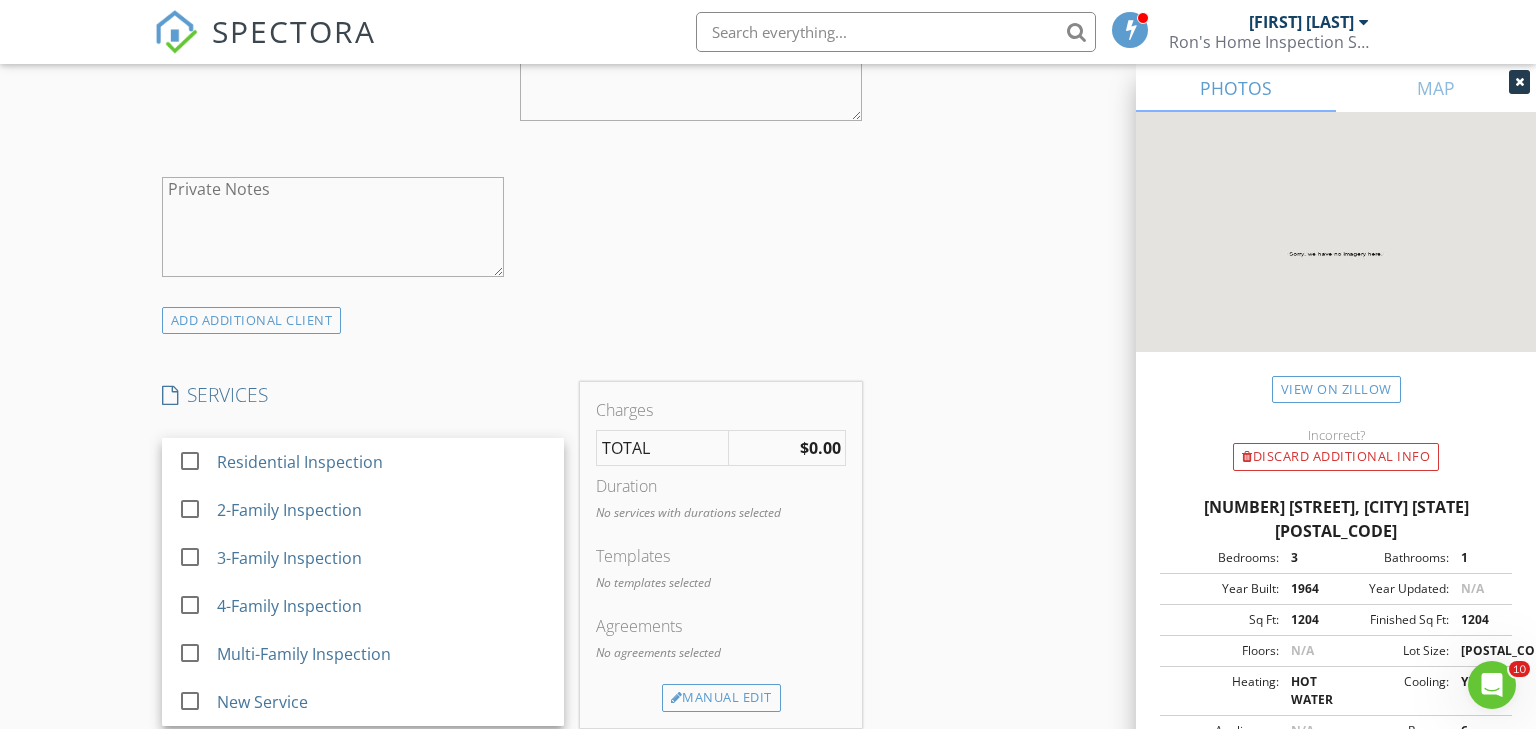 click at bounding box center (190, 461) 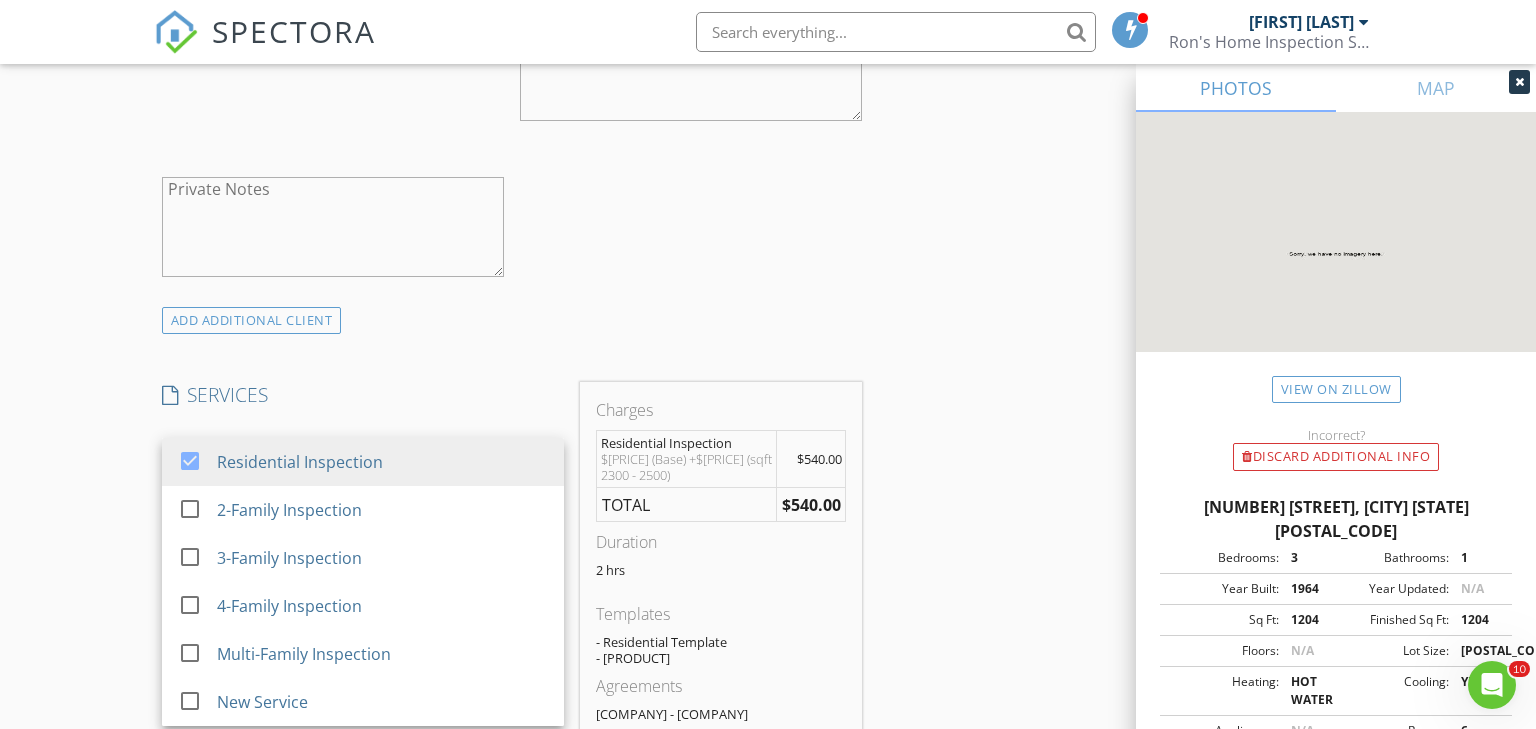click on "New Inspection
Click here to use the New Order Form
INSPECTOR(S)
check_box   Ron Worsfold   PRIMARY   Ron Worsfold arrow_drop_down   check_box_outline_blank Ron Worsfold specifically requested
Date/Time
08/07/2025 3:30 PM
Location
Address Search       Address 33 Williams Rd   Unit   City Monroe   State CT   Zip 06468   County Fairfield     Square Feet 2364   Year Built 1964   Foundation arrow_drop_down     Ron Worsfold     14.0 miles     (27 minutes)
client
check_box Enable Client CC email for this inspection   Client Search     check_box_outline_blank Client is a Company/Organization     First Name Jacek   Last Name Kornatka   Email jk2485@gmail.com   CC Email   Phone 475-330-0940           Notes   Private Notes
ADD ADDITIONAL client
SERVICES
check_box" at bounding box center (768, 537) 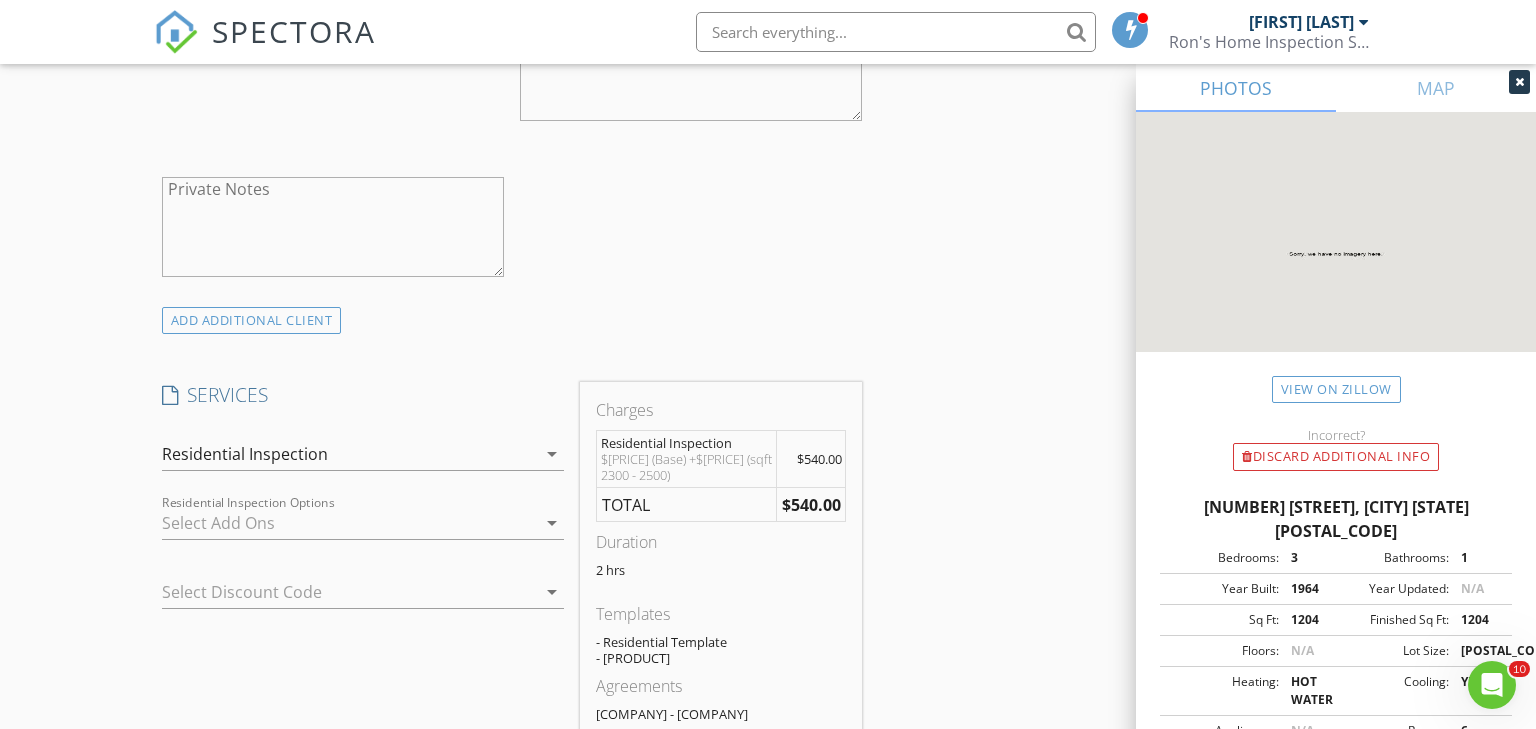 click at bounding box center [349, 523] 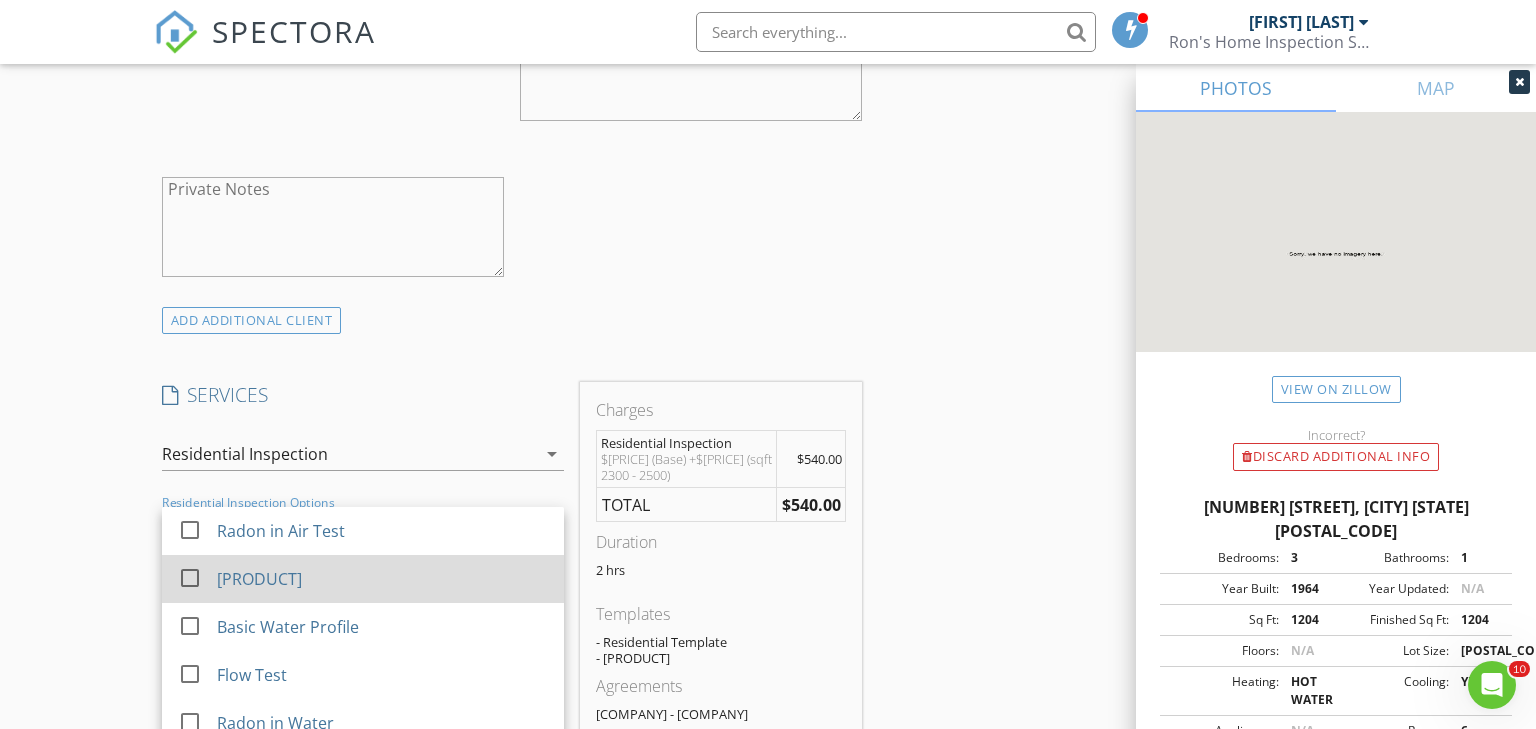 click at bounding box center [190, 578] 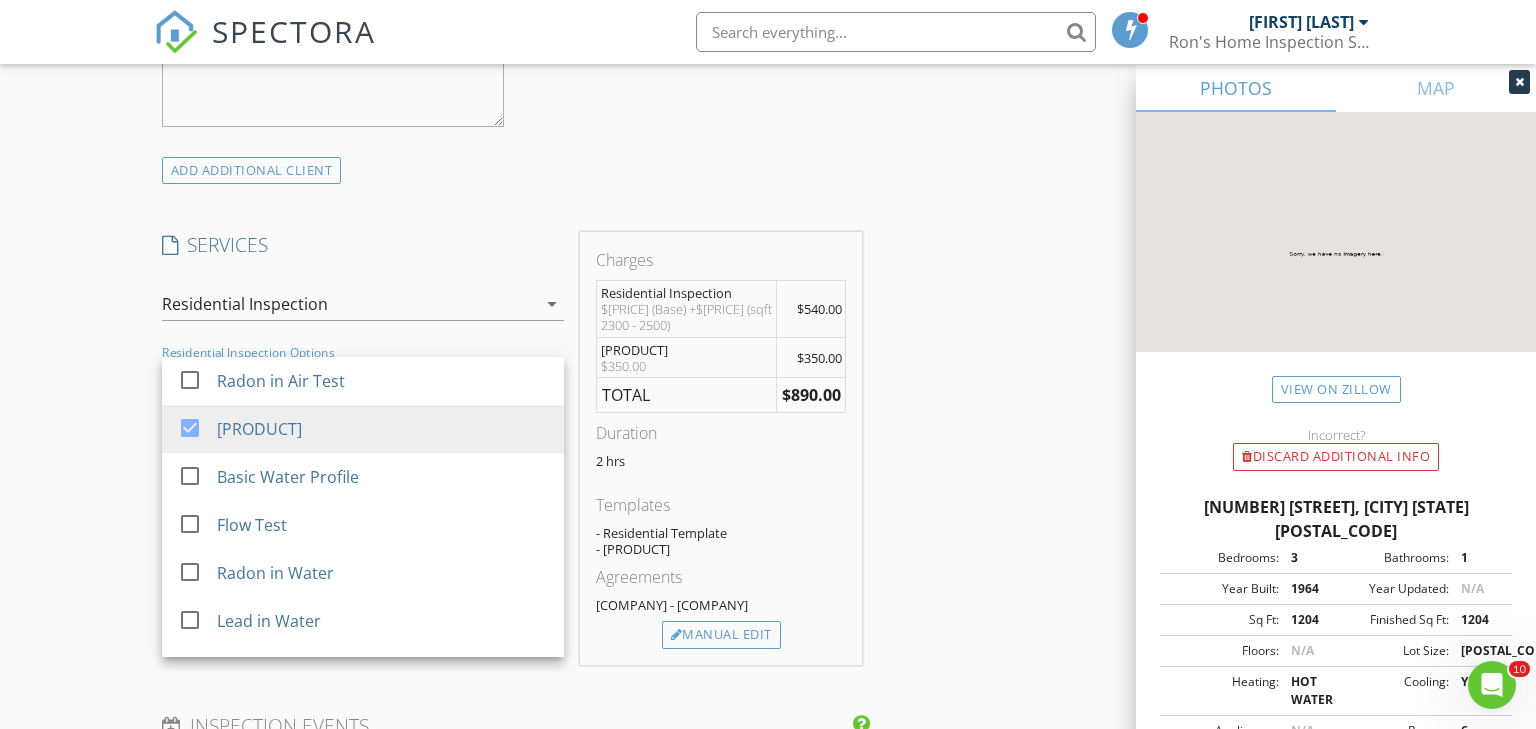 scroll, scrollTop: 1475, scrollLeft: 0, axis: vertical 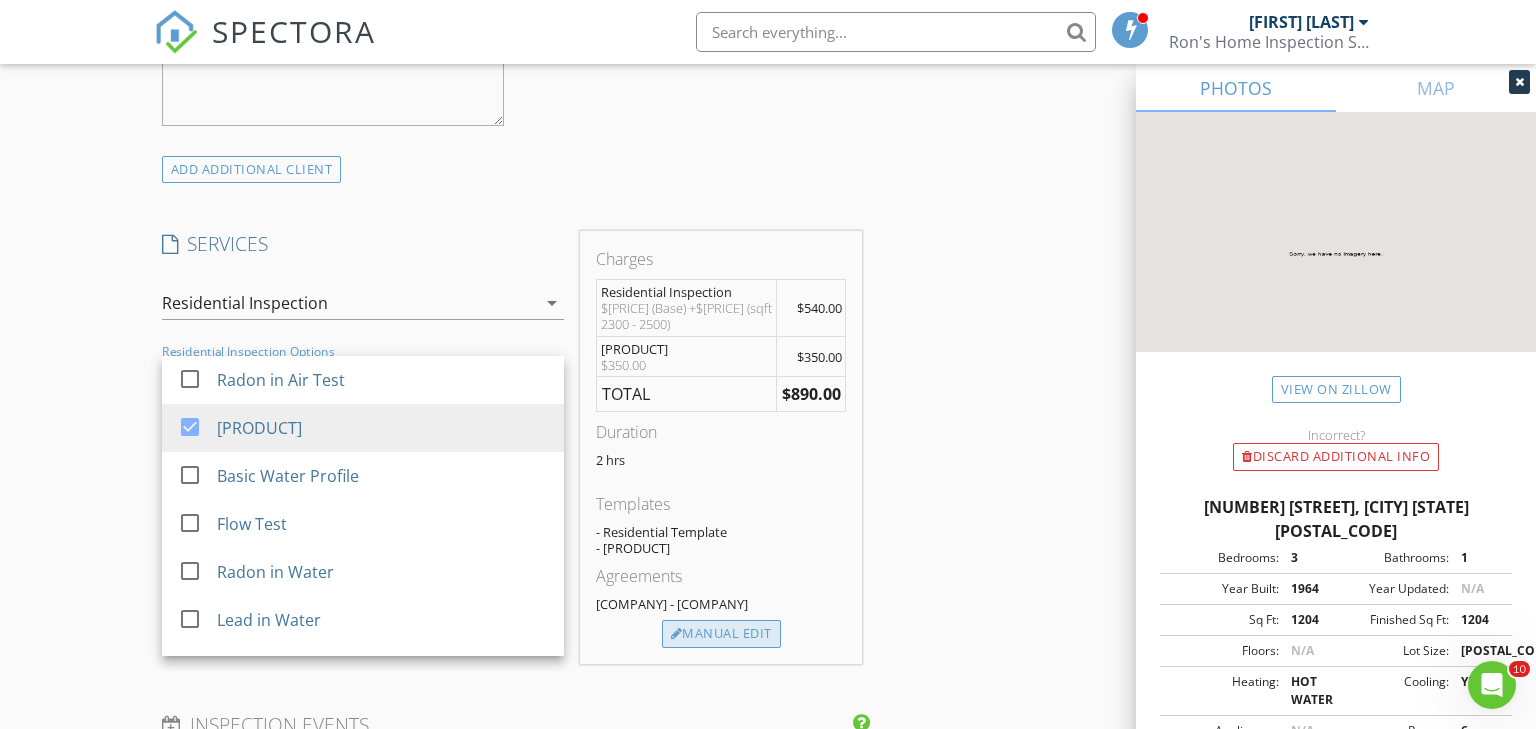 click on "Manual Edit" at bounding box center (721, 634) 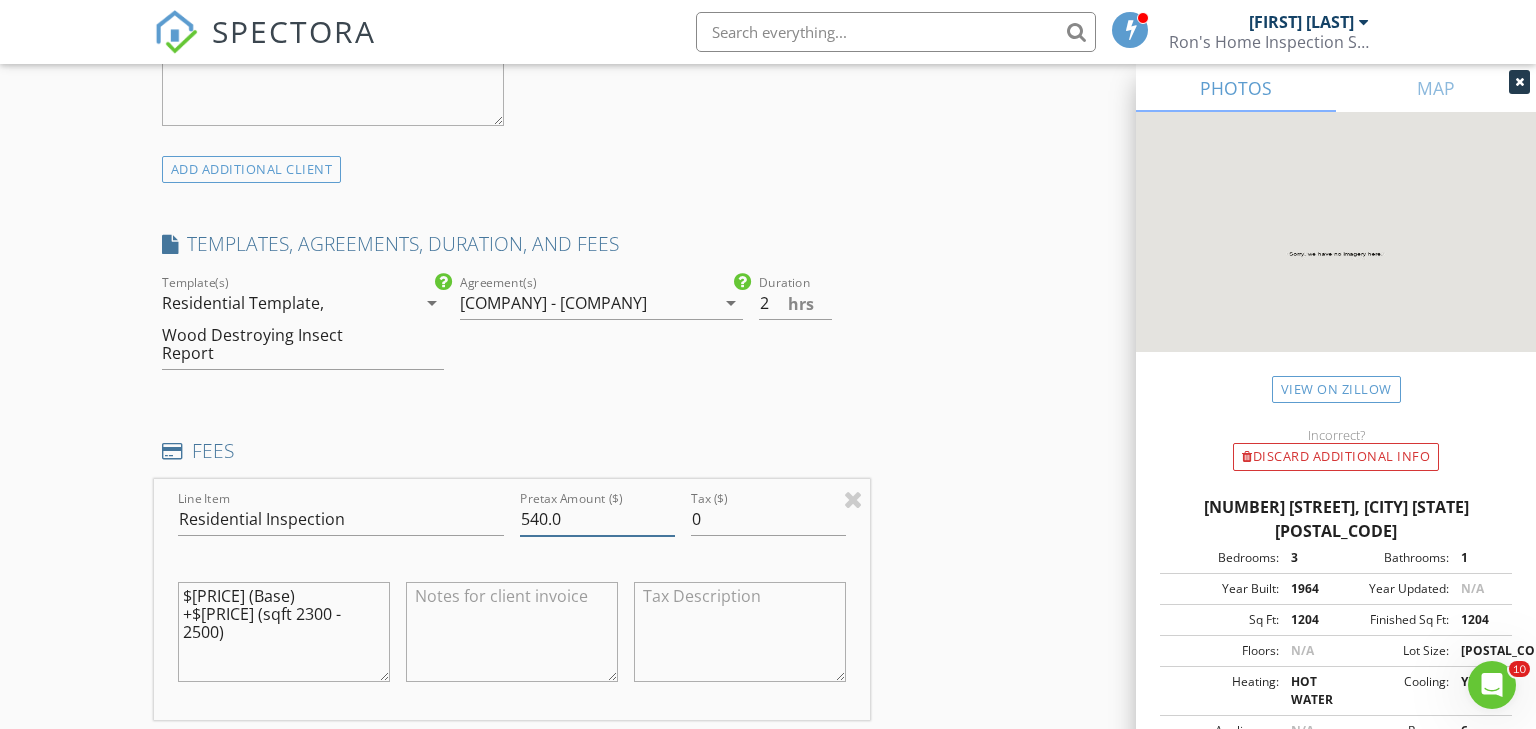 click on "540.0" at bounding box center (597, 519) 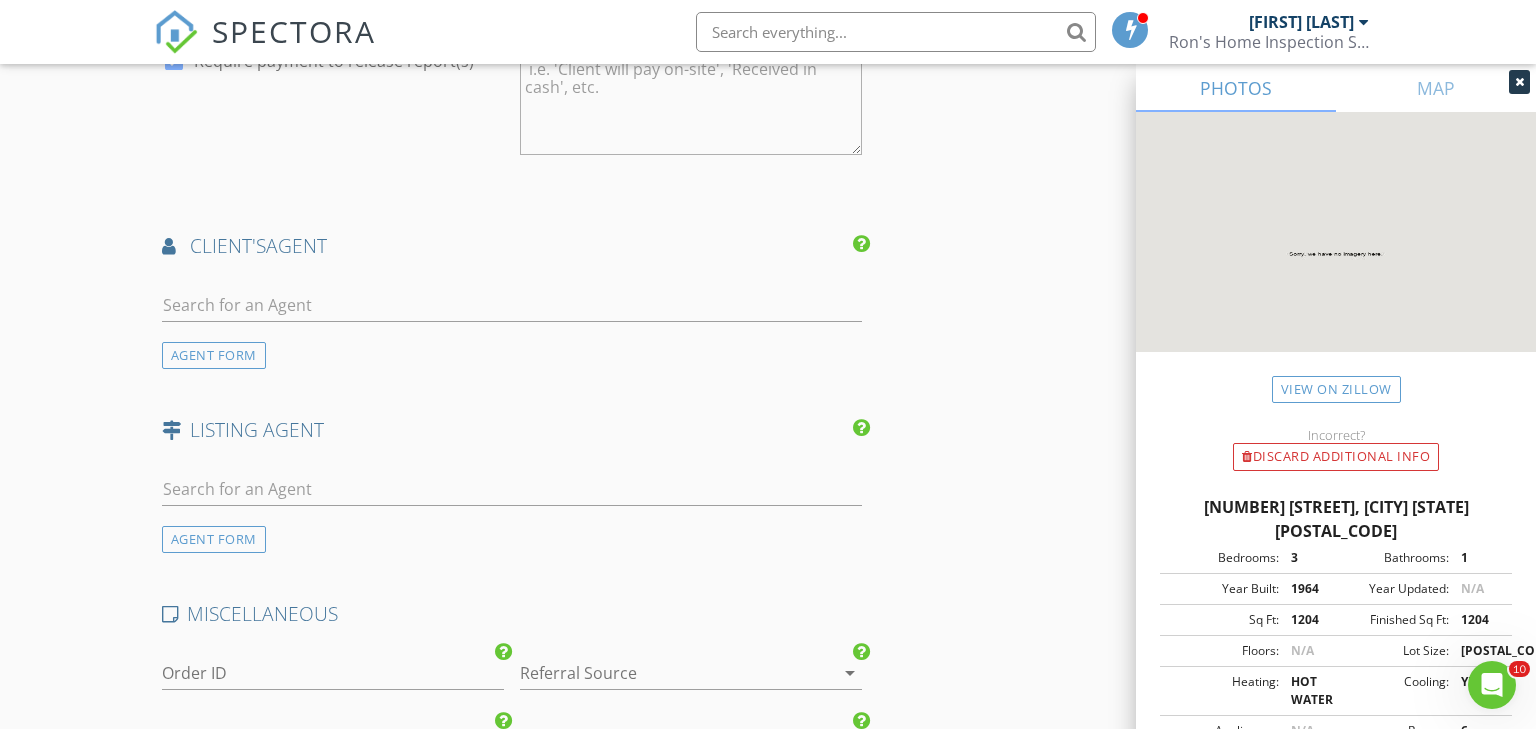 scroll, scrollTop: 2832, scrollLeft: 0, axis: vertical 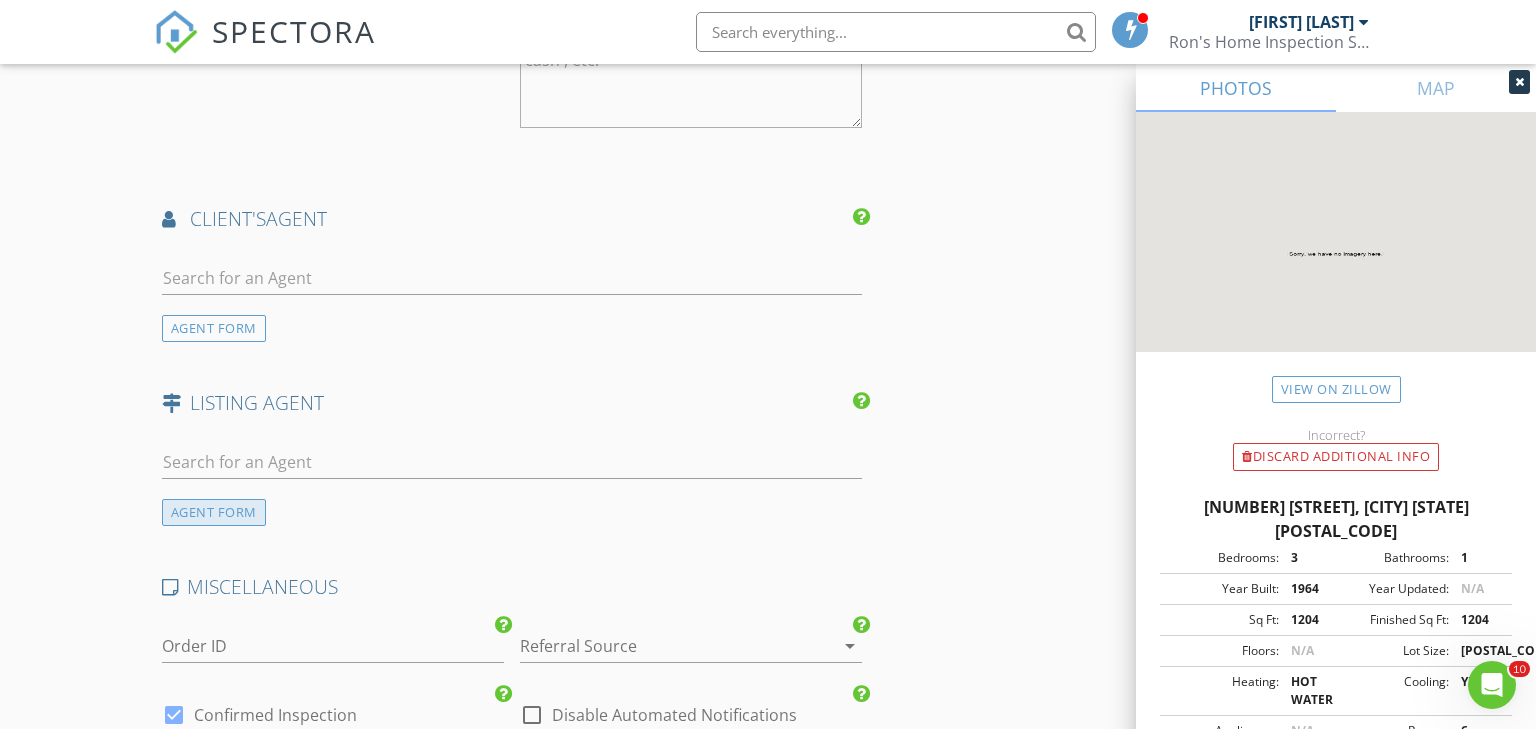type on "500.0" 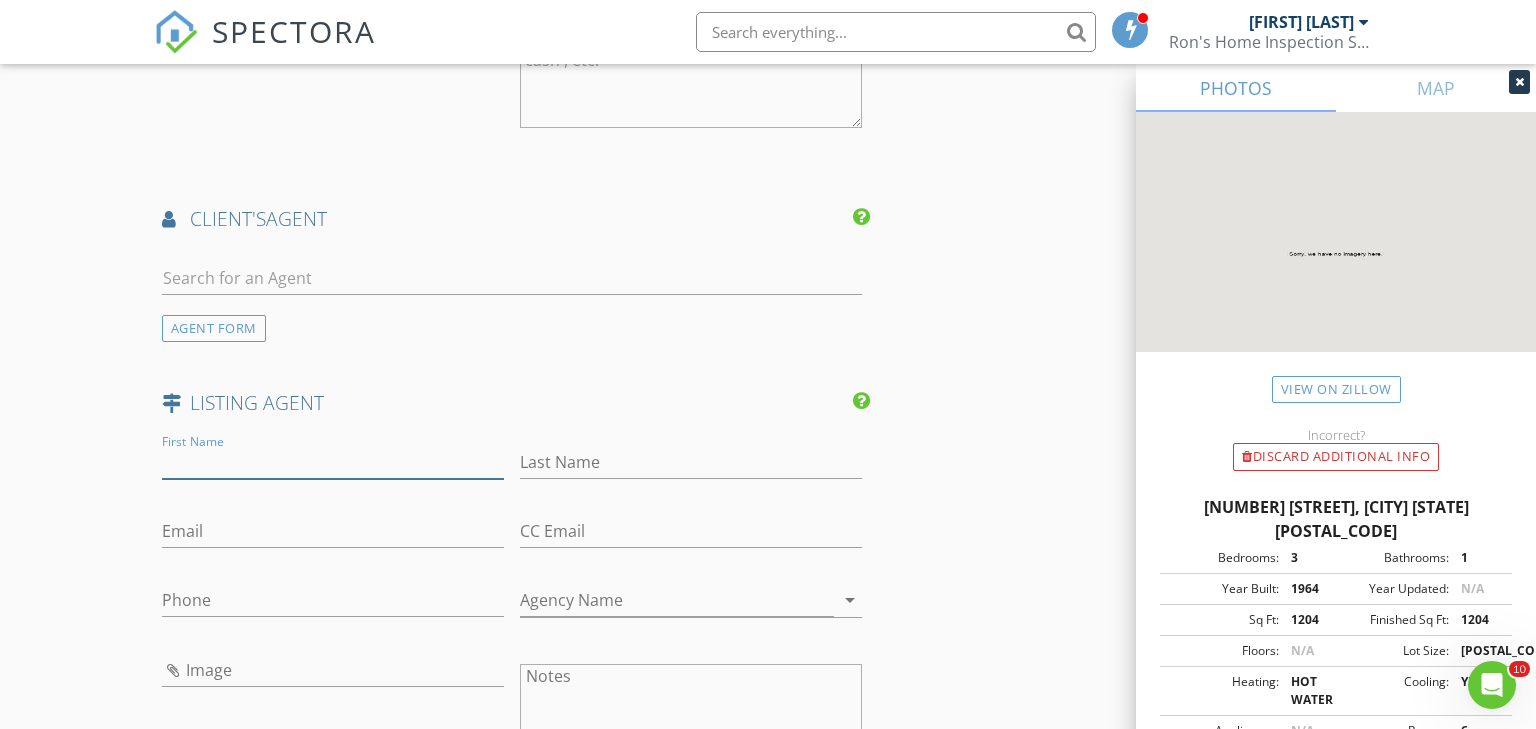 click on "First Name" at bounding box center (333, 462) 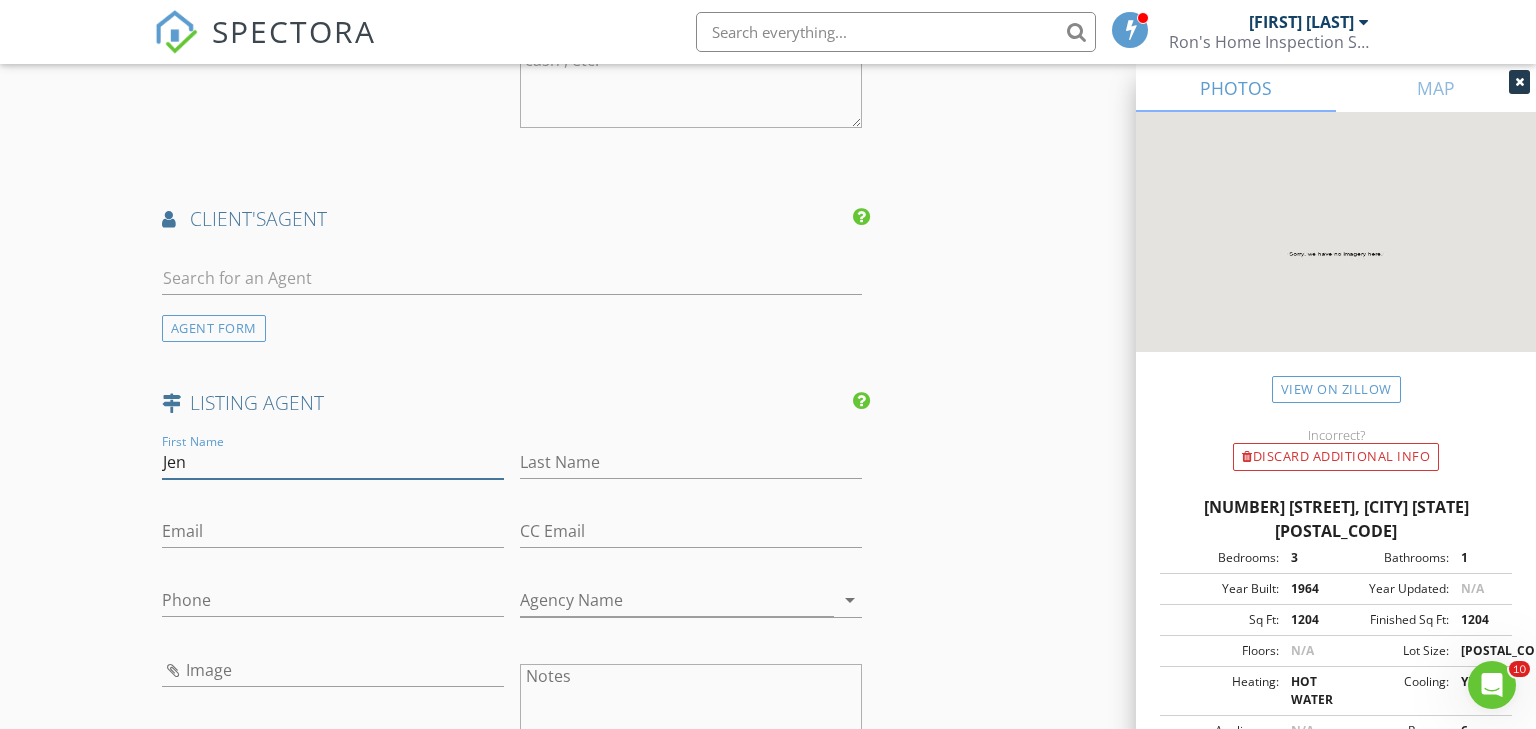 type on "Jen" 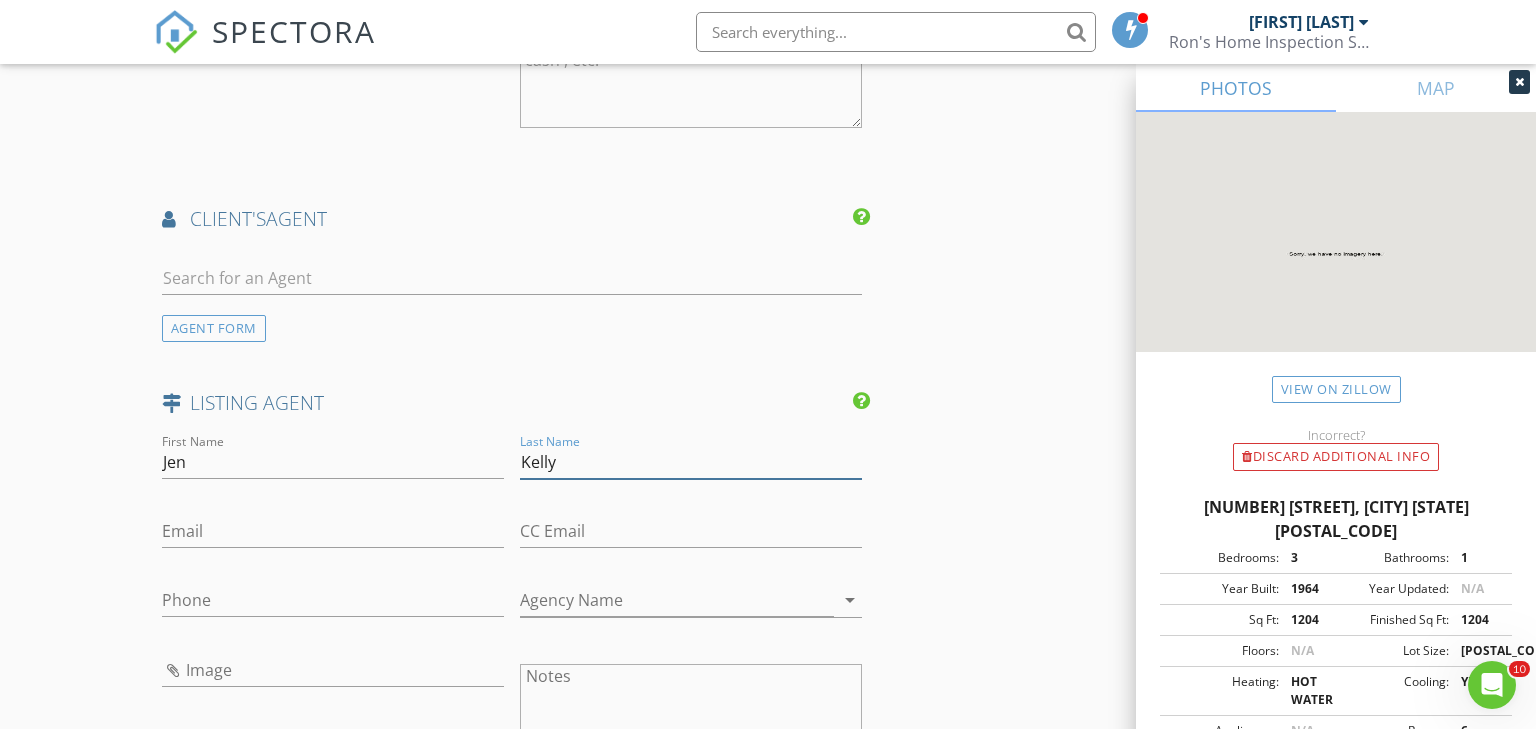 type on "Kelly" 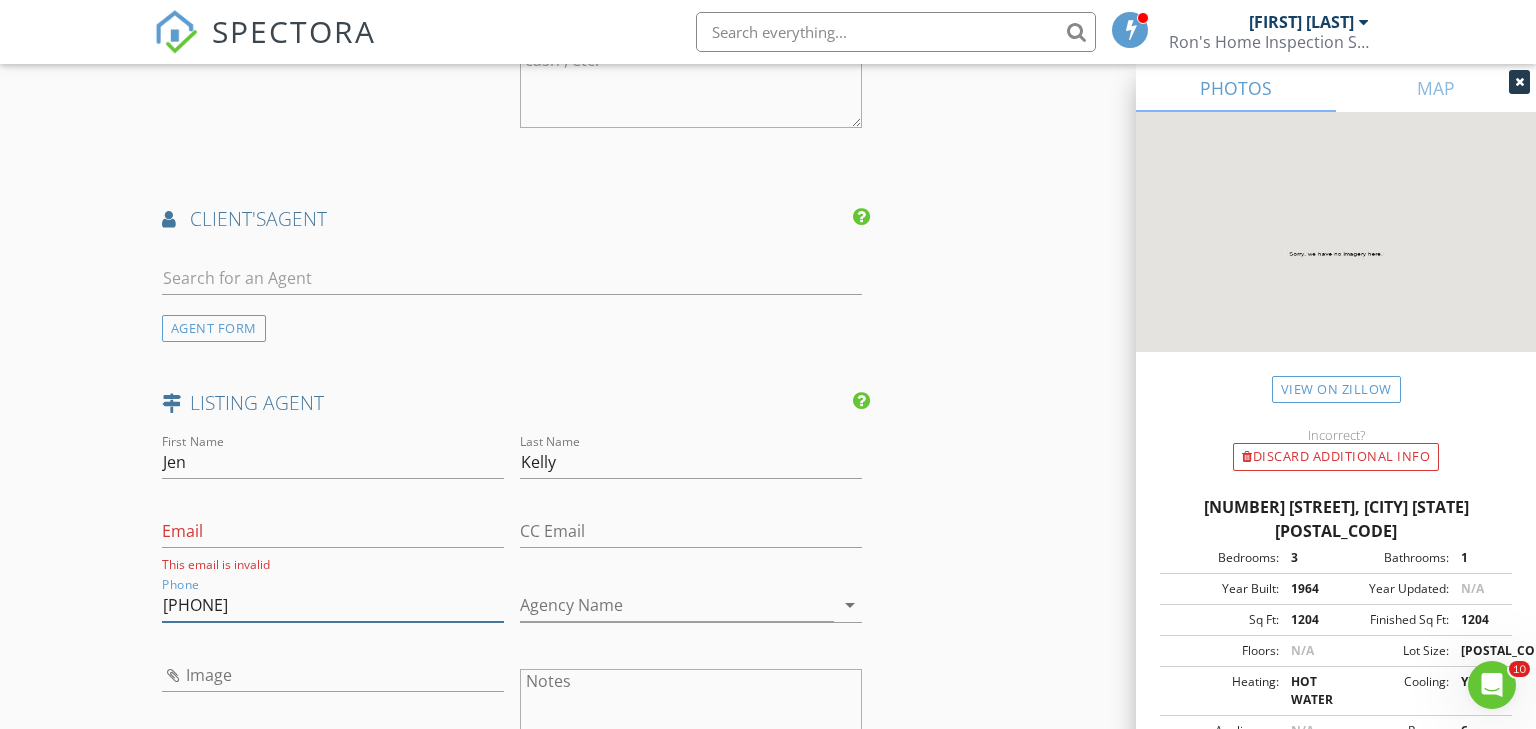 type on "203-601-6554" 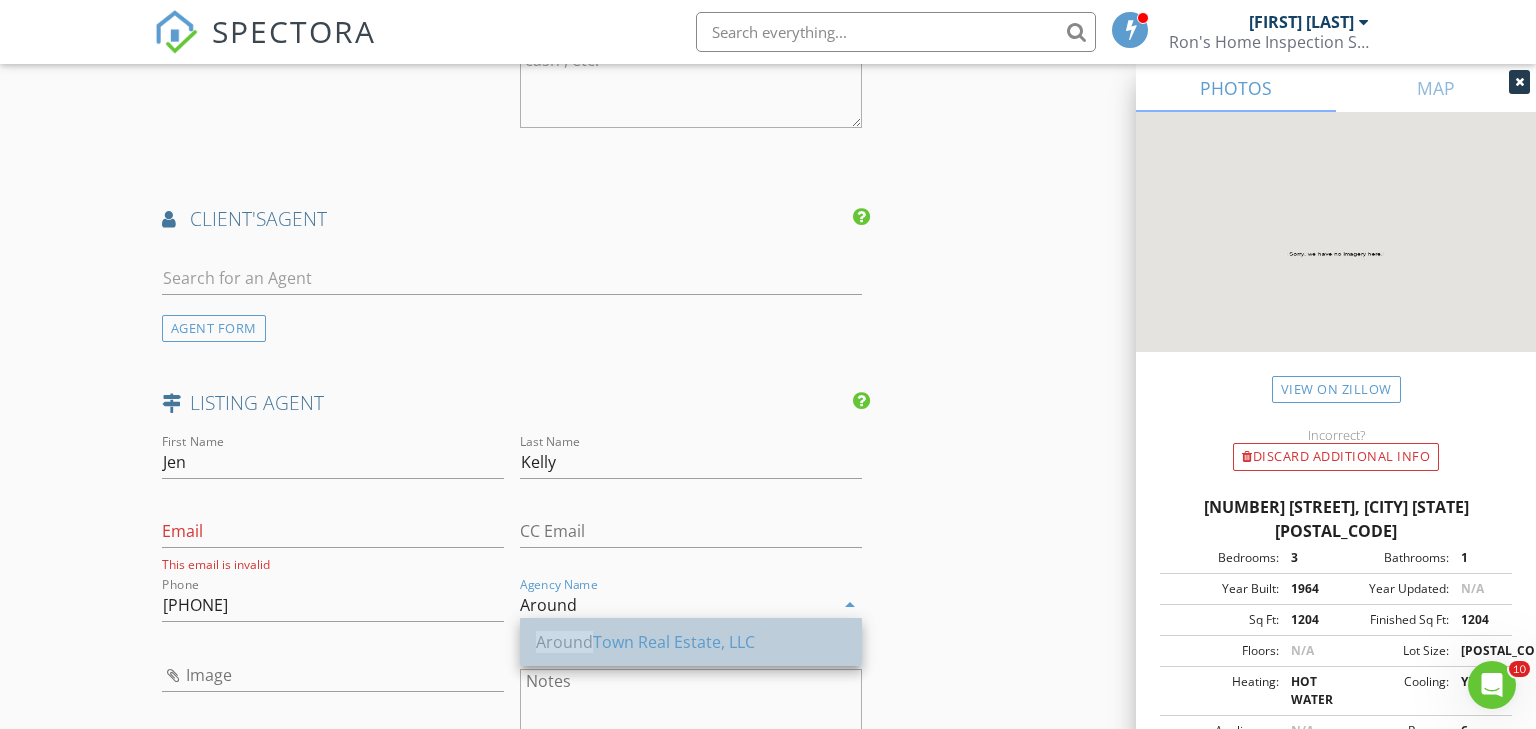 click on "Around  Town Real Estate, LLC" at bounding box center (691, 642) 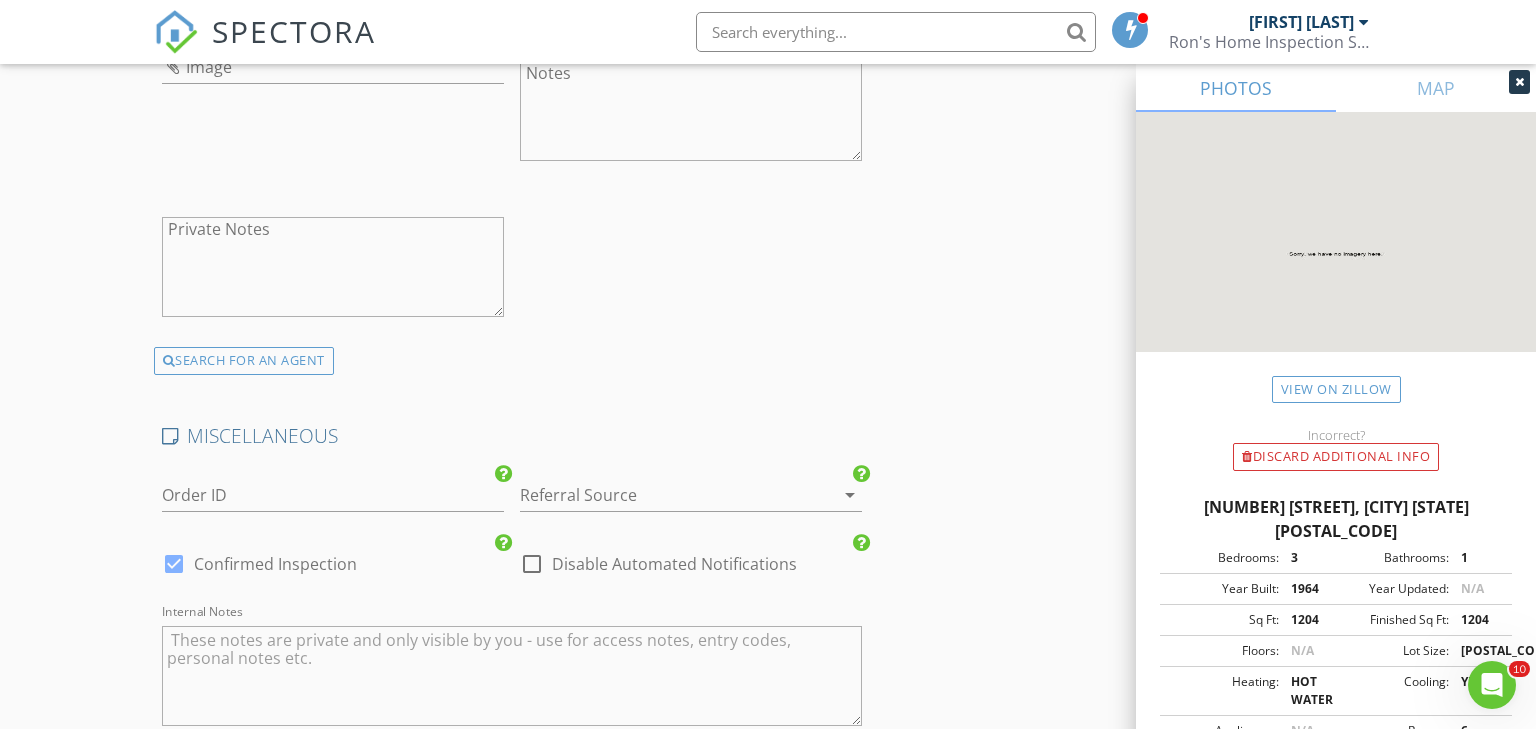 scroll, scrollTop: 3819, scrollLeft: 0, axis: vertical 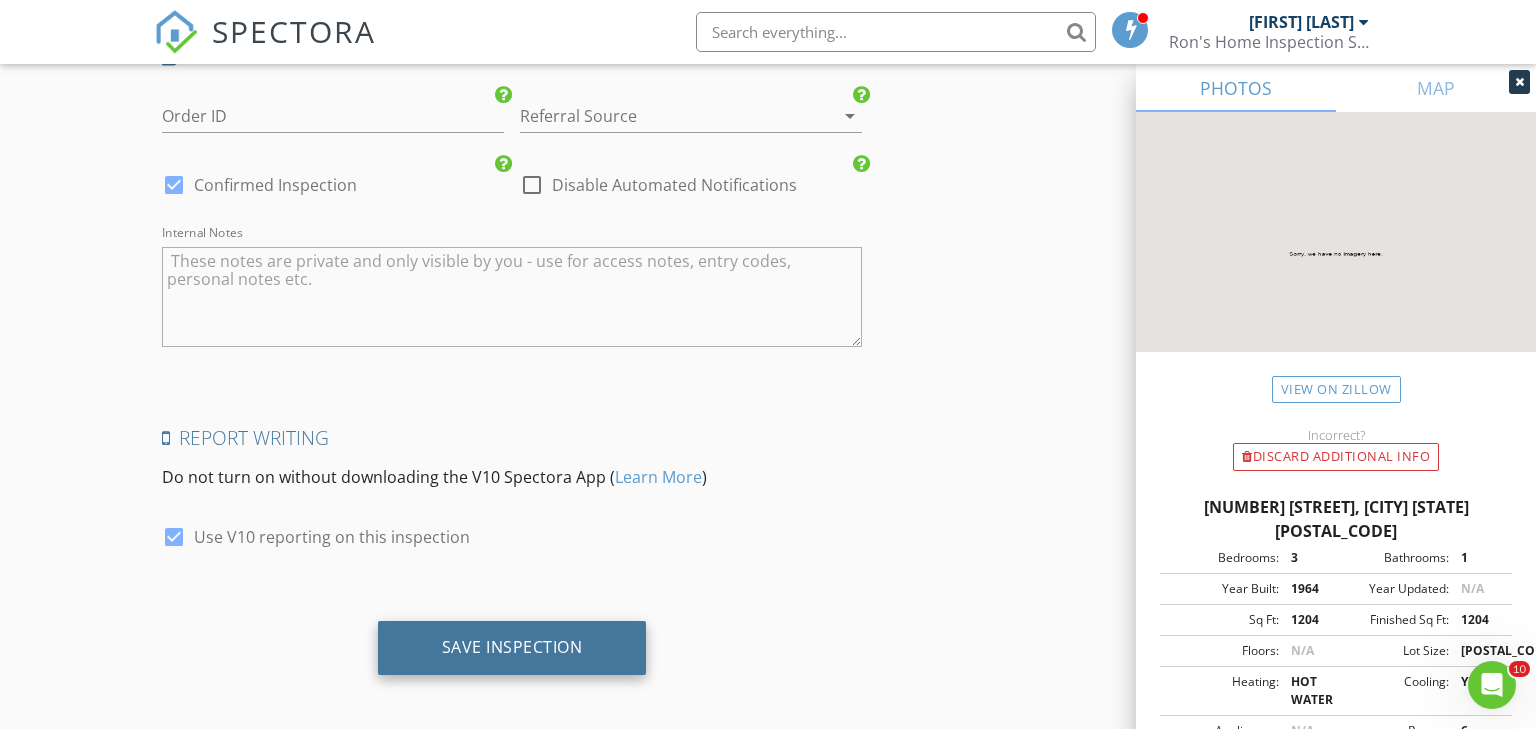 type on "Around Town Real Estate, LLC" 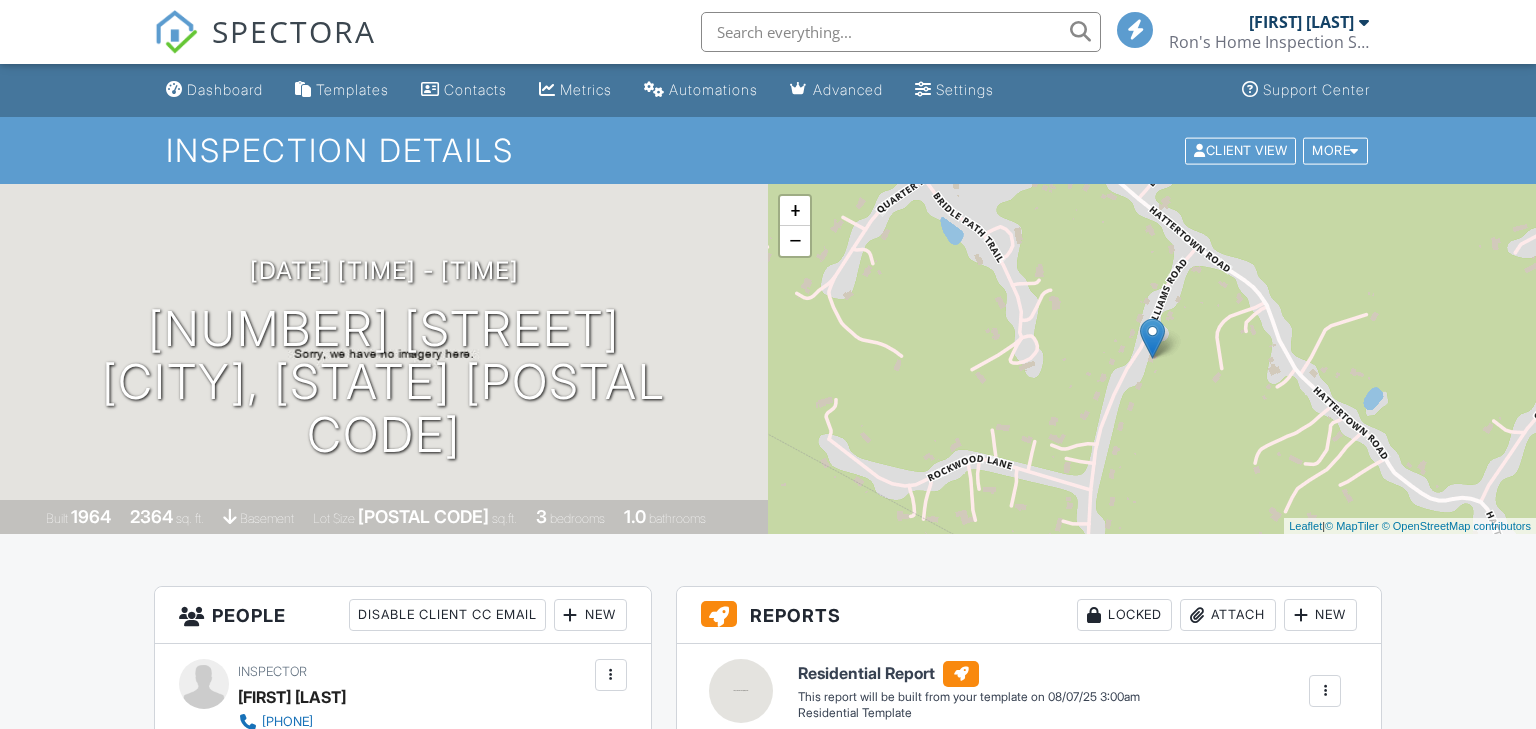 scroll, scrollTop: 0, scrollLeft: 0, axis: both 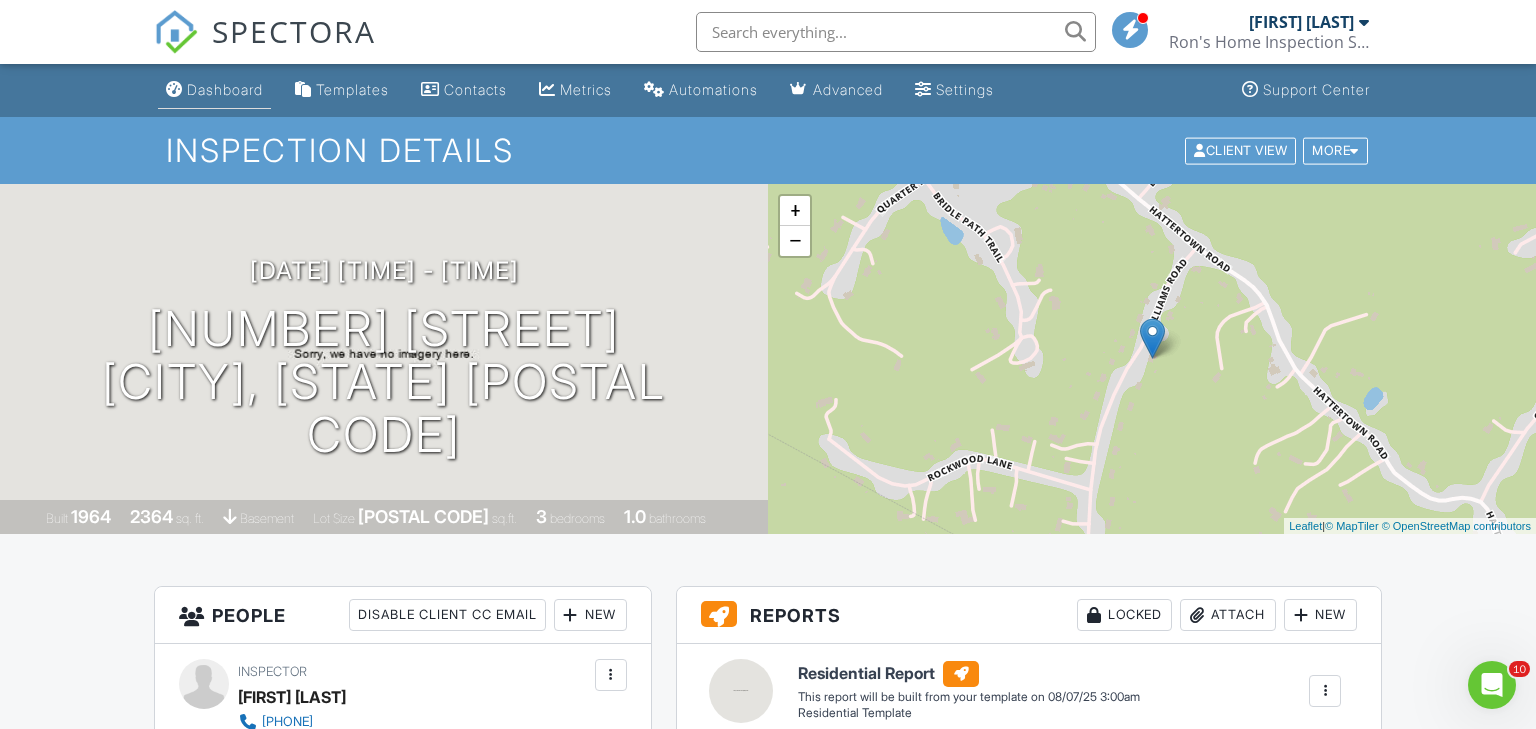 click on "Dashboard" at bounding box center (225, 89) 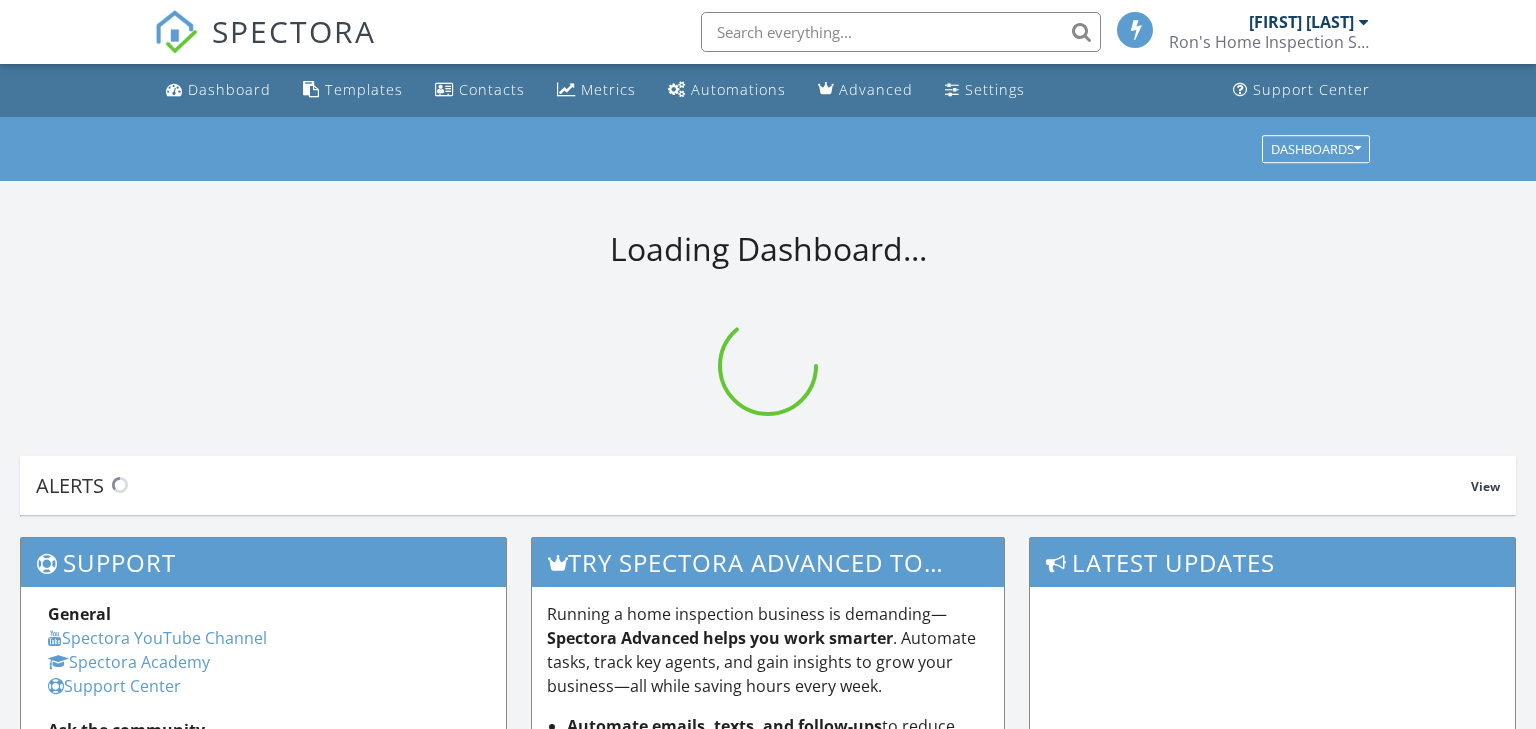 scroll, scrollTop: 0, scrollLeft: 0, axis: both 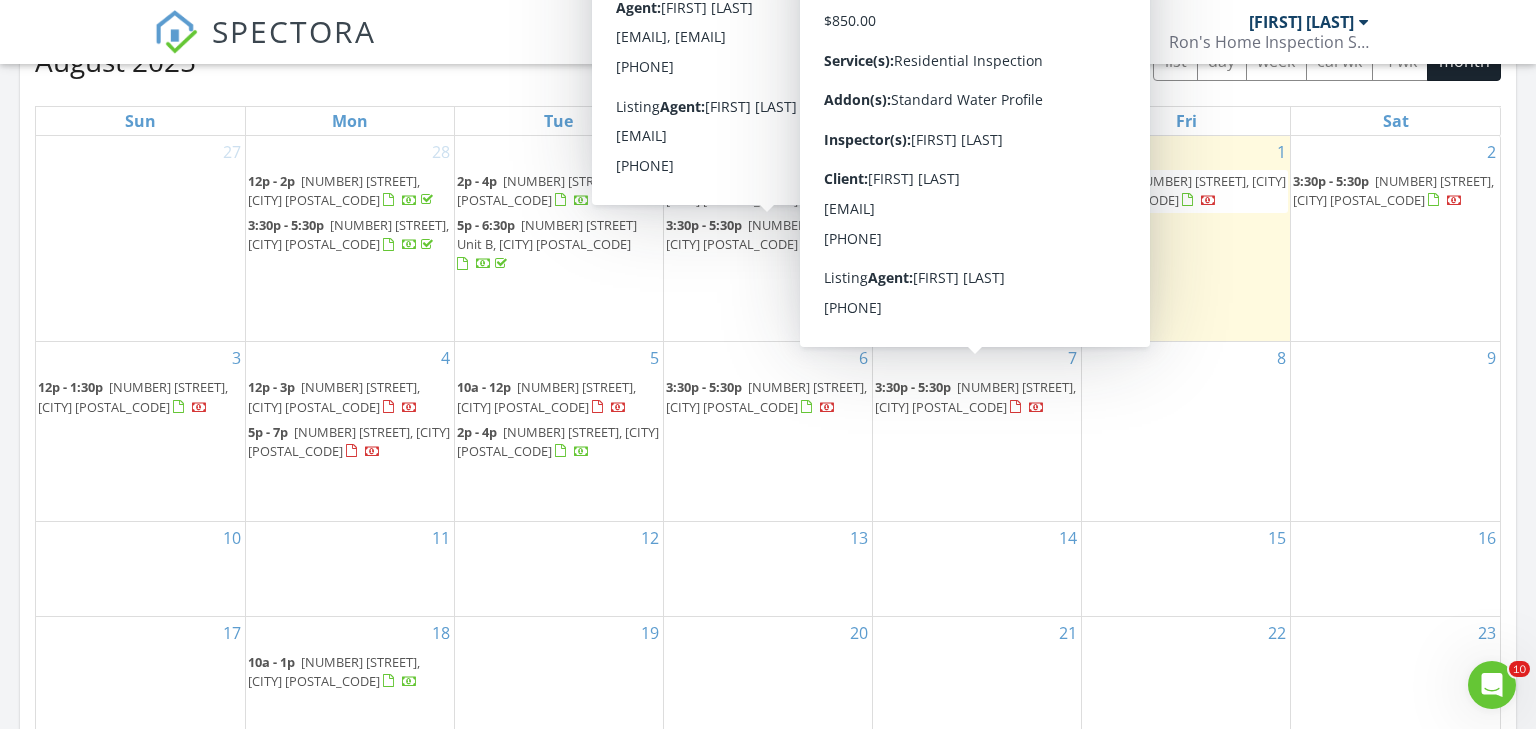 click on "3:30p - 5:30p" at bounding box center (913, 387) 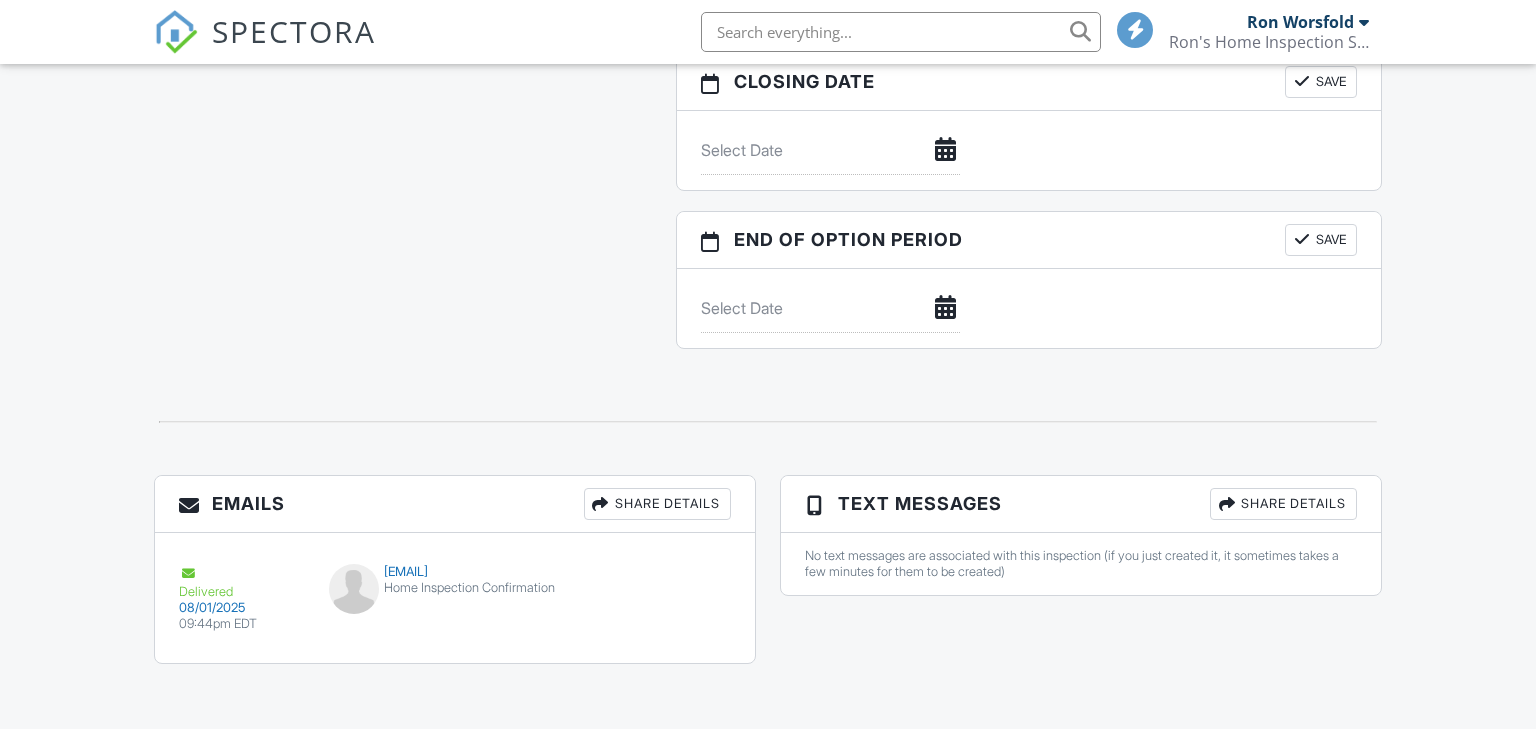 scroll, scrollTop: 1948, scrollLeft: 0, axis: vertical 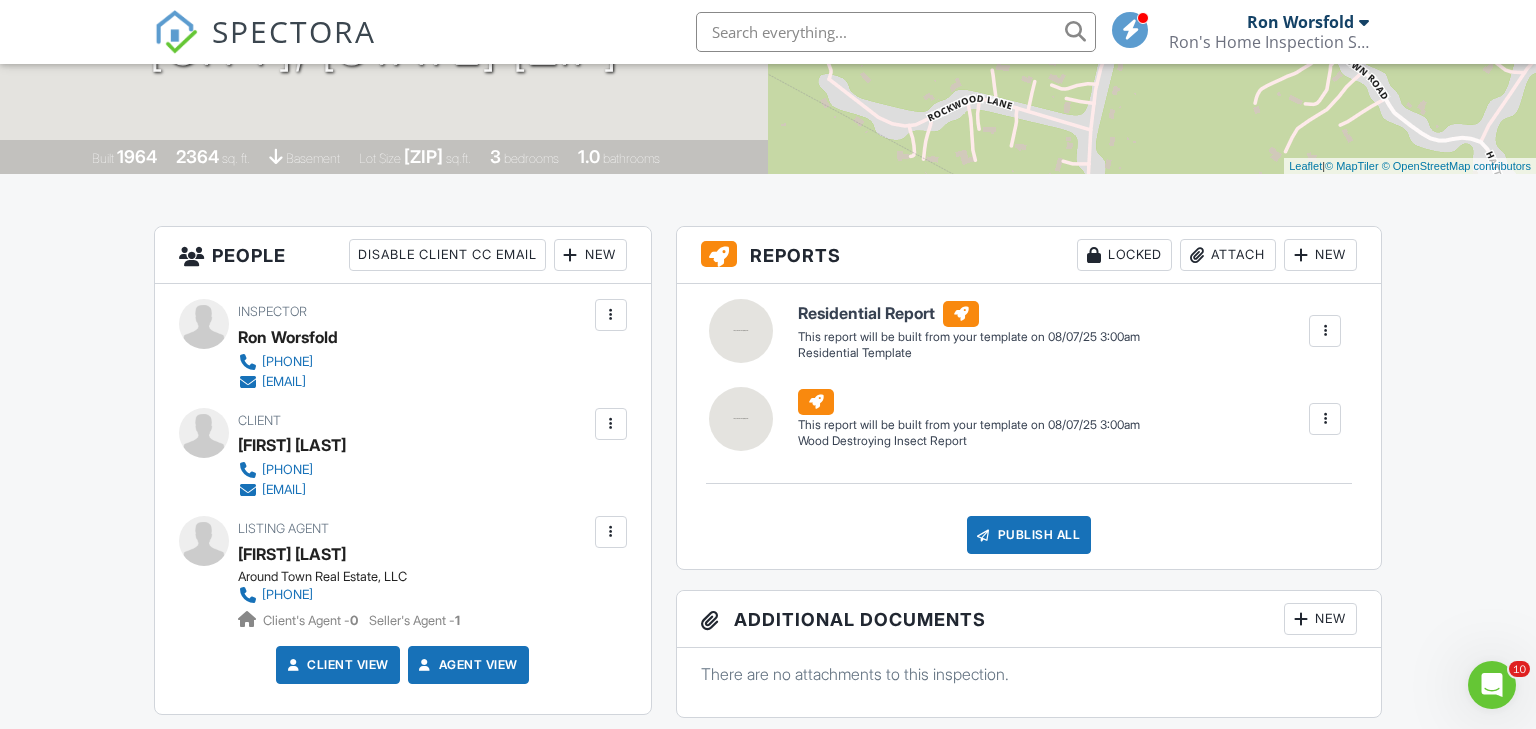 click on "New" at bounding box center (590, 255) 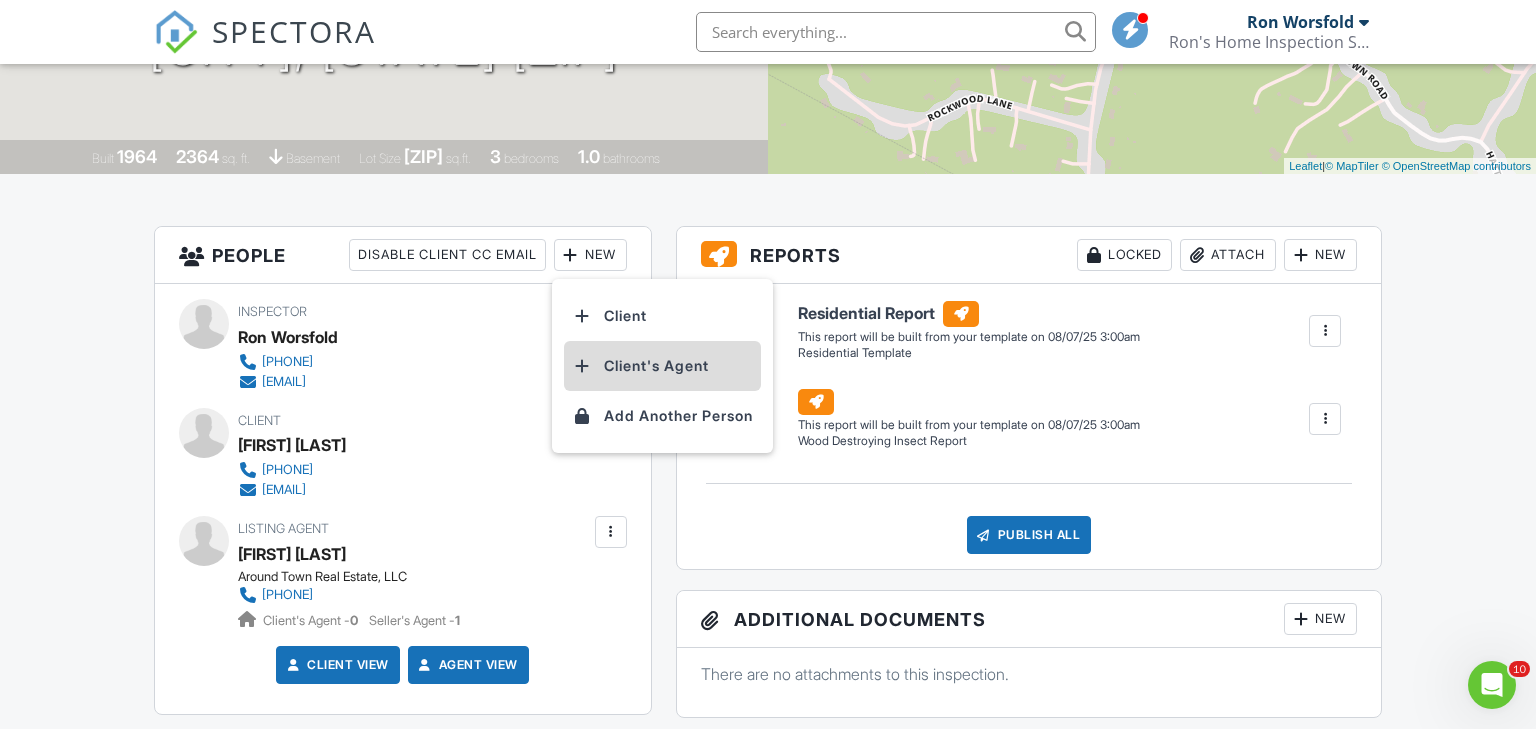 click on "Client's Agent" at bounding box center [662, 366] 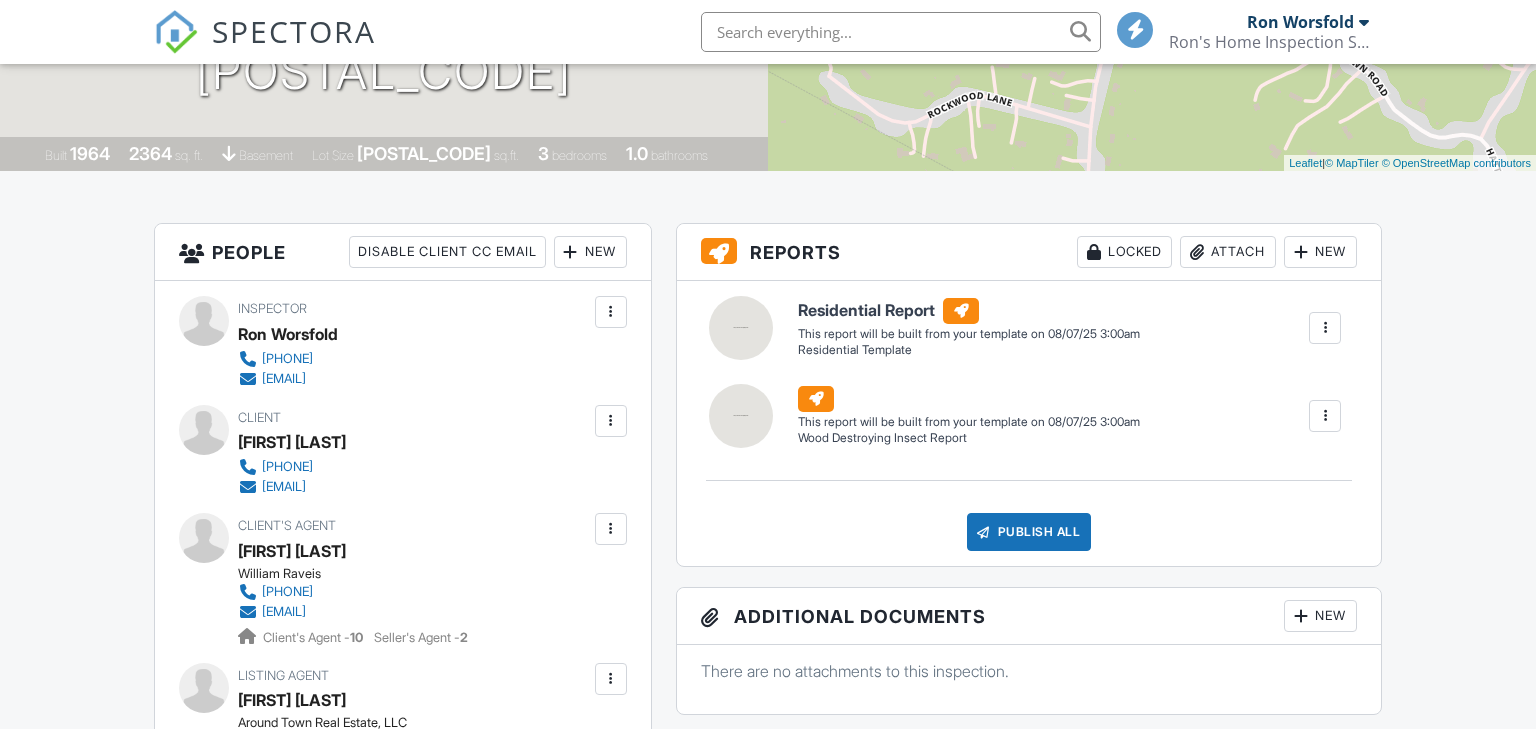 scroll, scrollTop: 363, scrollLeft: 0, axis: vertical 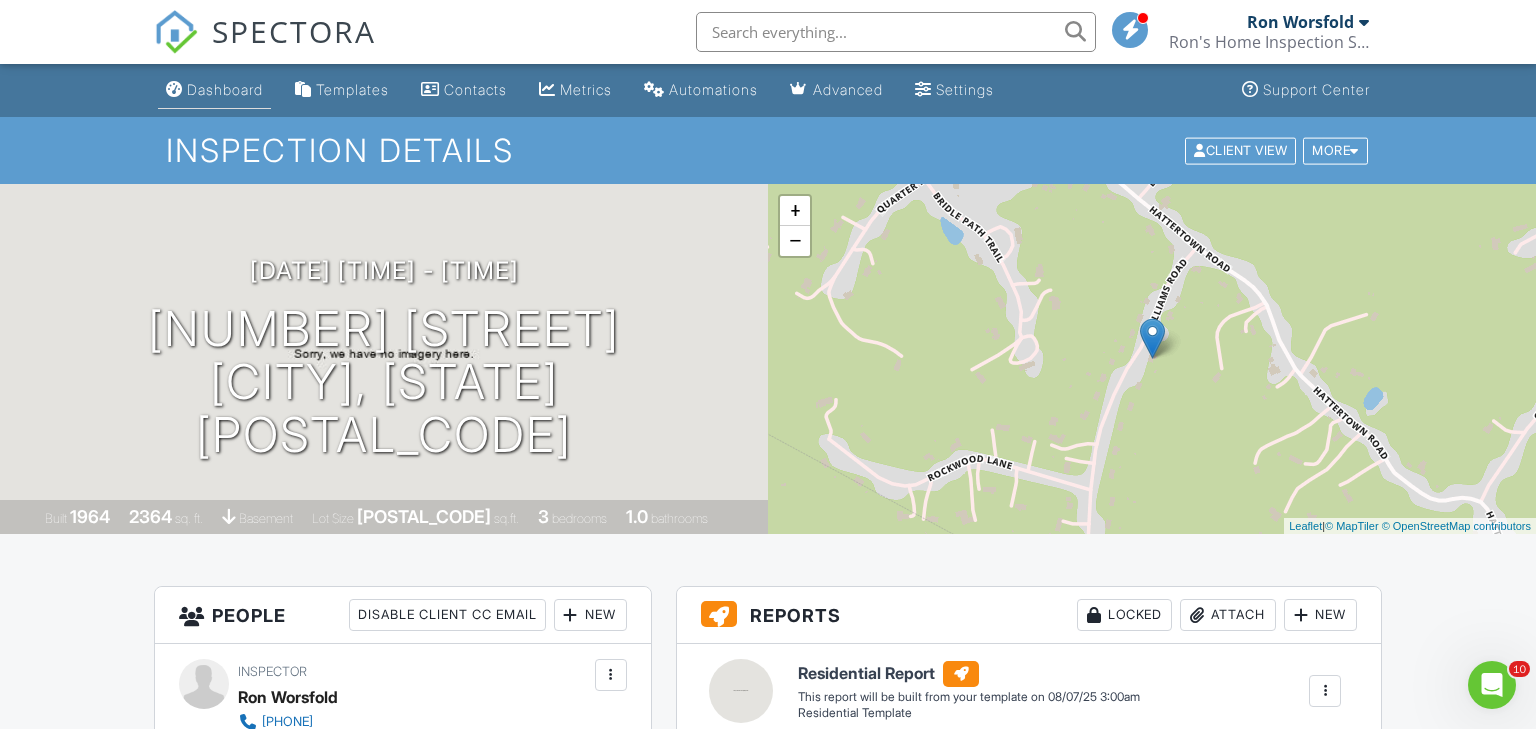 click on "Dashboard" at bounding box center [225, 89] 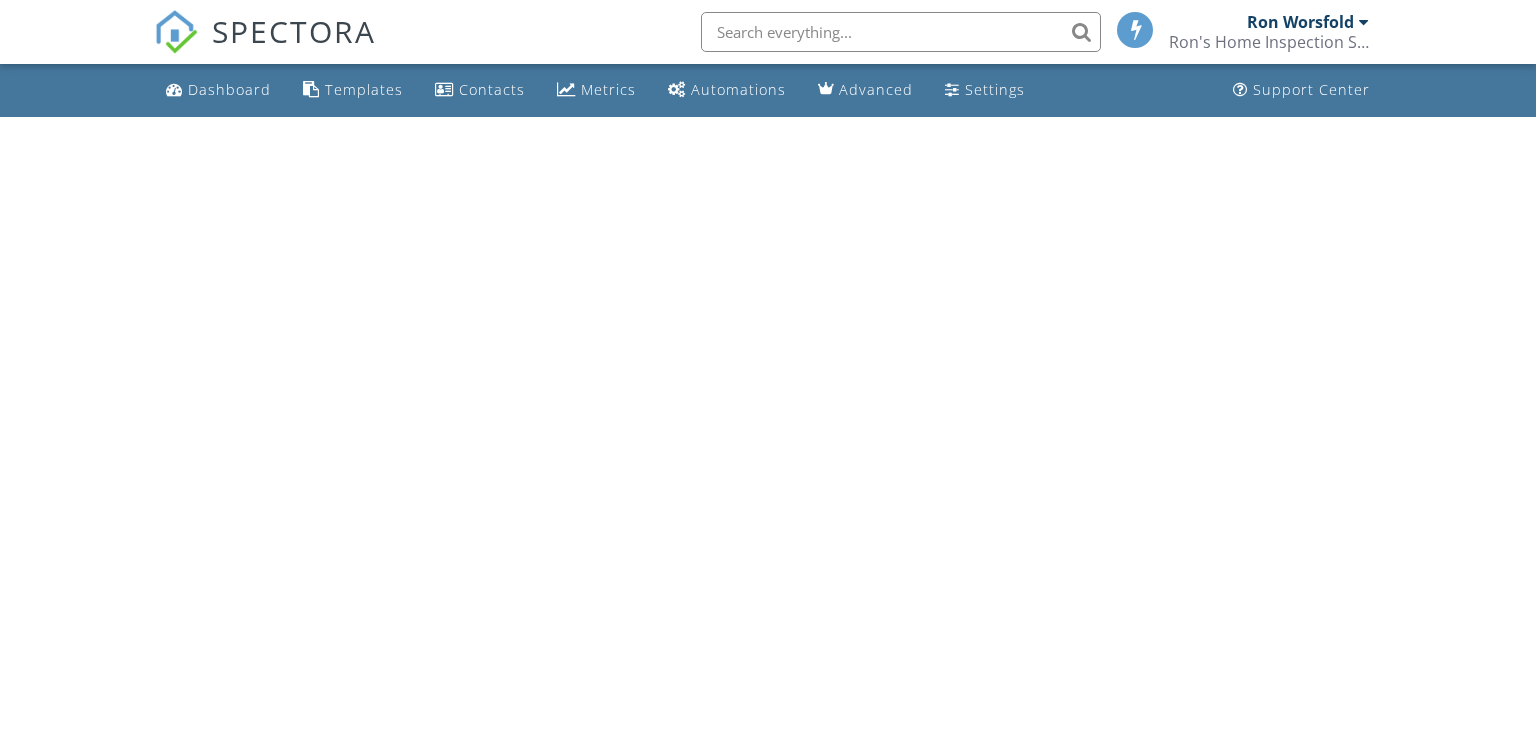 scroll, scrollTop: 0, scrollLeft: 0, axis: both 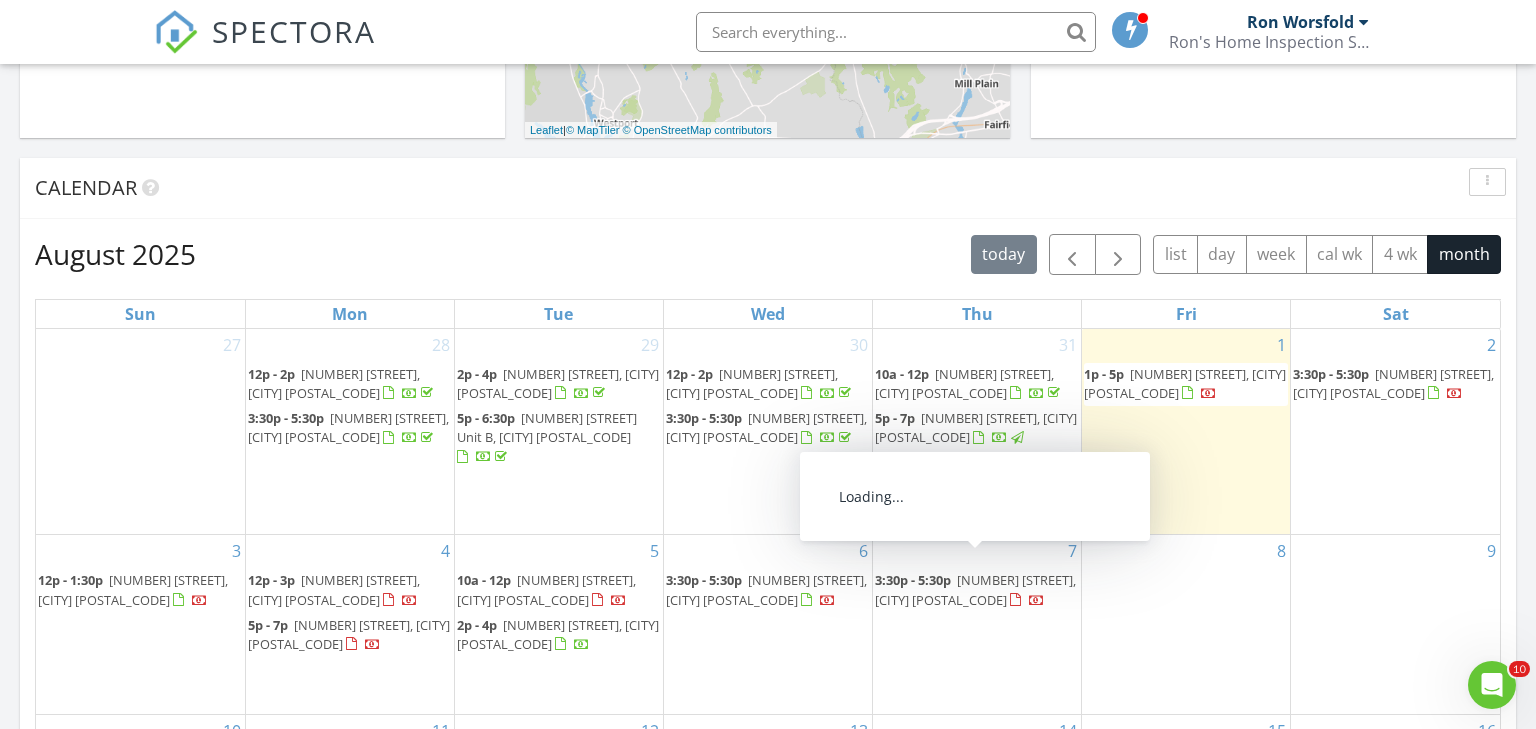 click on "3:30p - 5:30p" at bounding box center [913, 580] 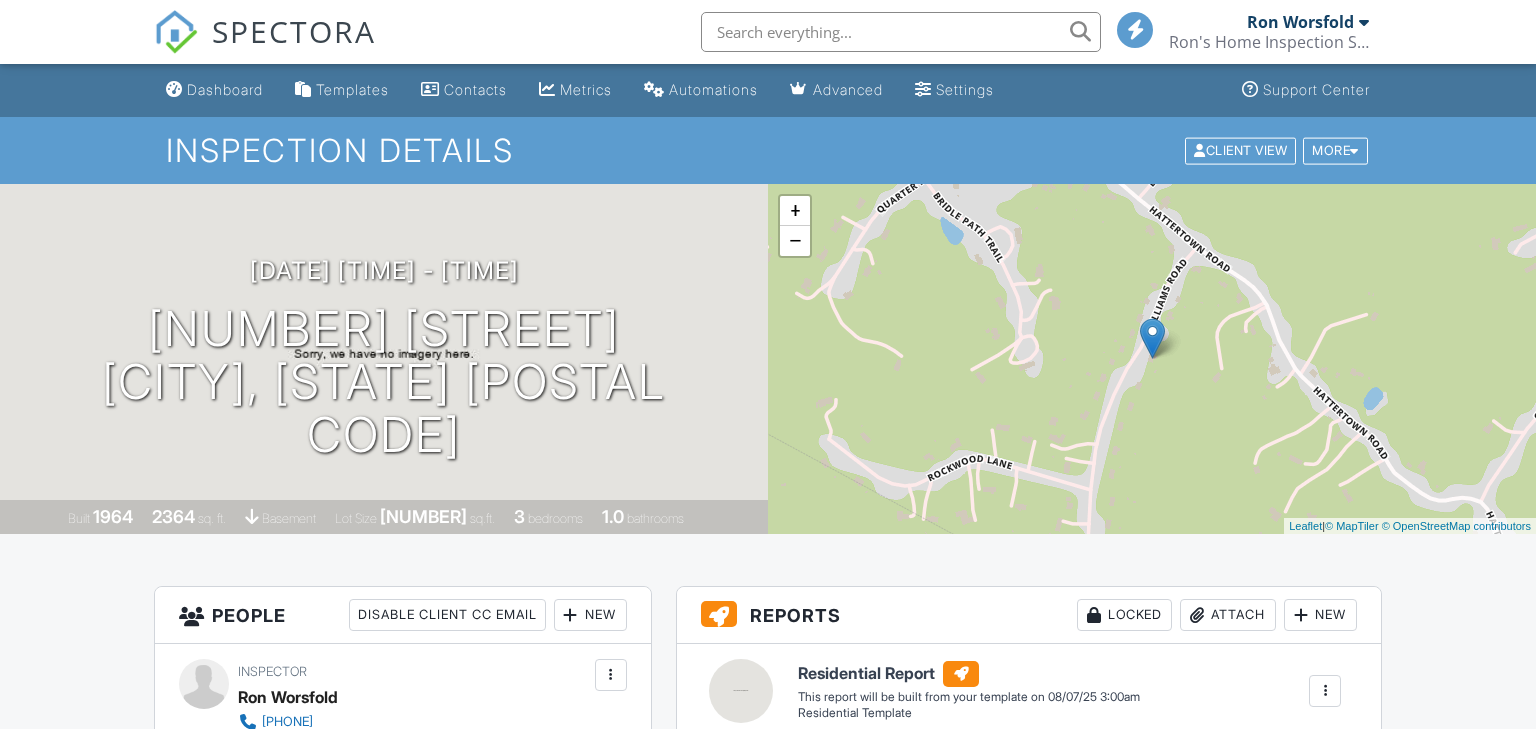 scroll, scrollTop: 145, scrollLeft: 0, axis: vertical 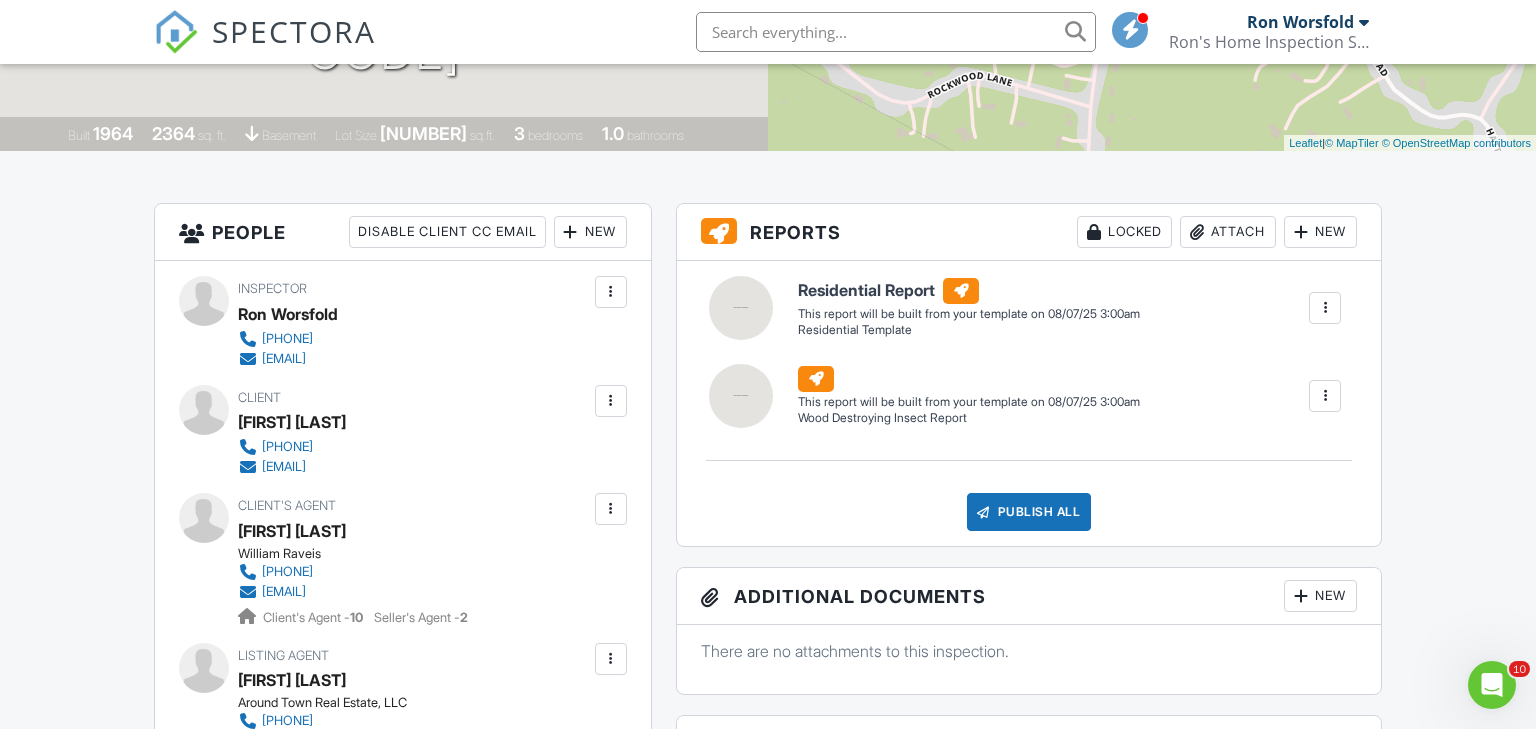 click at bounding box center [611, 509] 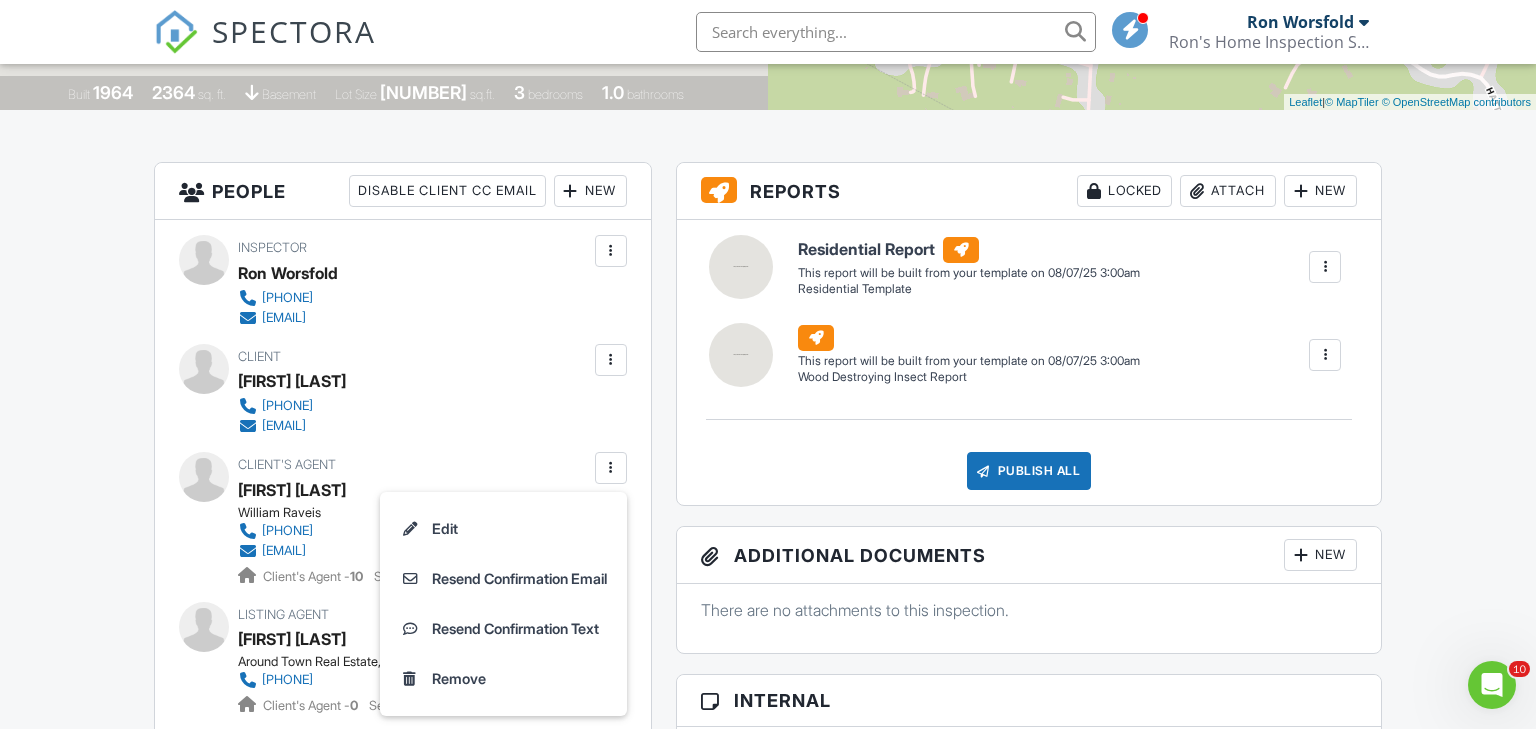 scroll, scrollTop: 465, scrollLeft: 0, axis: vertical 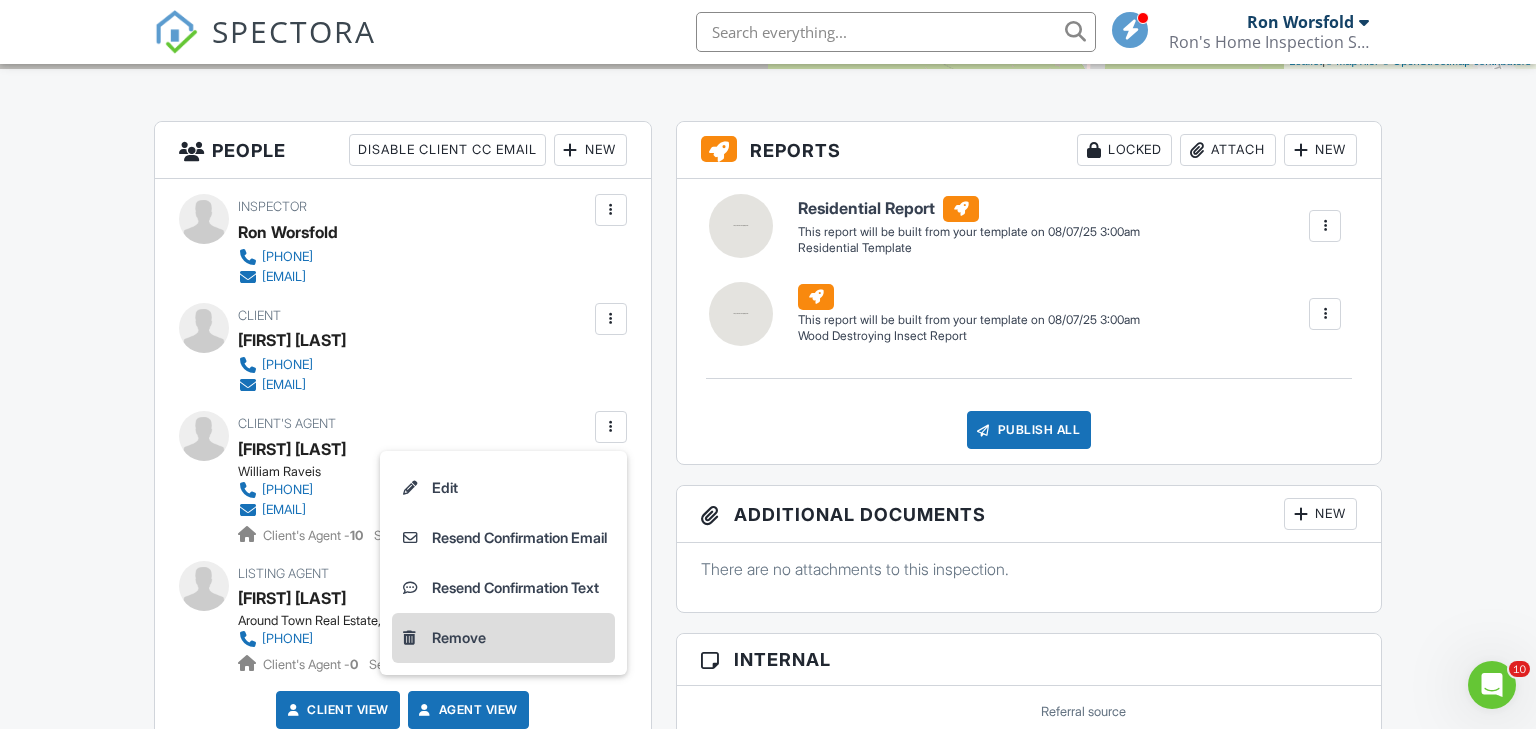 click on "Remove" at bounding box center [503, 638] 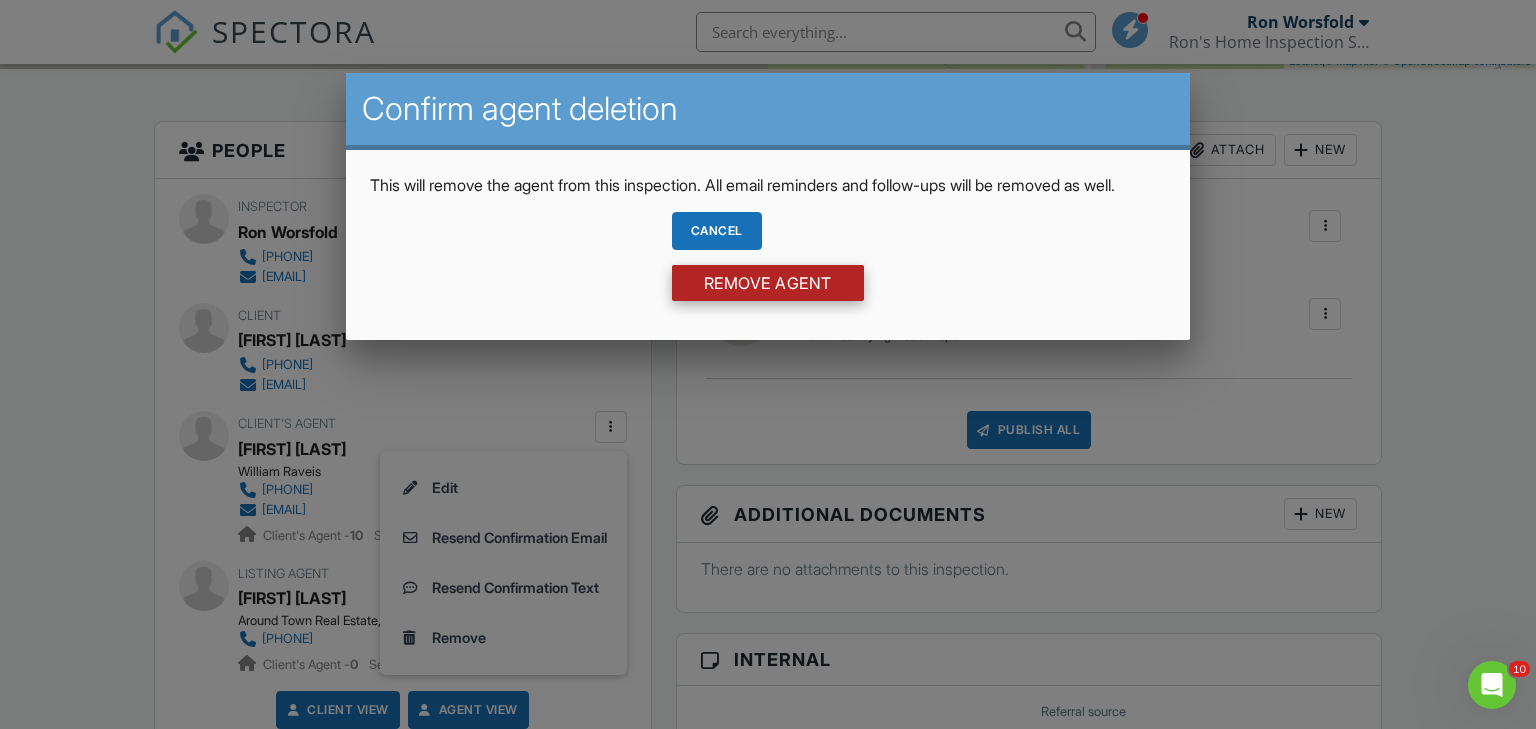 click on "Remove Agent" at bounding box center [768, 283] 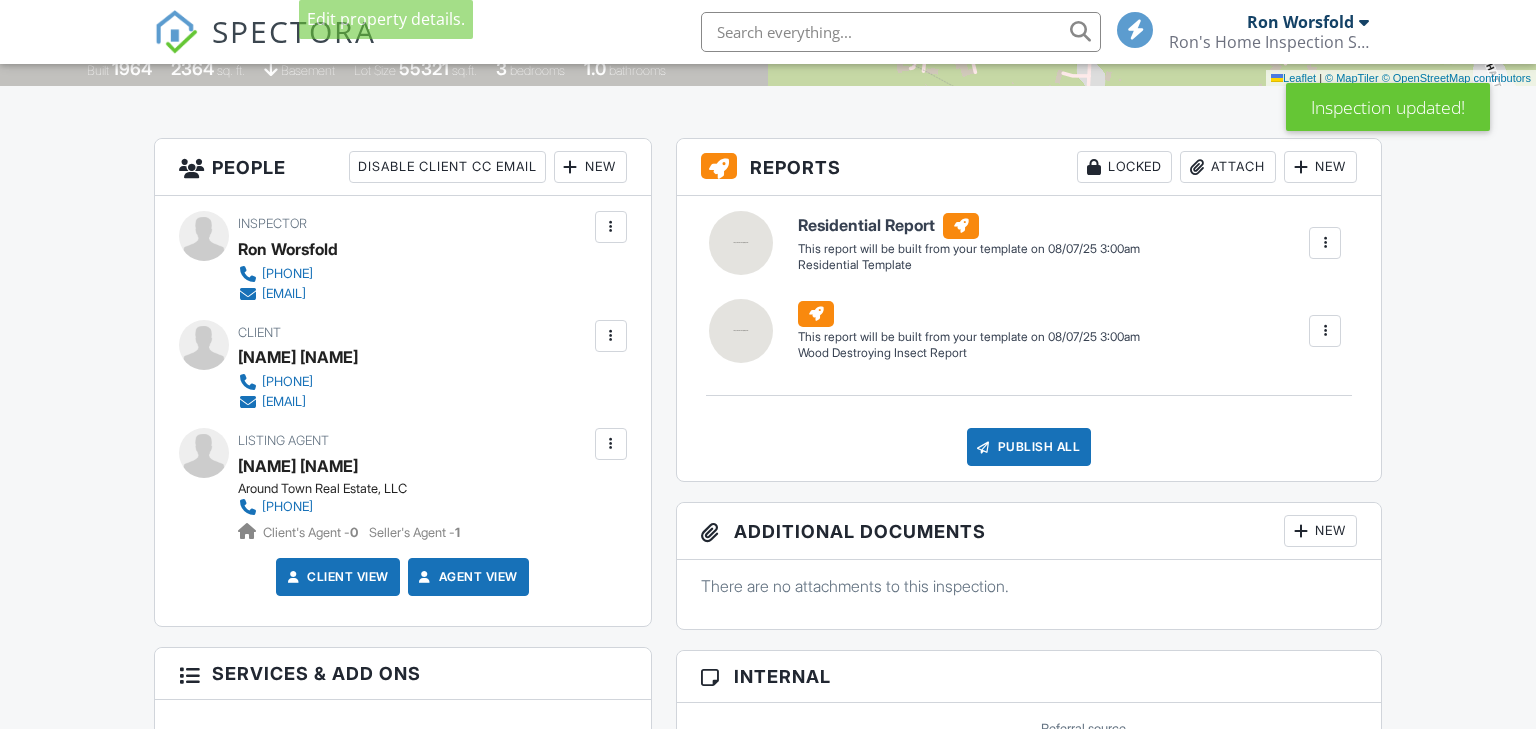 scroll, scrollTop: 559, scrollLeft: 0, axis: vertical 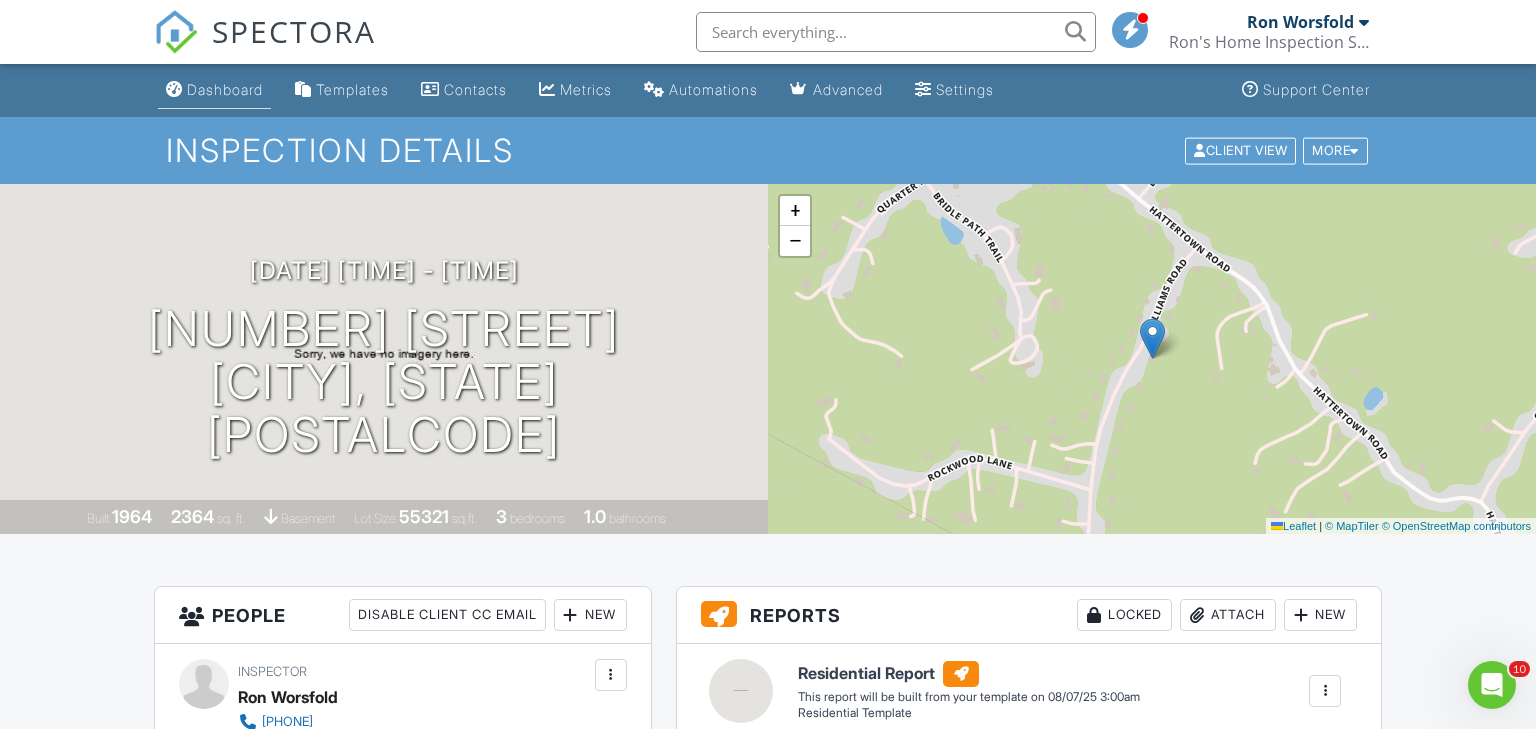 click on "Dashboard" at bounding box center (225, 89) 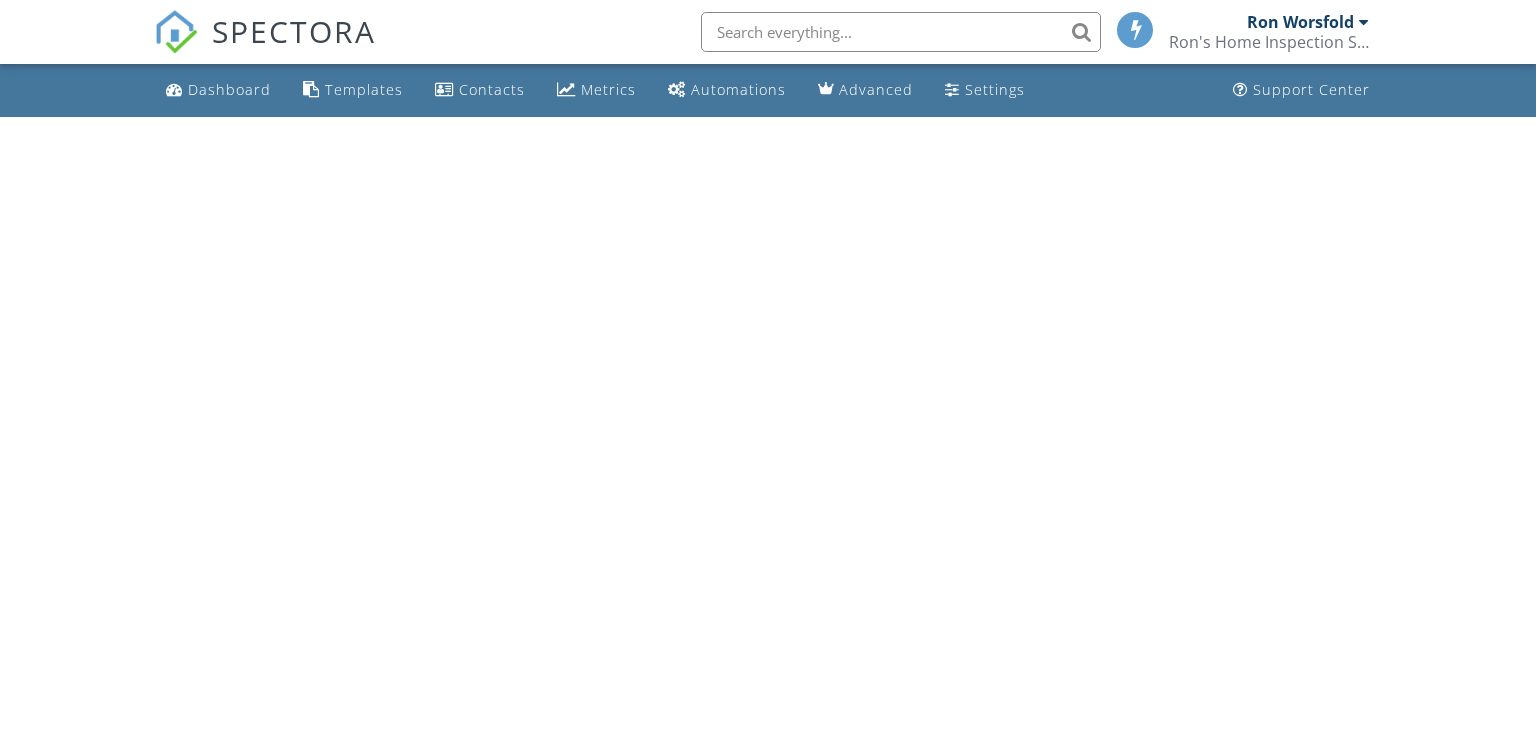 scroll, scrollTop: 0, scrollLeft: 0, axis: both 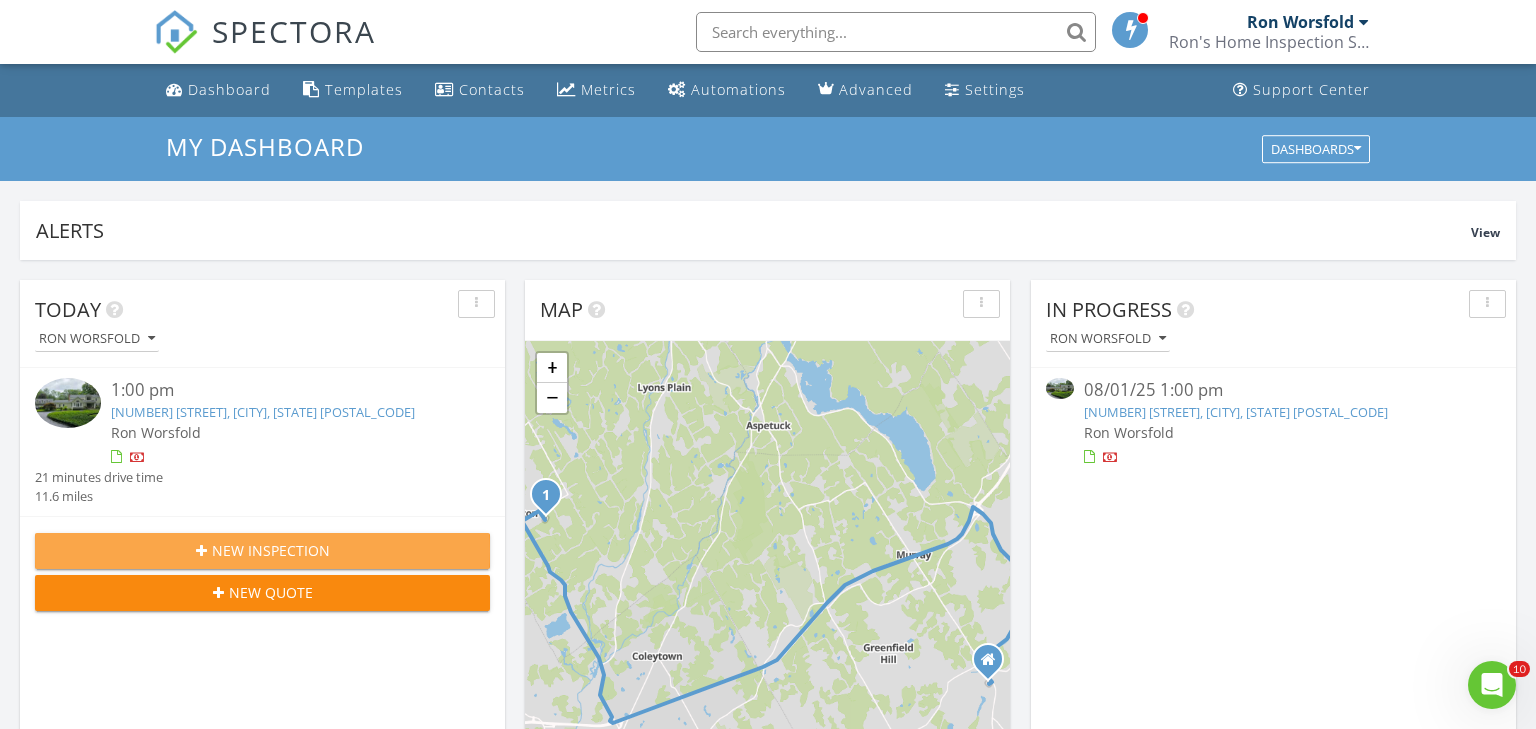 click on "New Inspection" at bounding box center [271, 550] 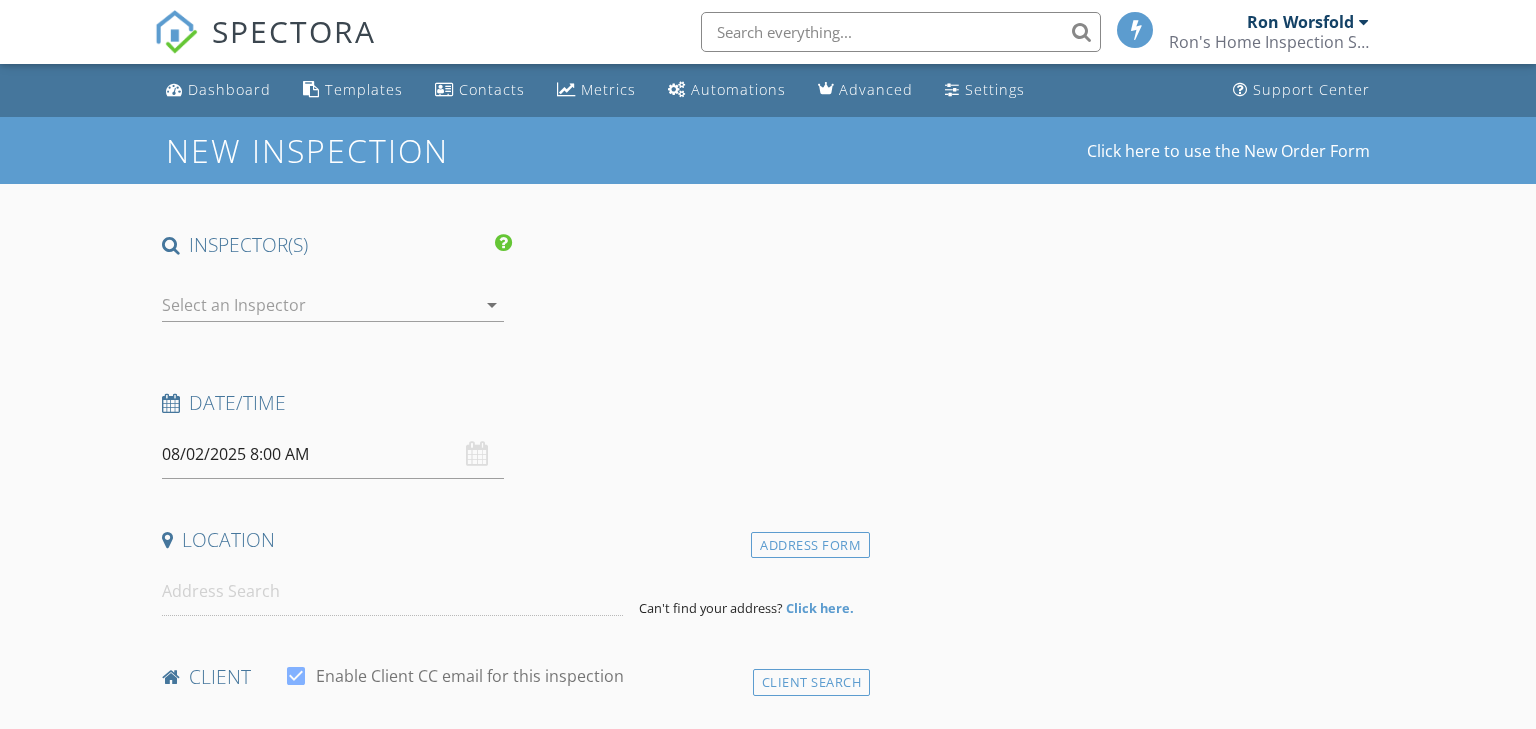 select on "7" 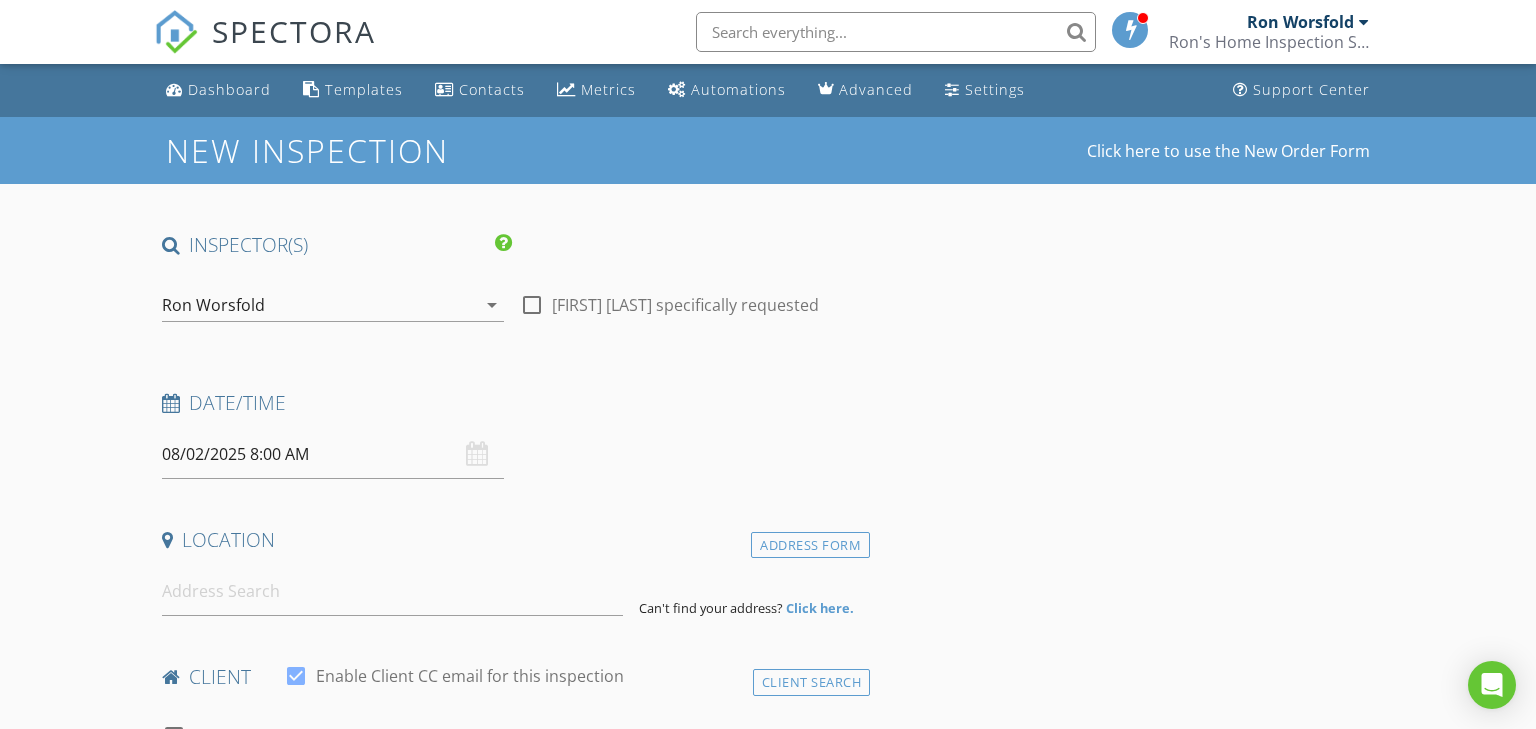 click on "08/02/2025 8:00 AM" at bounding box center [333, 454] 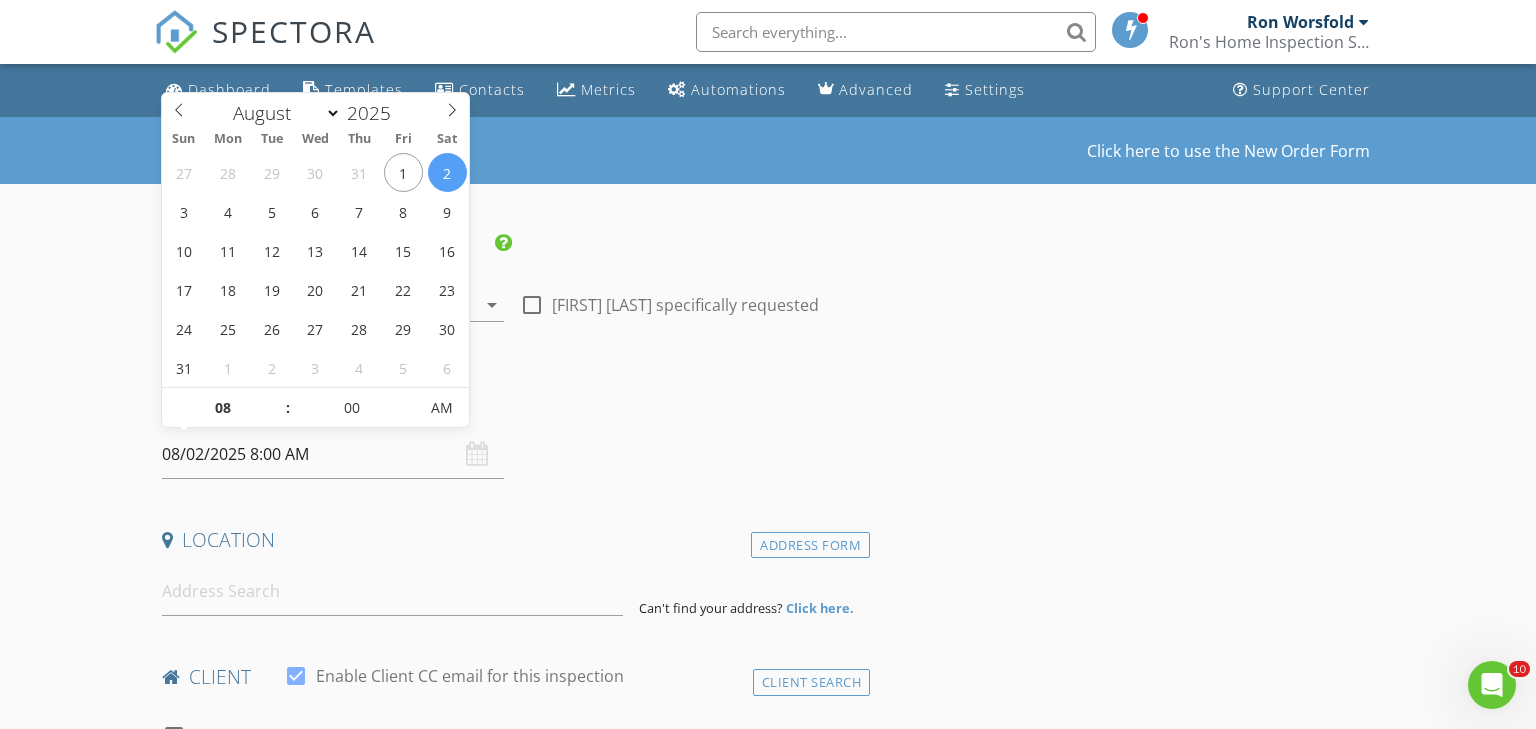 scroll, scrollTop: 0, scrollLeft: 0, axis: both 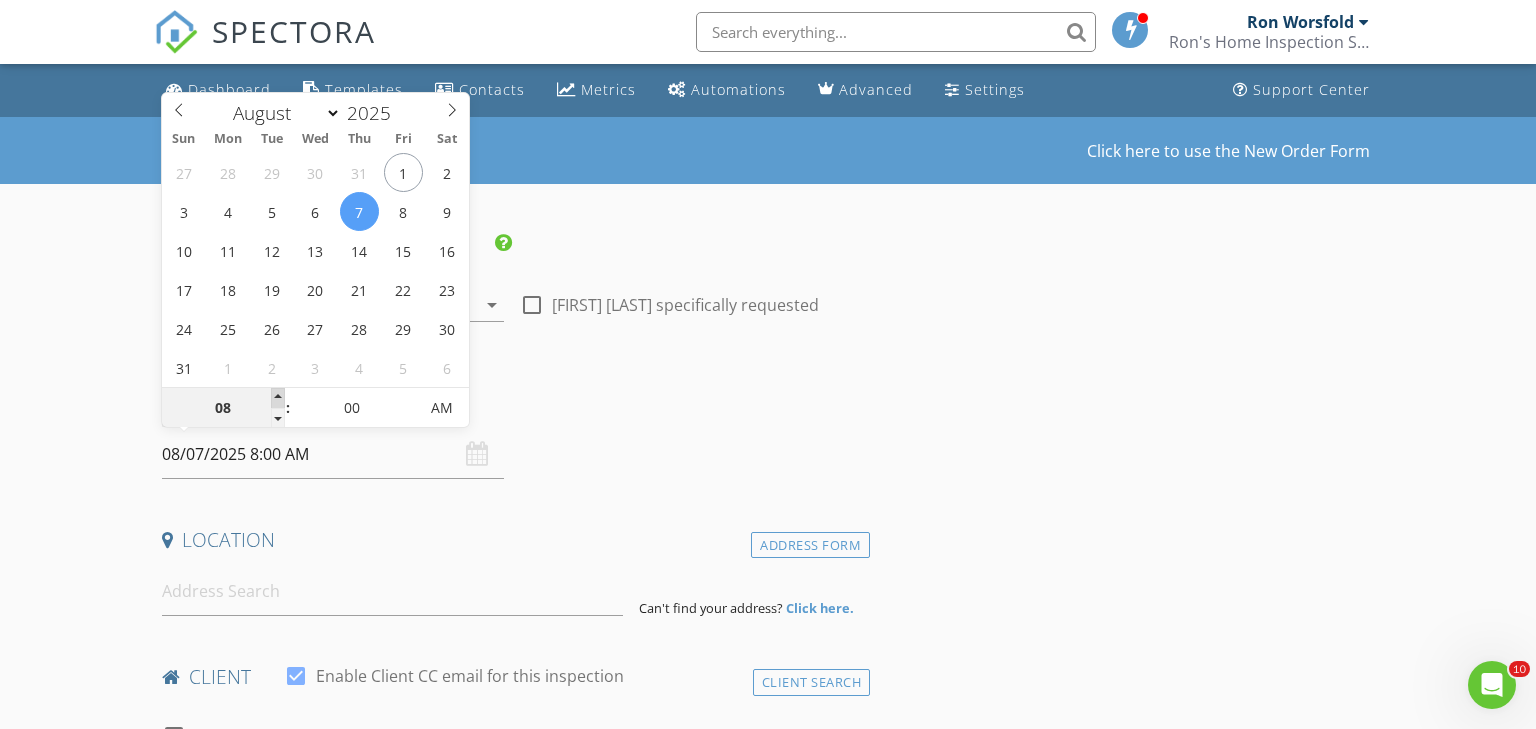 type on "08/07/2025 9:00 AM" 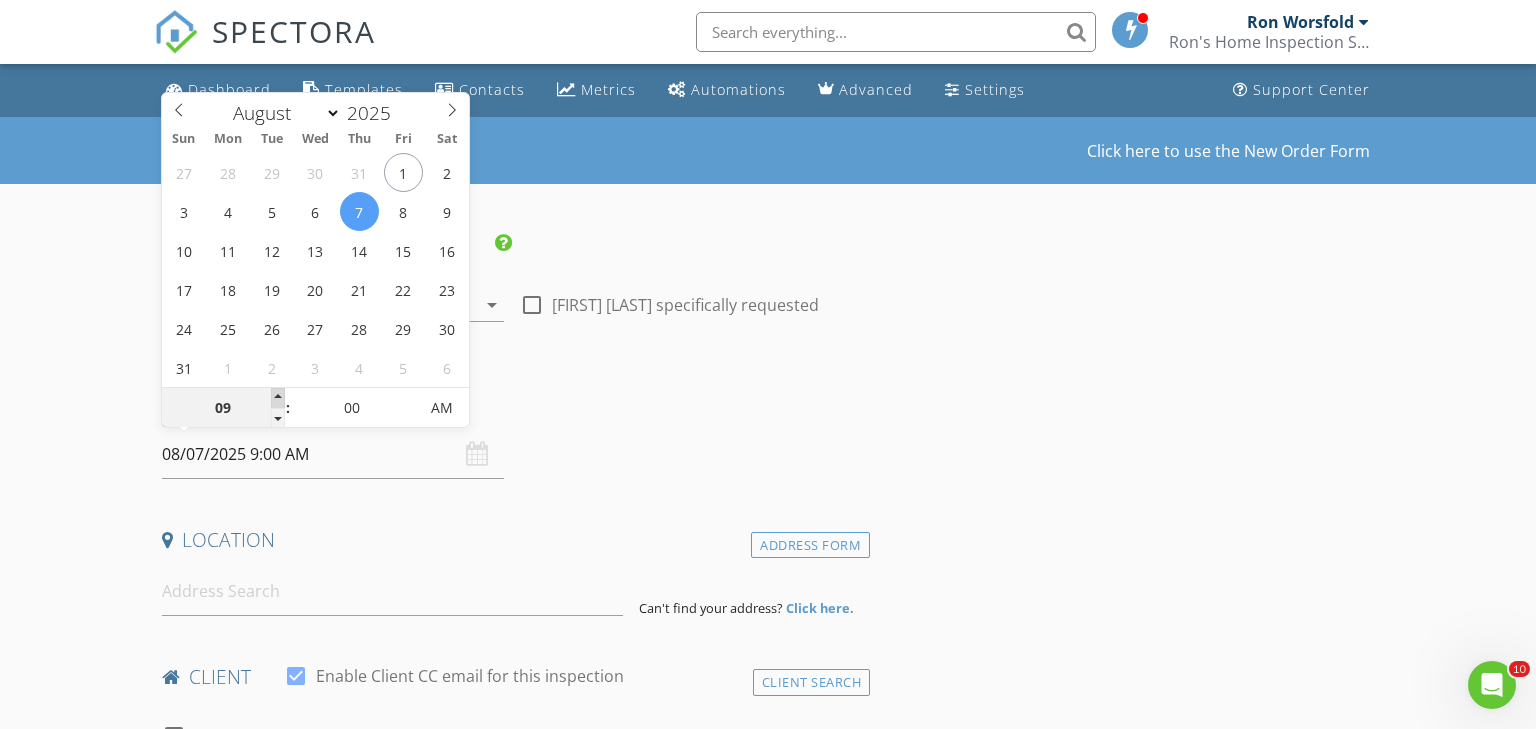 click at bounding box center (278, 398) 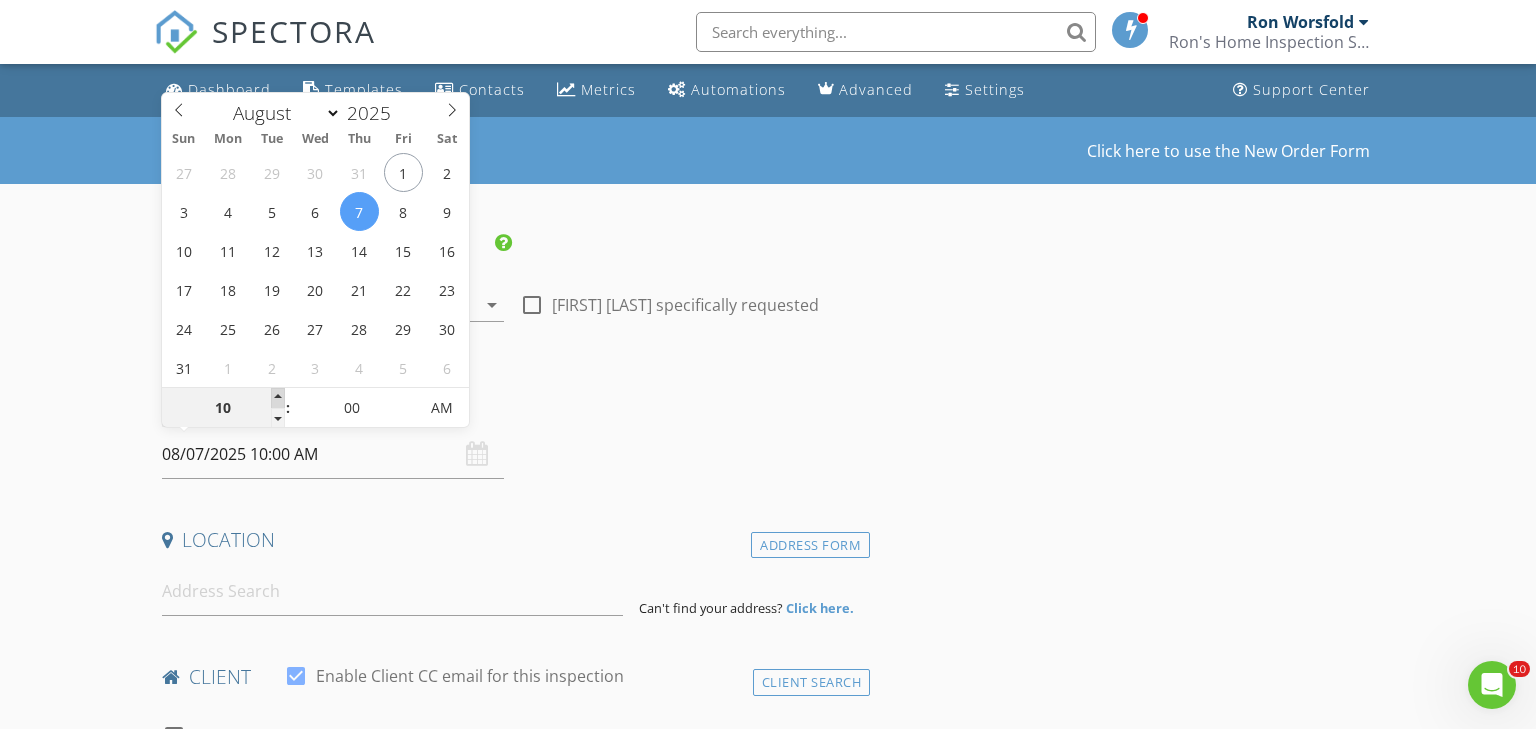 click at bounding box center [278, 398] 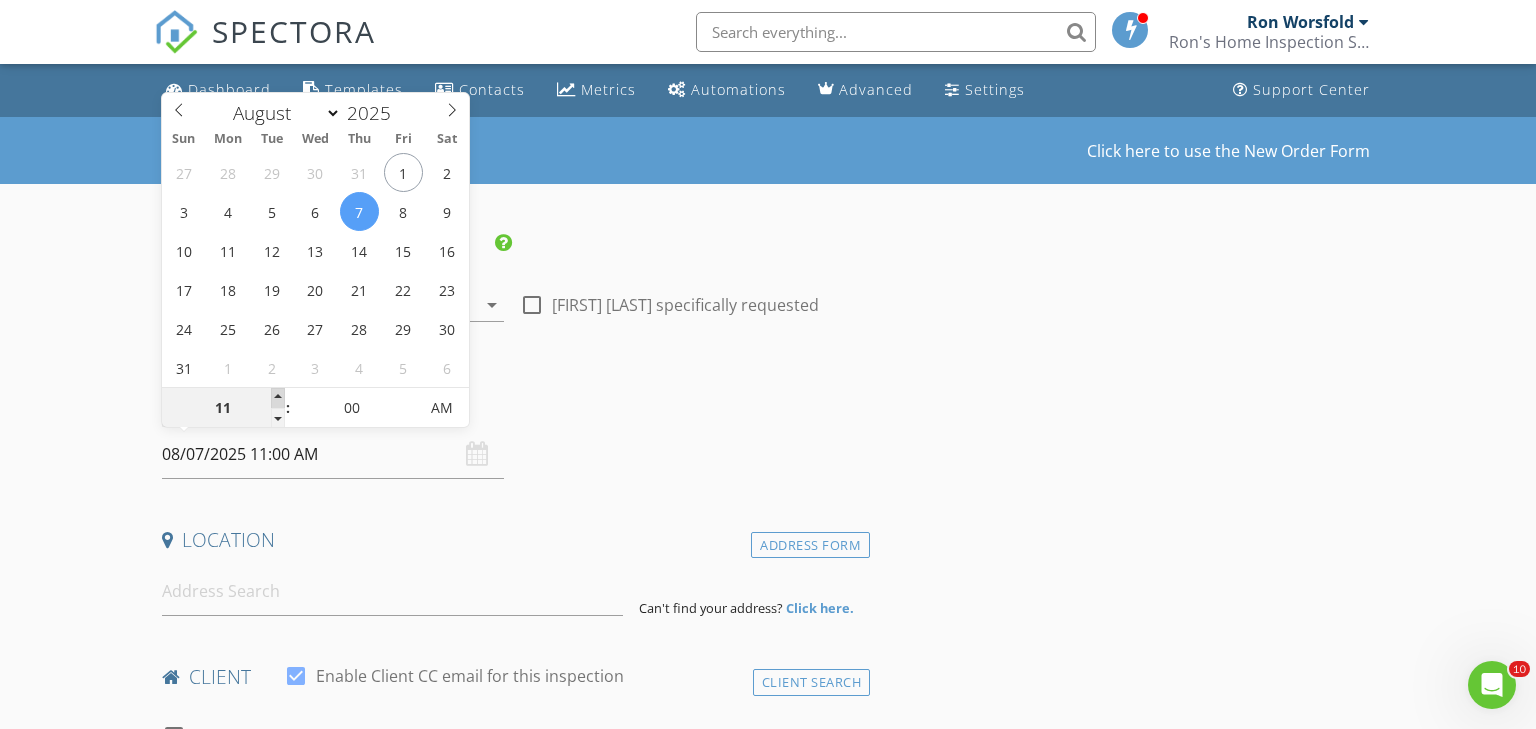 click at bounding box center (278, 398) 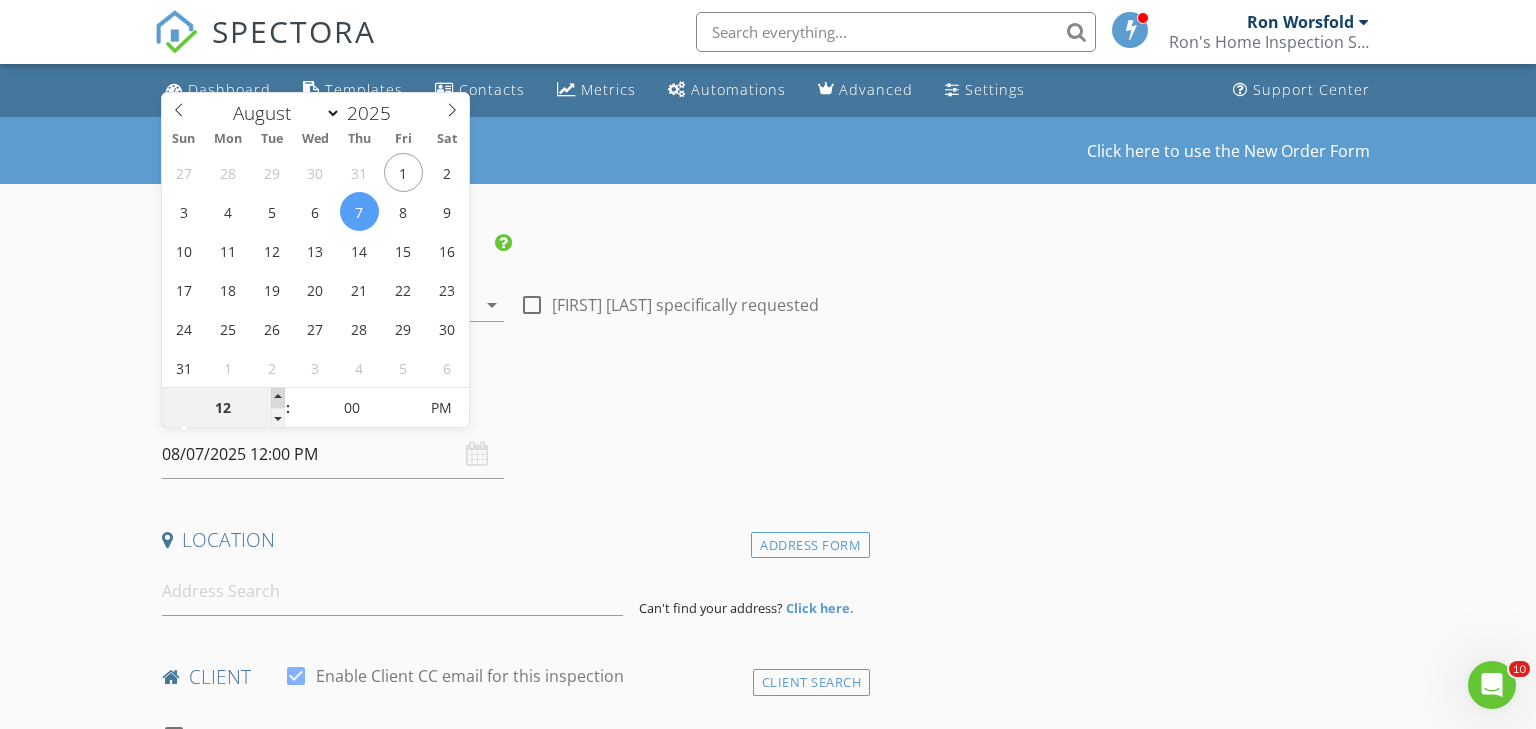 click at bounding box center [278, 398] 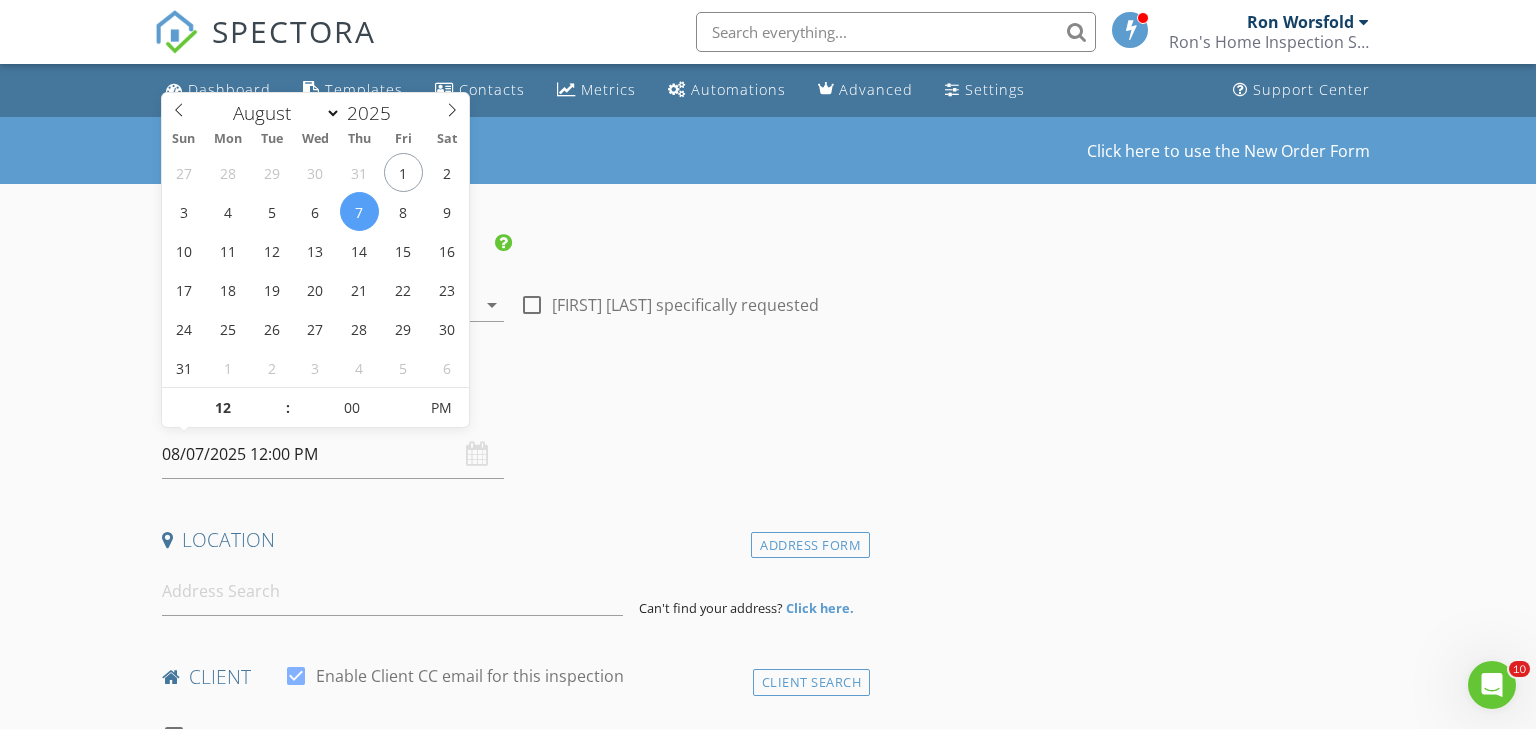 click on "New Inspection
Click here to use the New Order Form
INSPECTOR(S)
check_box   Ron Worsfold   PRIMARY   Ron Worsfold arrow_drop_down   check_box_outline_blank Ron Worsfold specifically requested
Date/Time
08/07/2025 12:00 PM
Location
Address Form       Can't find your address?   Click here.
client
check_box Enable Client CC email for this inspection   Client Search     check_box_outline_blank Client is a Company/Organization     First Name   Last Name   Email   CC Email   Phone           Notes   Private Notes
ADD ADDITIONAL client
SERVICES
check_box_outline_blank   Residential Inspection   check_box_outline_blank   2-Family Inspection   check_box_outline_blank   3-Family Inspection   check_box_outline_blank   4-Family Inspection   check_box_outline_blank" at bounding box center [768, 1633] 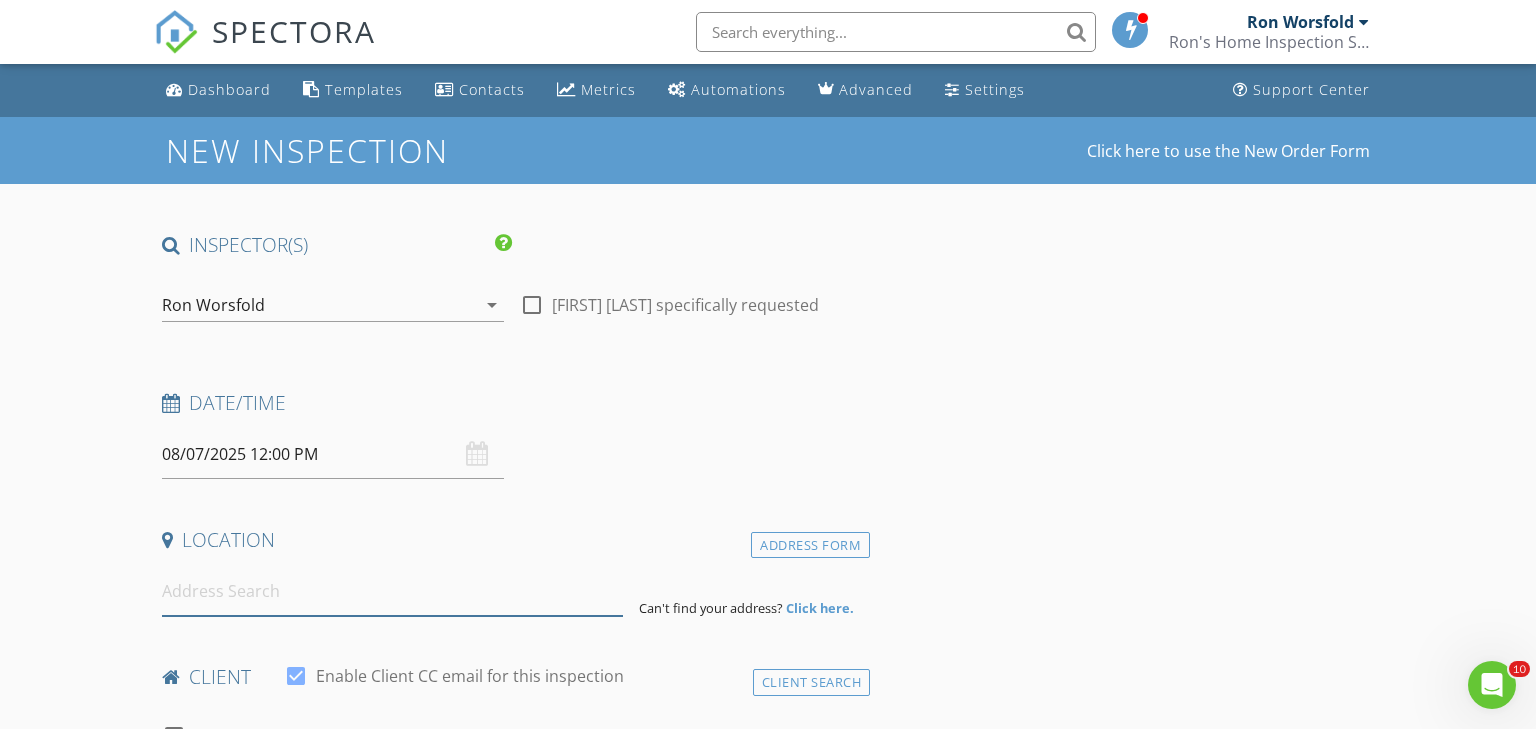 click at bounding box center [393, 591] 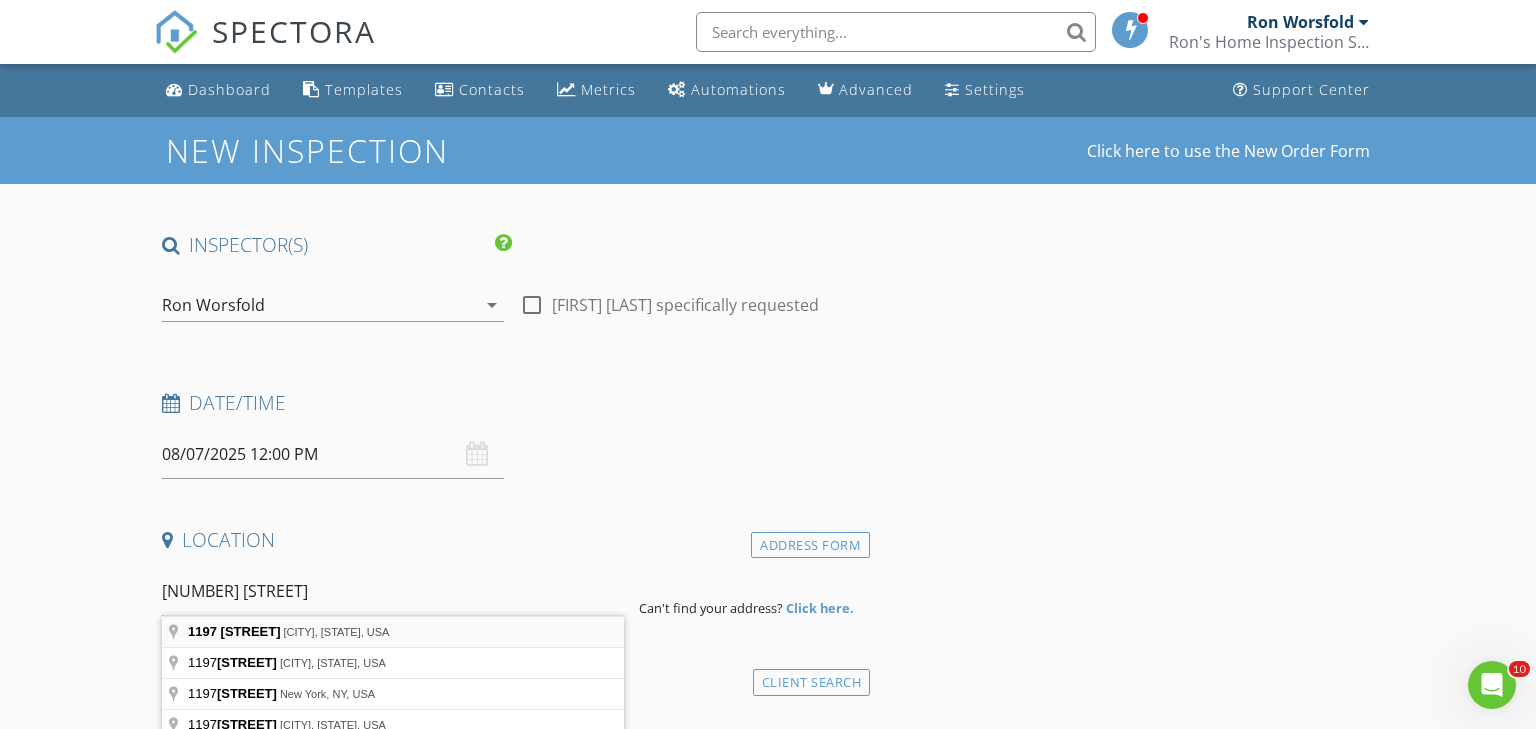 type on "1197 Thompson Street, North Haven, CT, USA" 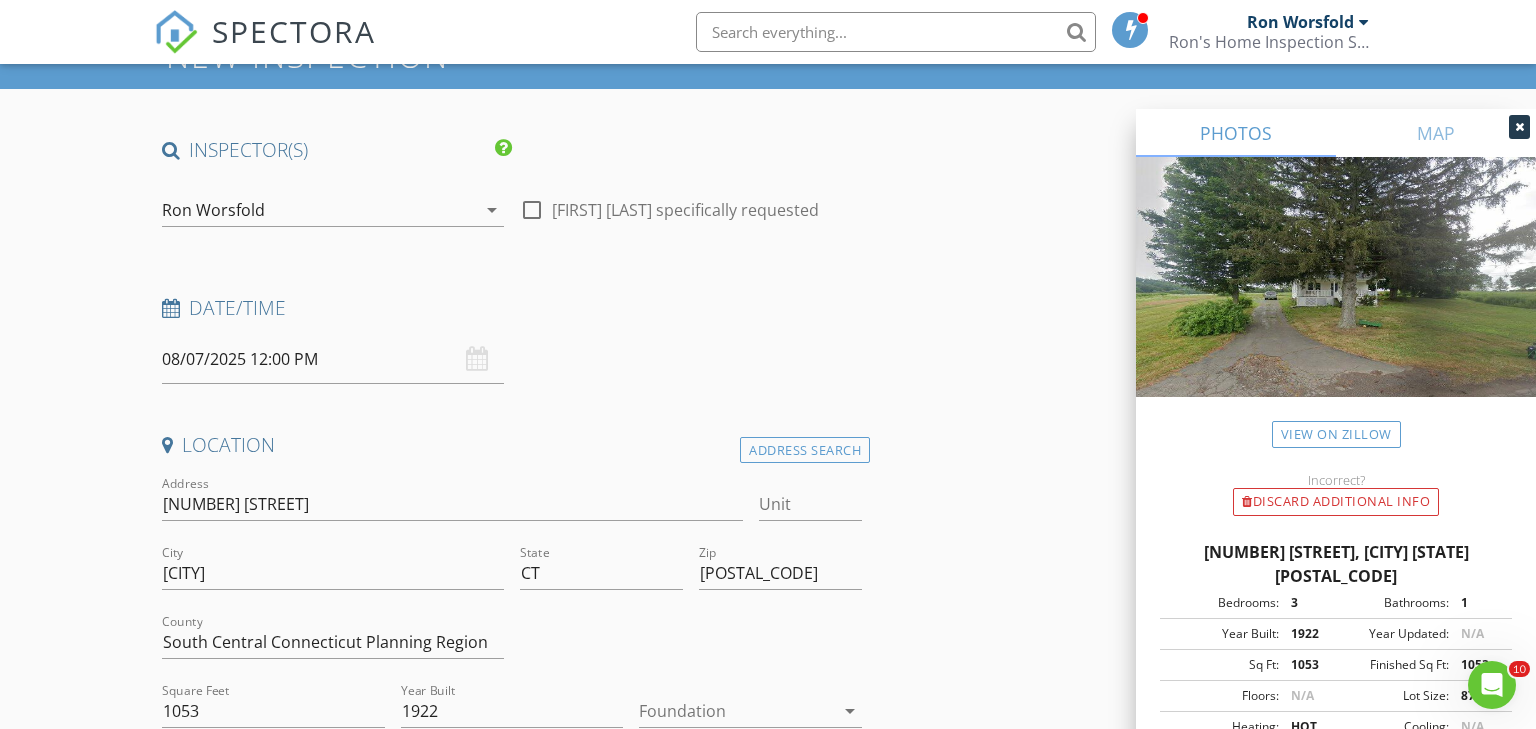 scroll, scrollTop: 152, scrollLeft: 0, axis: vertical 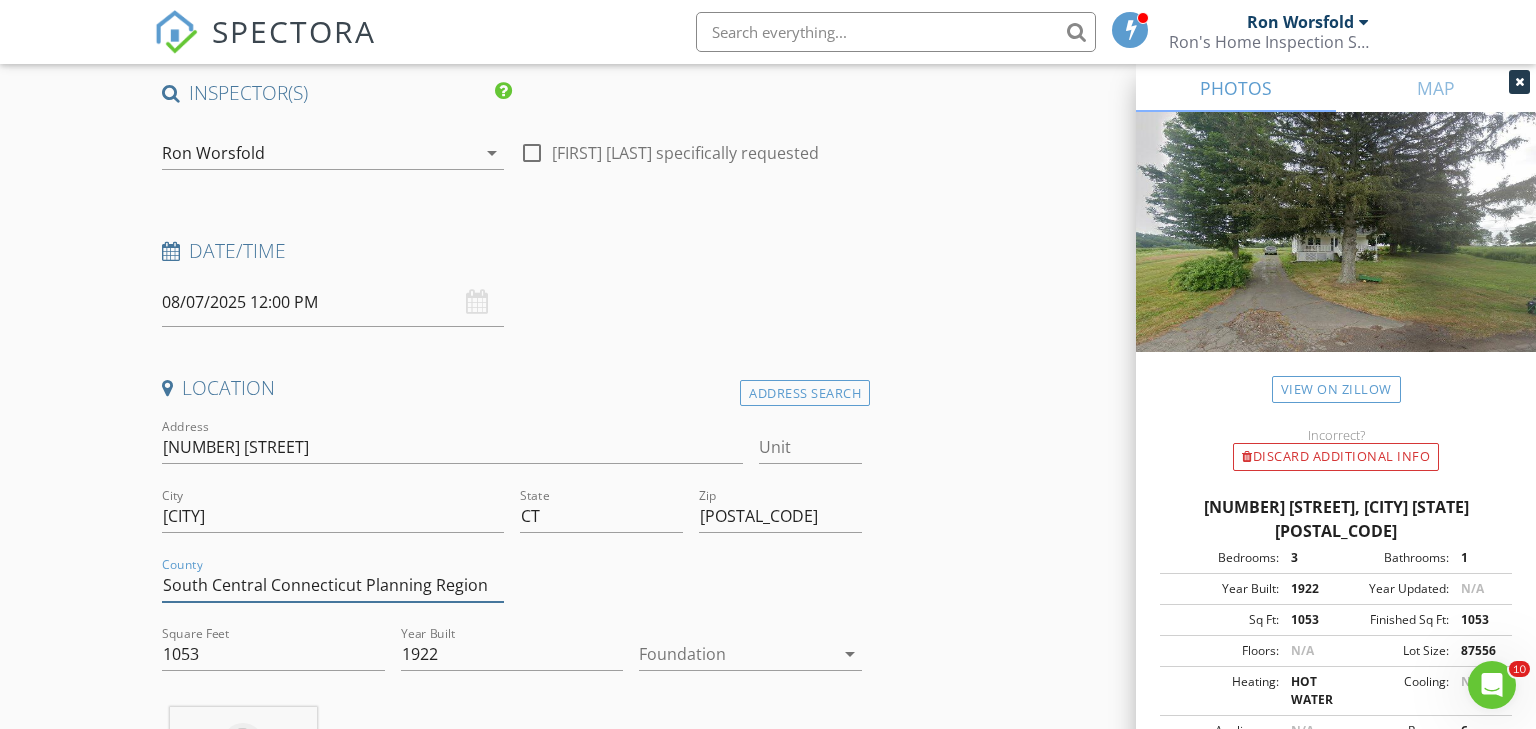 click on "South Central Connecticut Planning Region" at bounding box center [333, 585] 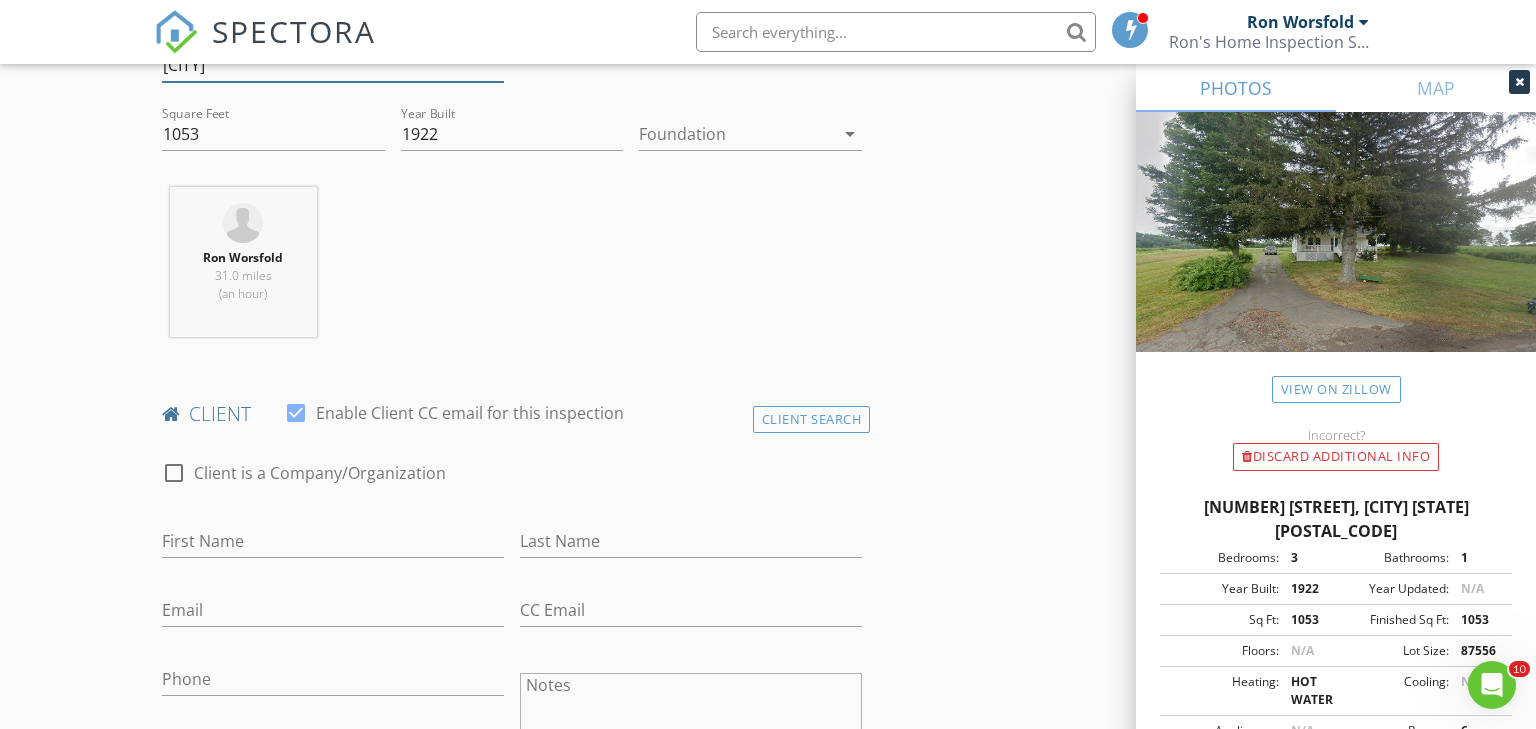 scroll, scrollTop: 695, scrollLeft: 0, axis: vertical 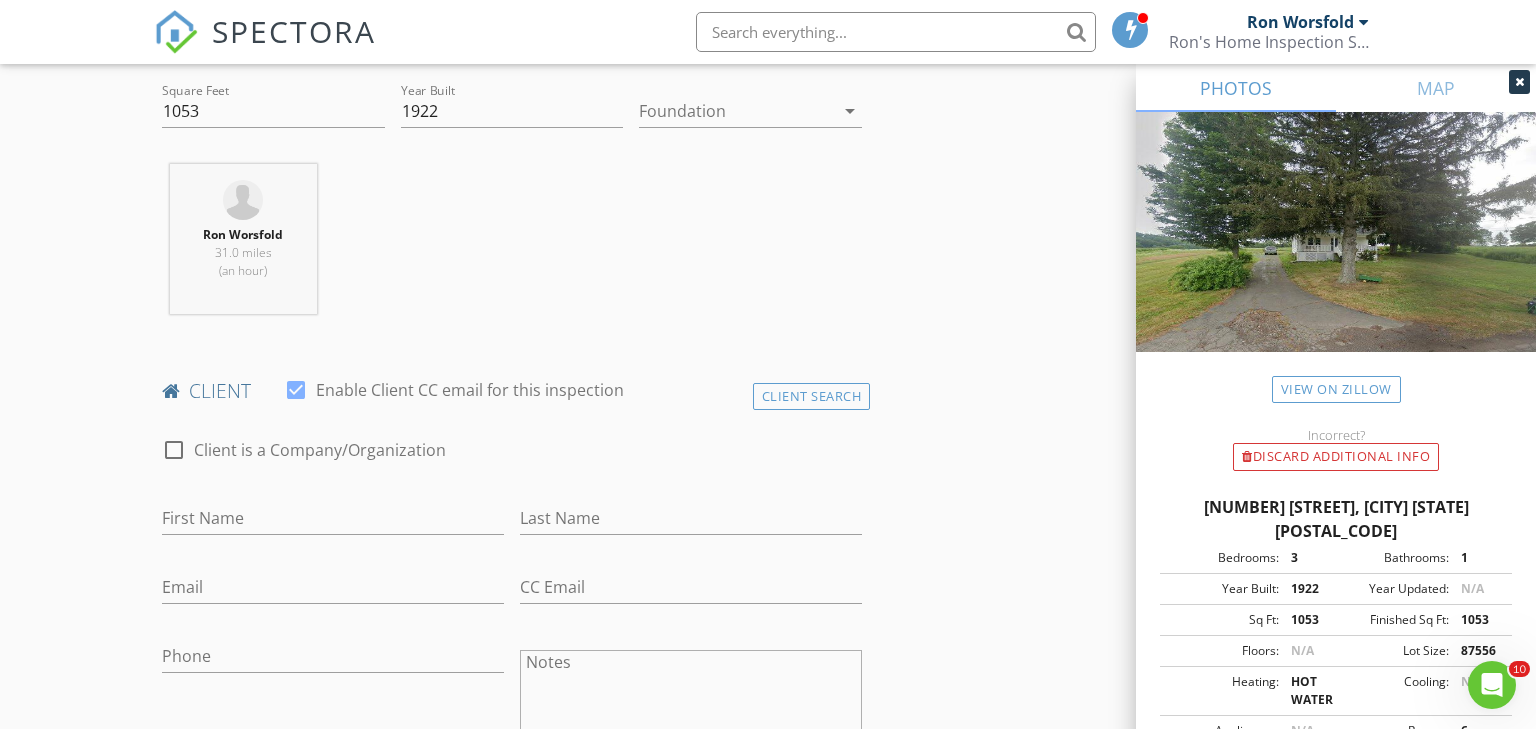 type on "New Haven" 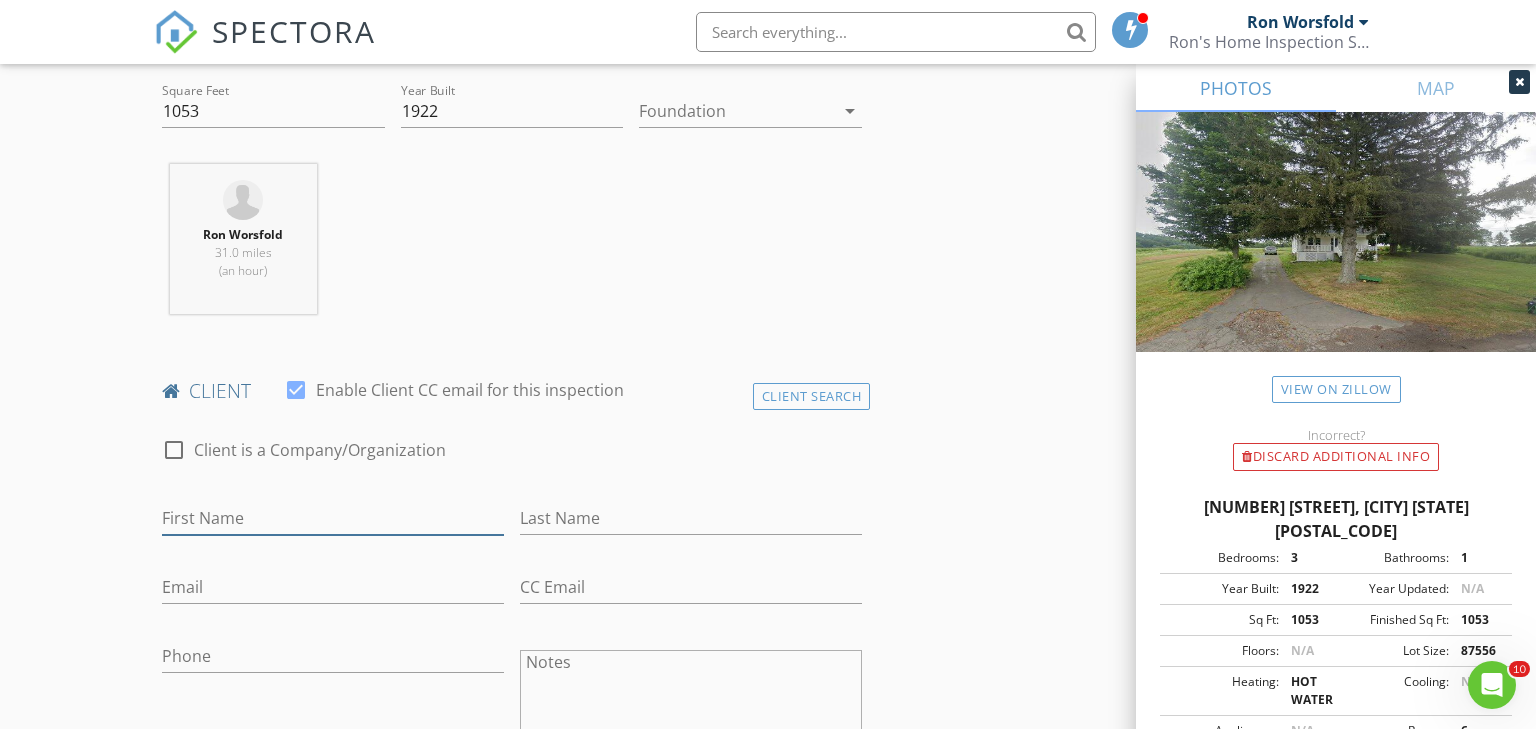 drag, startPoint x: 234, startPoint y: 520, endPoint x: 213, endPoint y: 527, distance: 22.135944 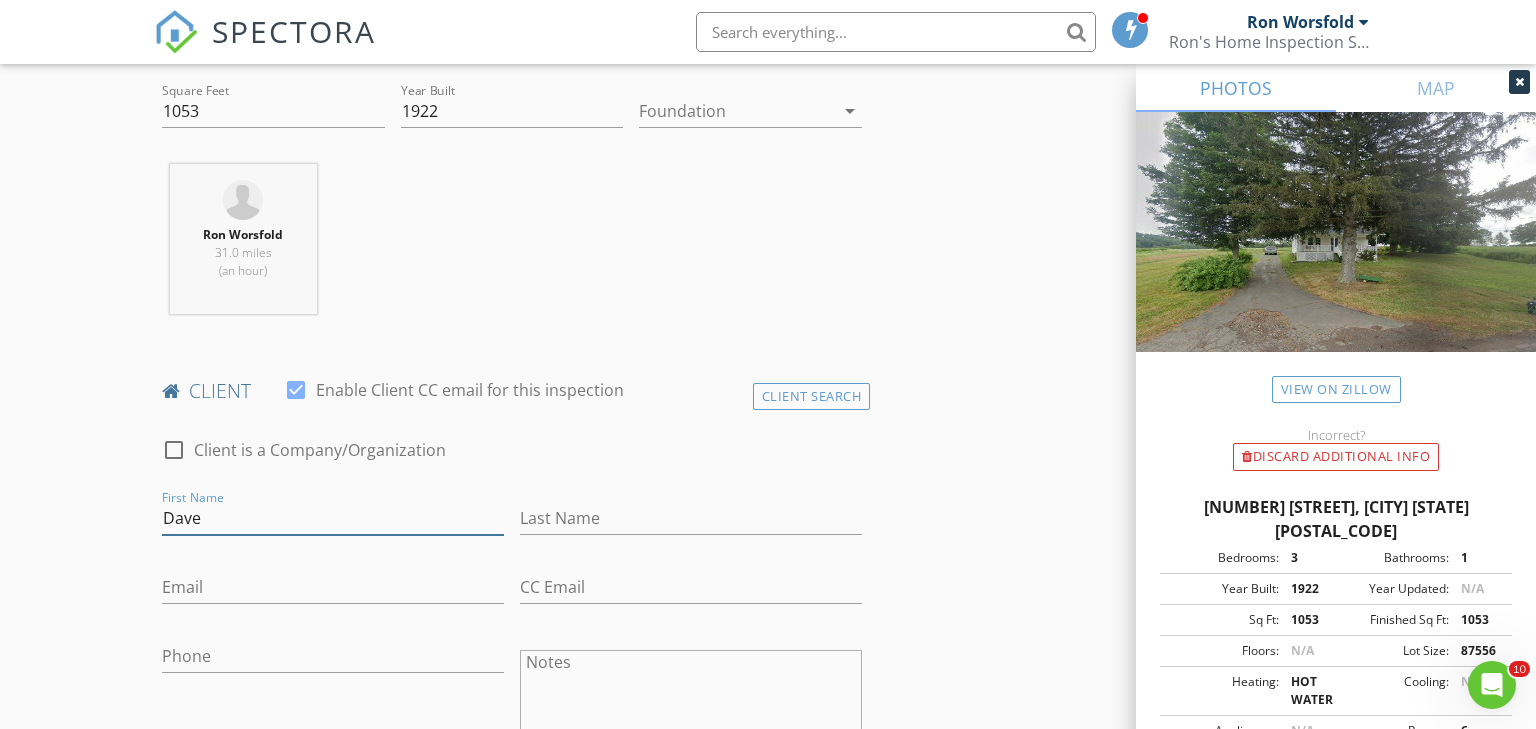 type on "Dave" 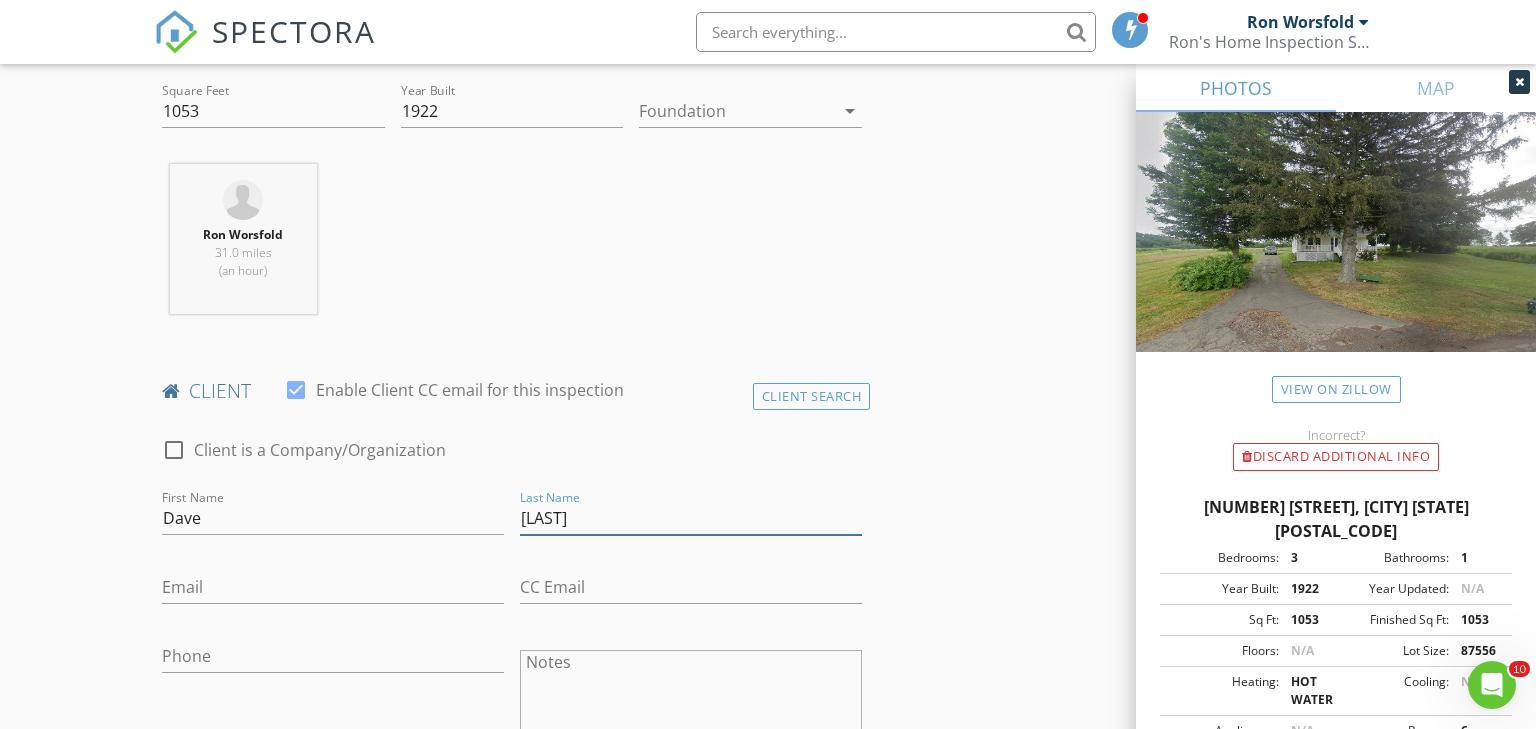 type on "Kilmartin" 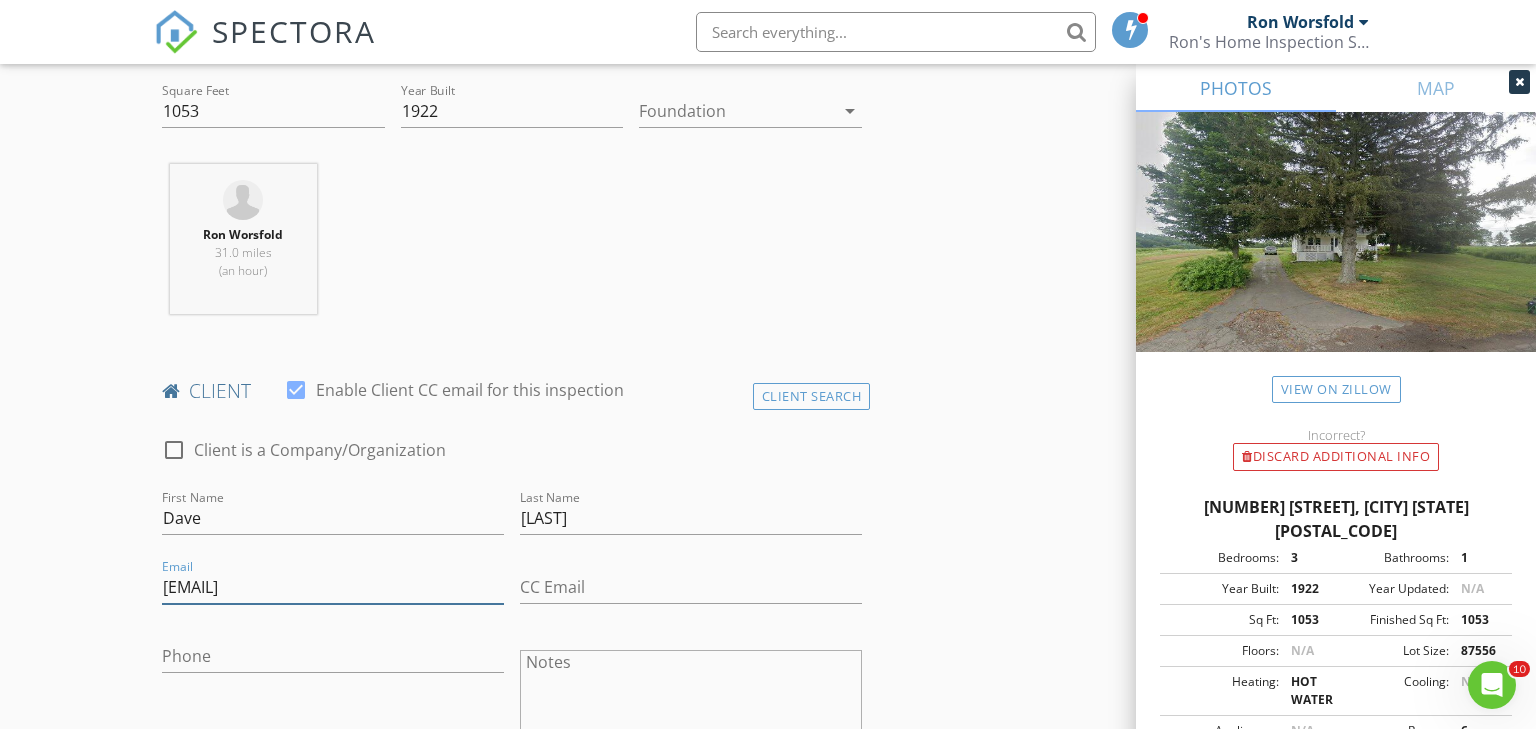 type on "kilmartin58@gmail.com" 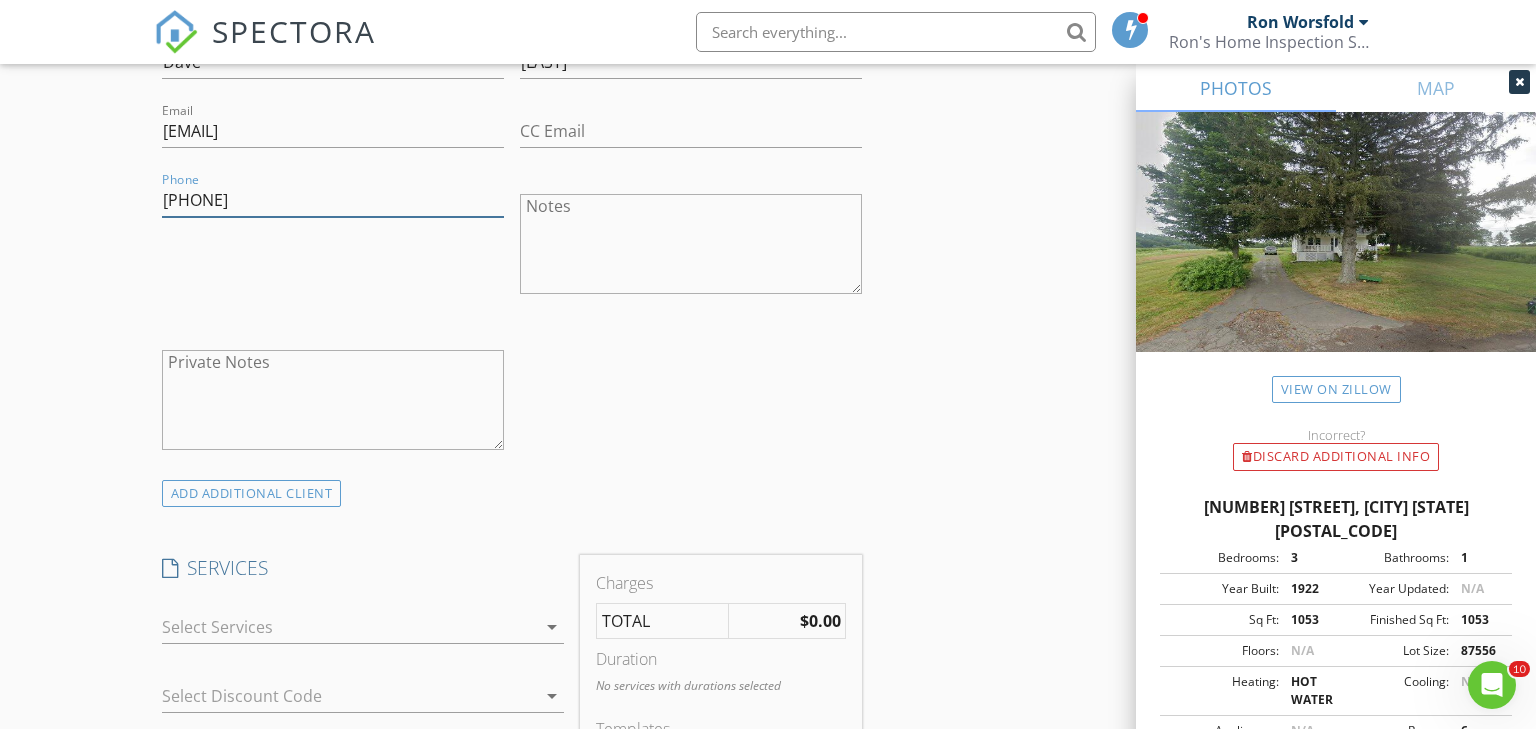 scroll, scrollTop: 1320, scrollLeft: 0, axis: vertical 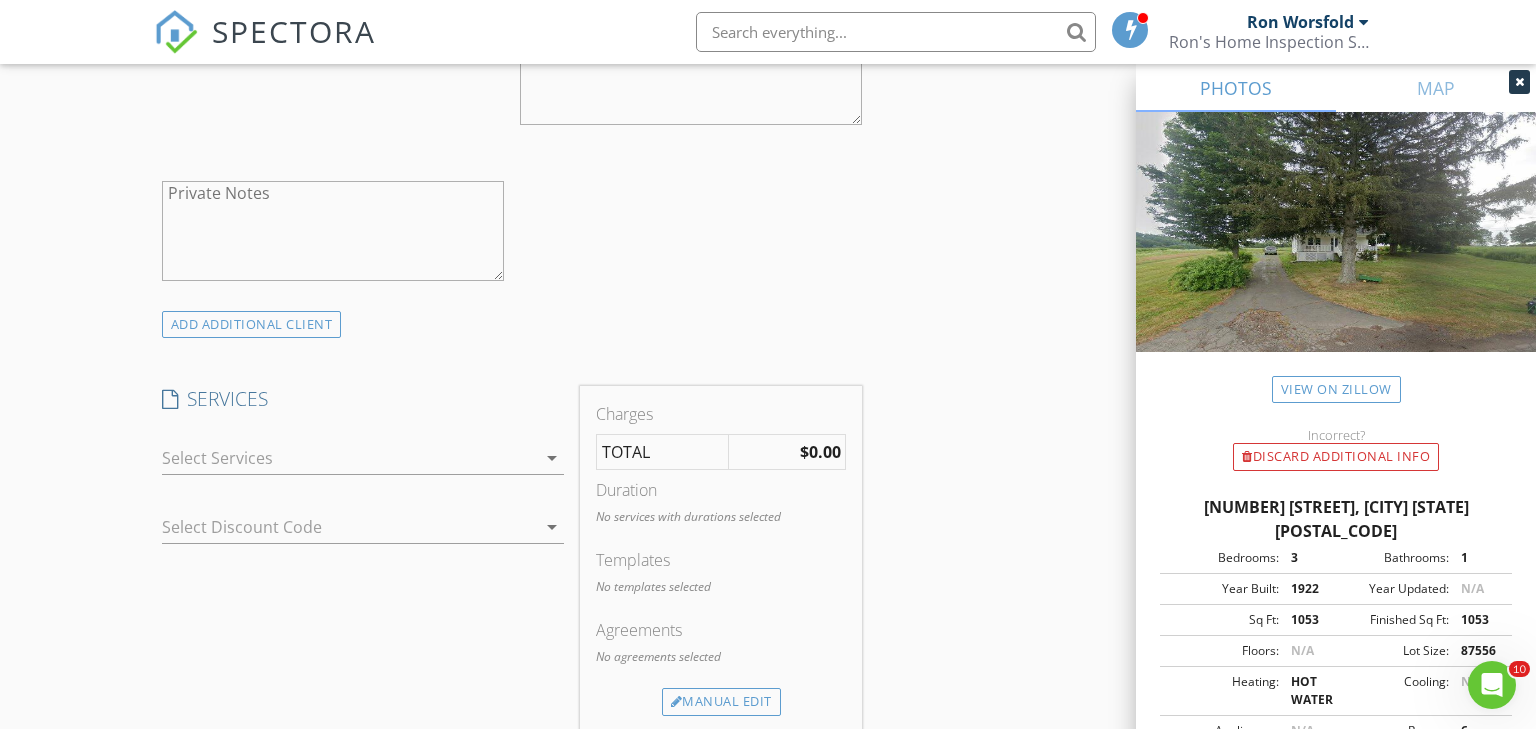 type on "475-201-7720" 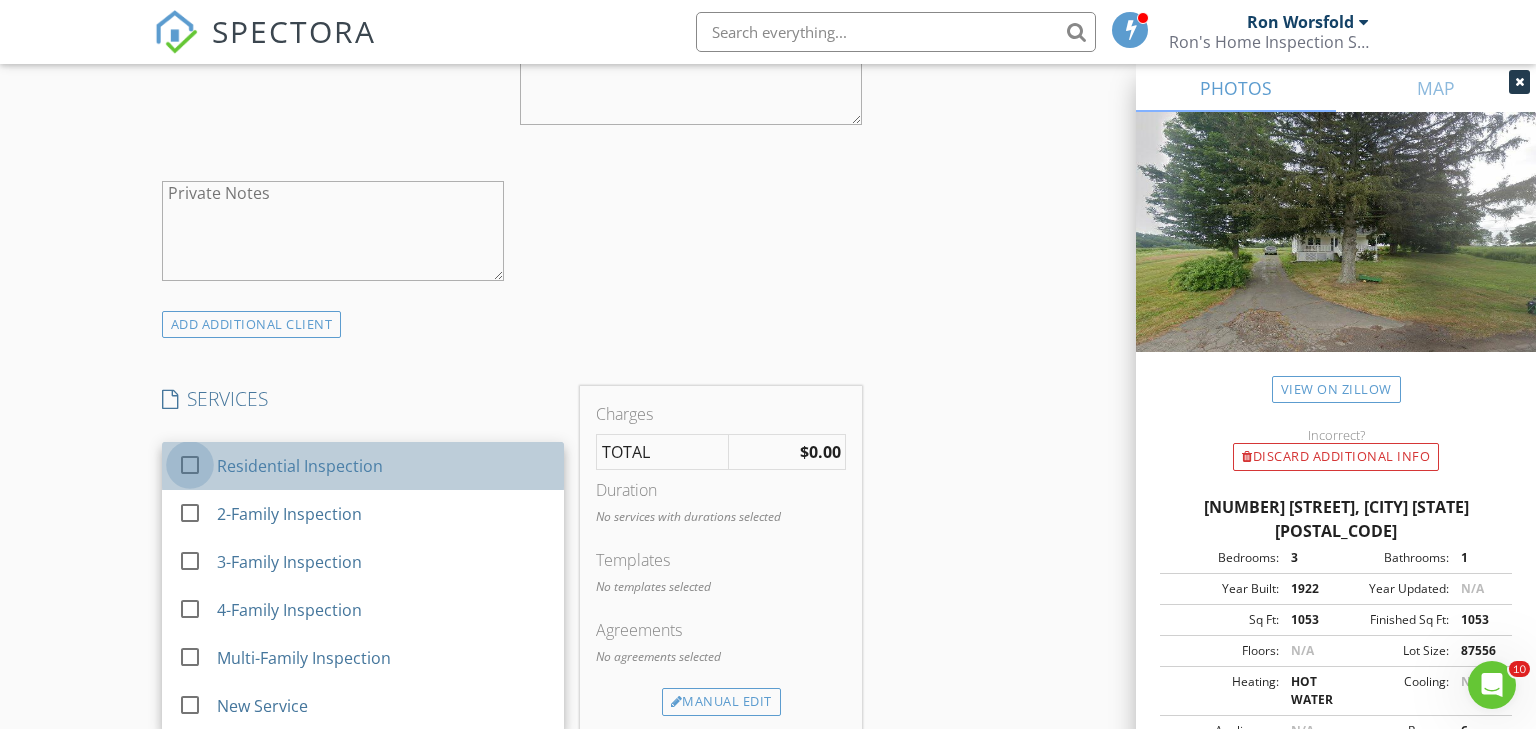 click at bounding box center (190, 465) 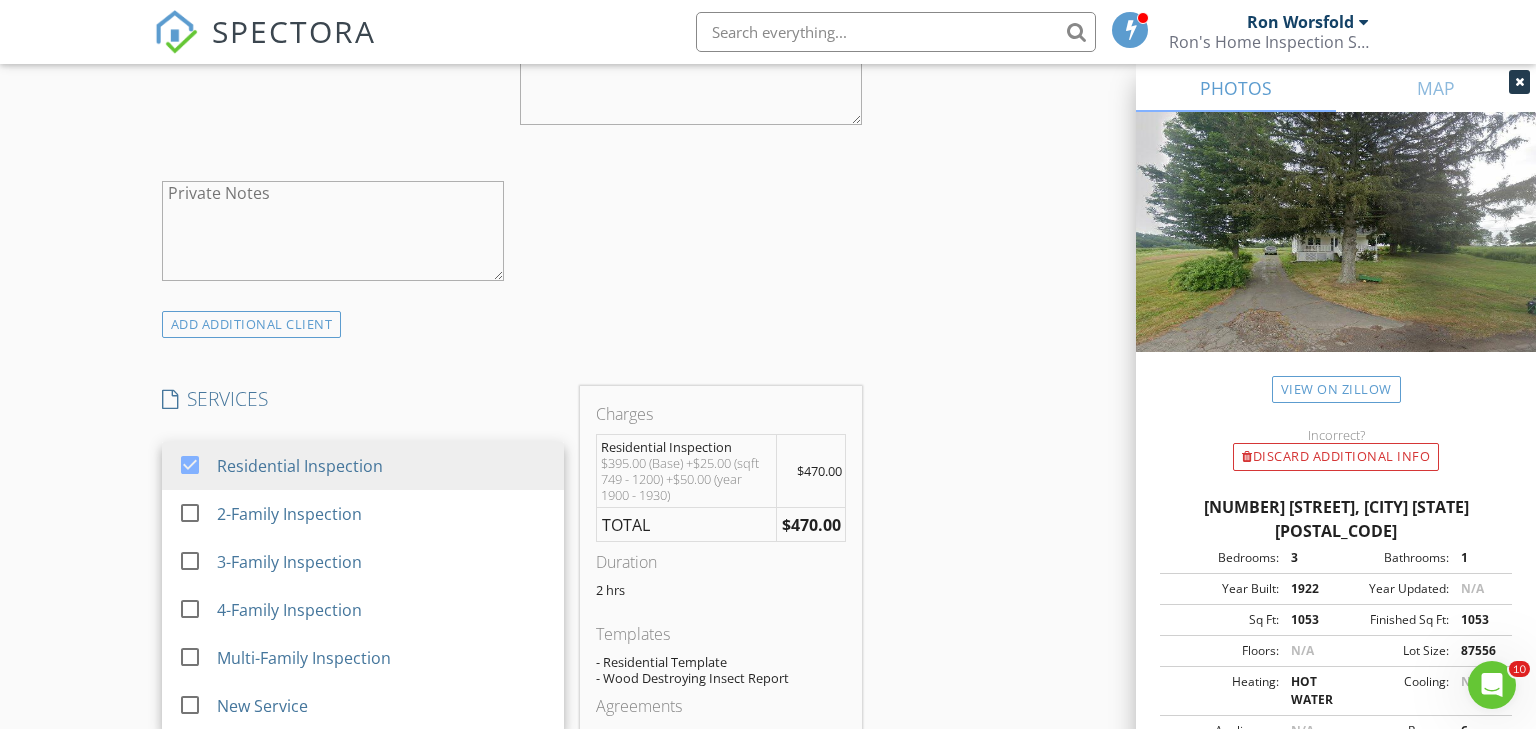 click on "INSPECTOR(S)
check_box   Ron Worsfold   PRIMARY   Ron Worsfold arrow_drop_down   check_box_outline_blank Ron Worsfold specifically requested
Date/Time
08/07/2025 12:00 PM
Location
Address Search       Address 1197 Thompson St   Unit   City North Haven   State CT   Zip 06473   County New Haven     Square Feet 1053   Year Built 1922   Foundation arrow_drop_down     Ron Worsfold     31.0 miles     (an hour)
client
check_box Enable Client CC email for this inspection   Client Search     check_box_outline_blank Client is a Company/Organization     First Name Dave   Last Name Kilmartin   Email kilmartin58@gmail.com   CC Email   Phone 475-201-7720           Notes   Private Notes
ADD ADDITIONAL client
SERVICES
check_box   Residential Inspection   check_box_outline_blank" at bounding box center [768, 590] 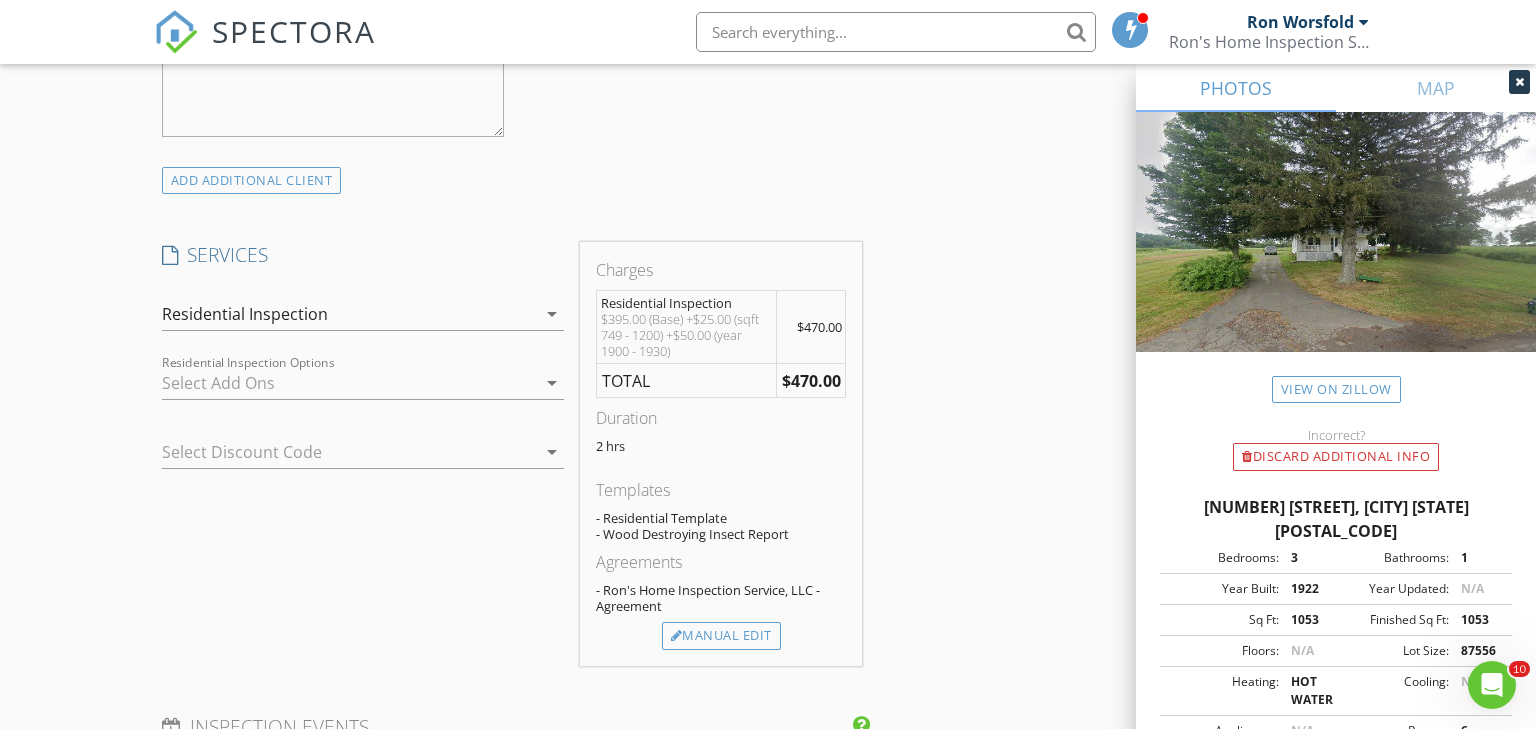 scroll, scrollTop: 1464, scrollLeft: 0, axis: vertical 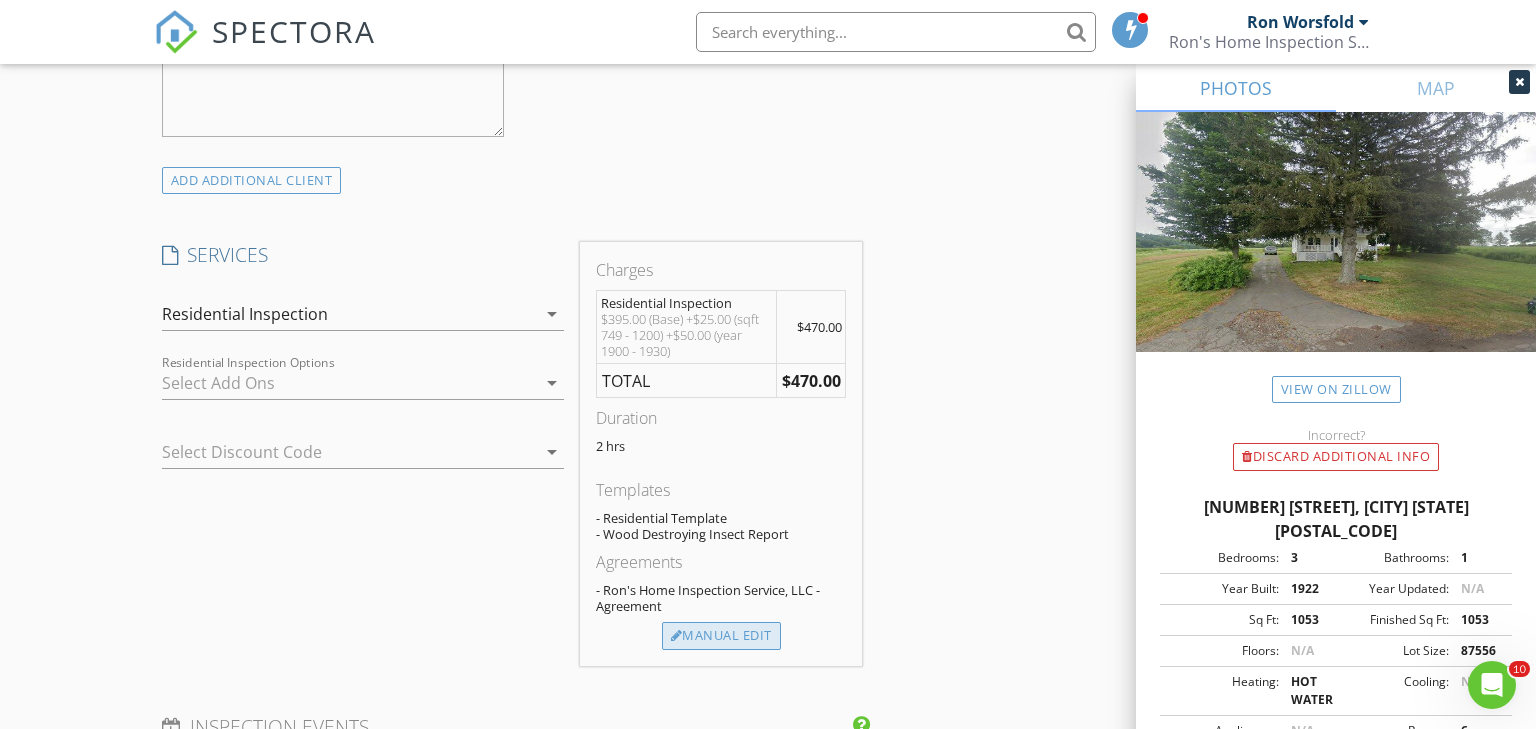 click on "Manual Edit" at bounding box center (721, 636) 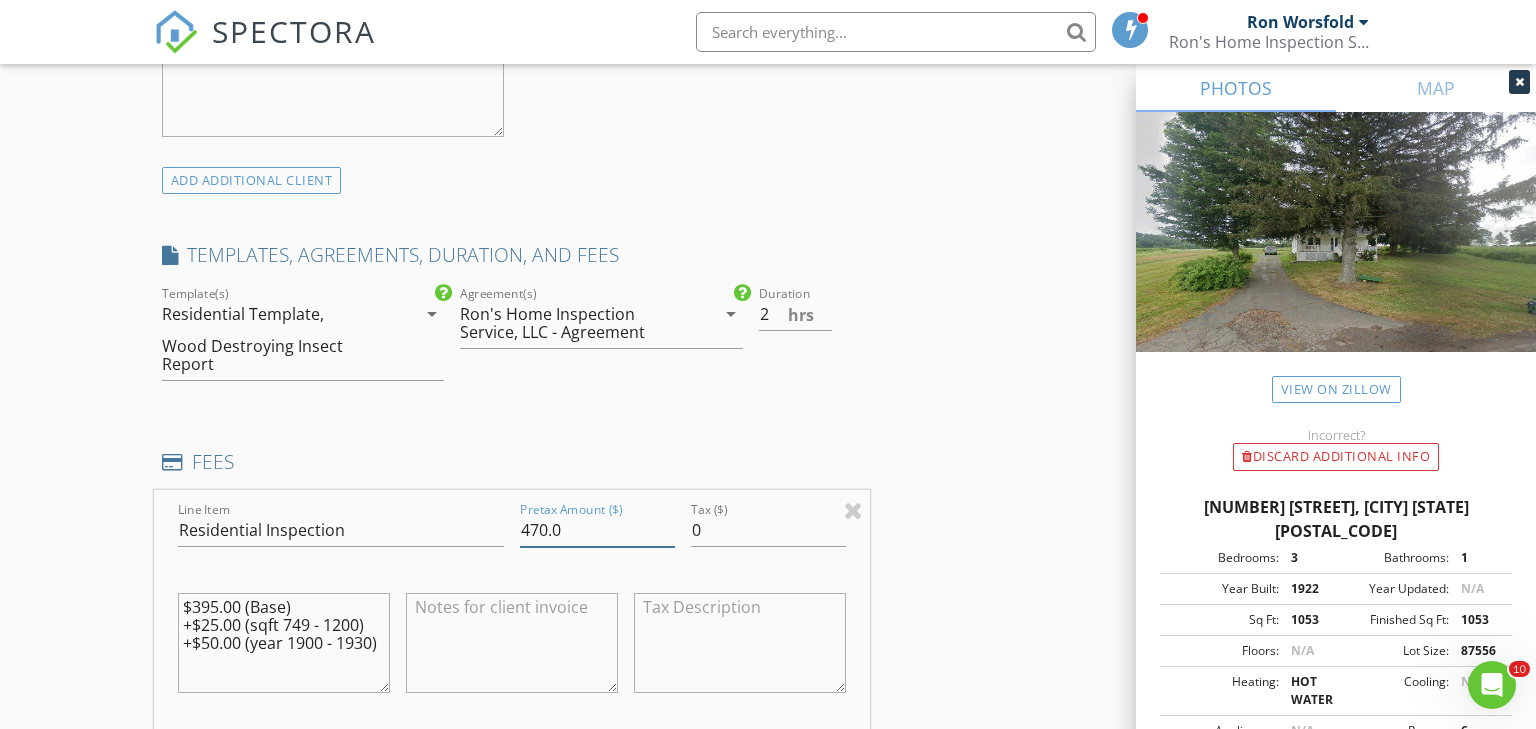 click on "470.0" at bounding box center (597, 530) 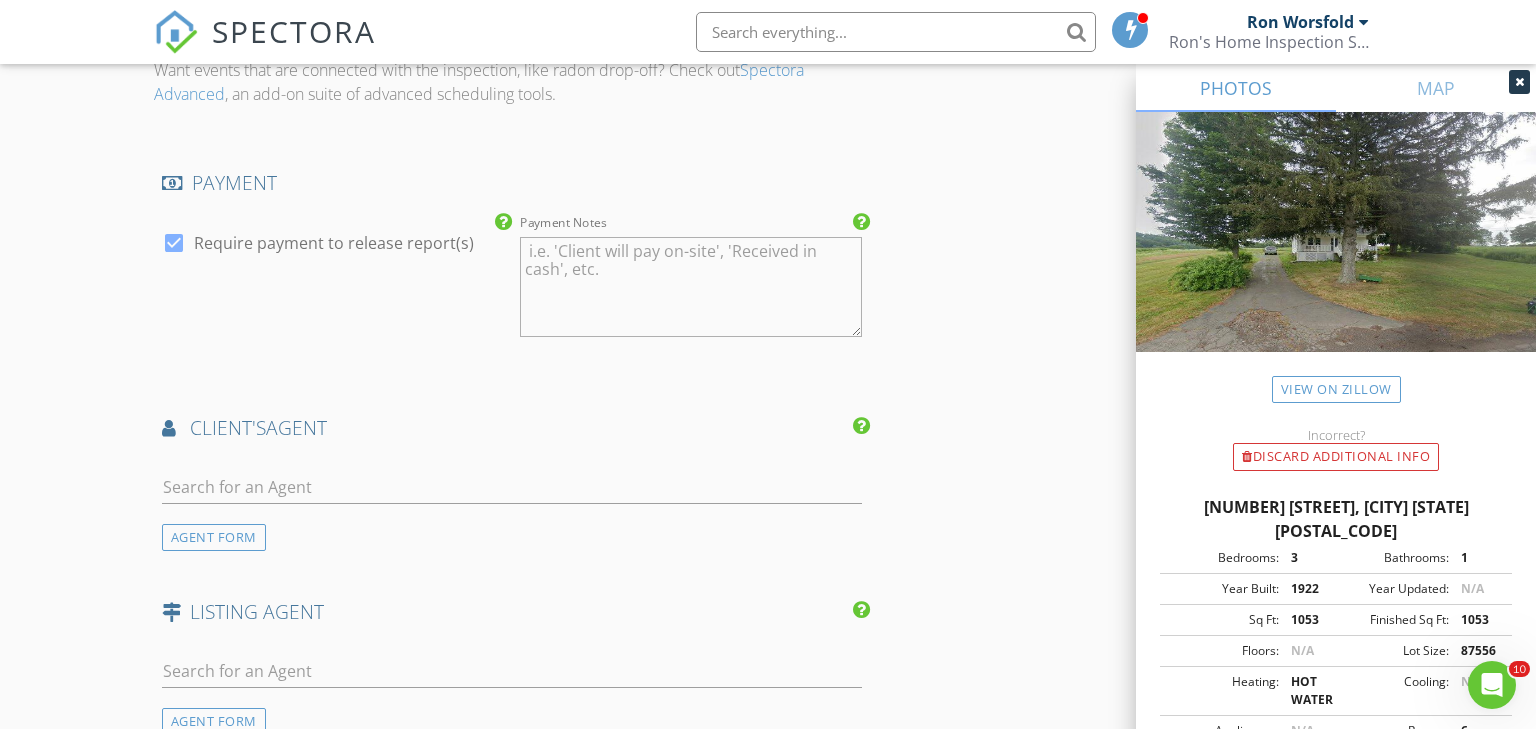 scroll, scrollTop: 2368, scrollLeft: 0, axis: vertical 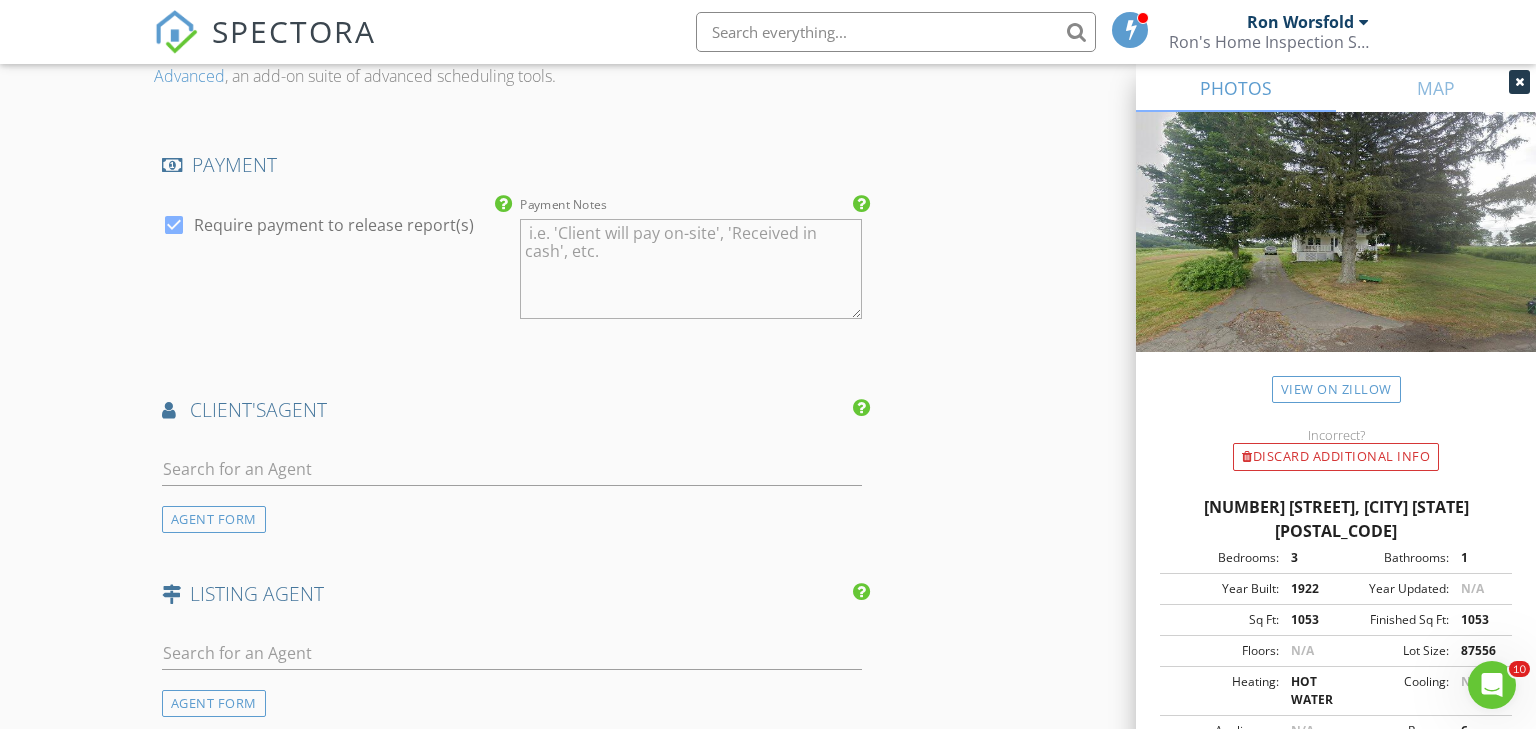 type on "450.0" 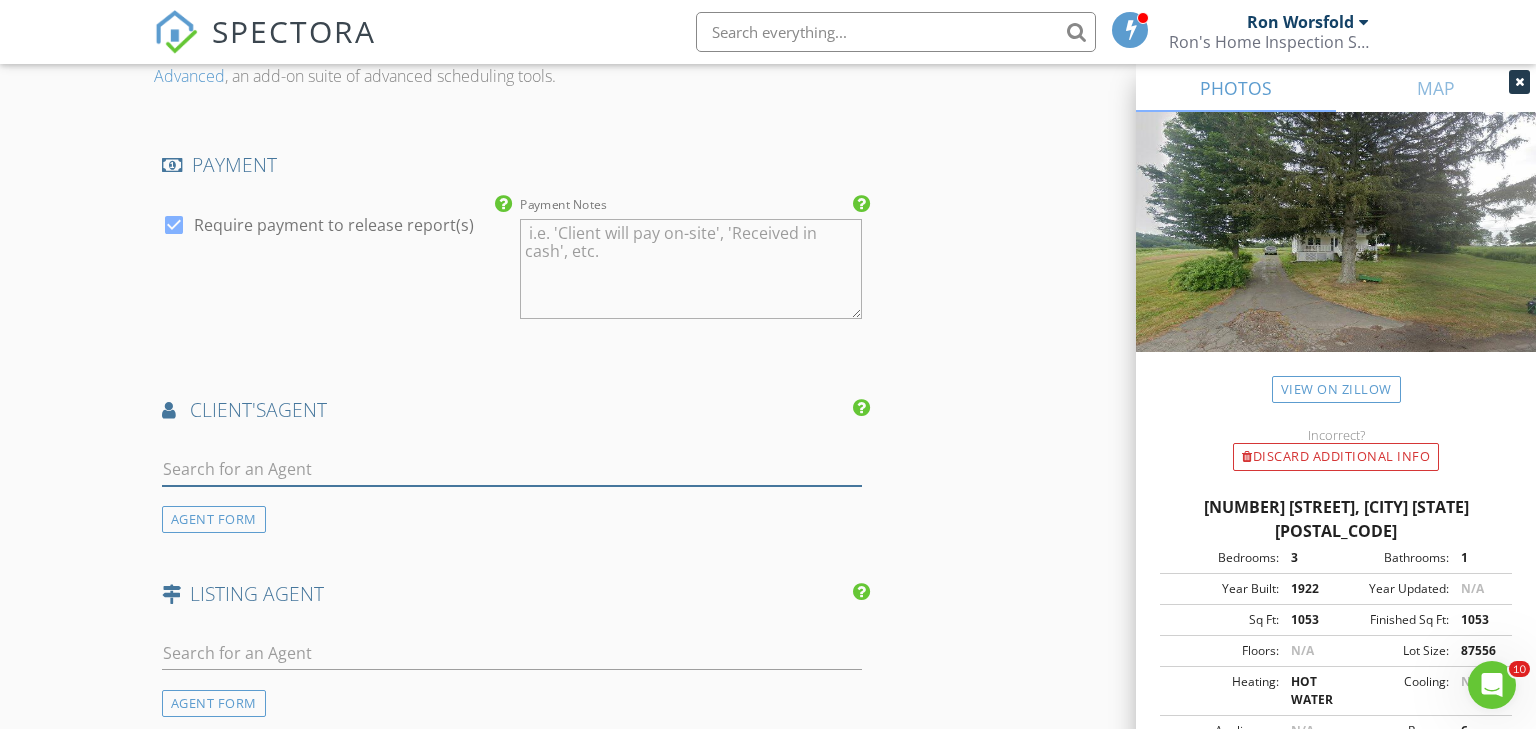 click at bounding box center [512, 469] 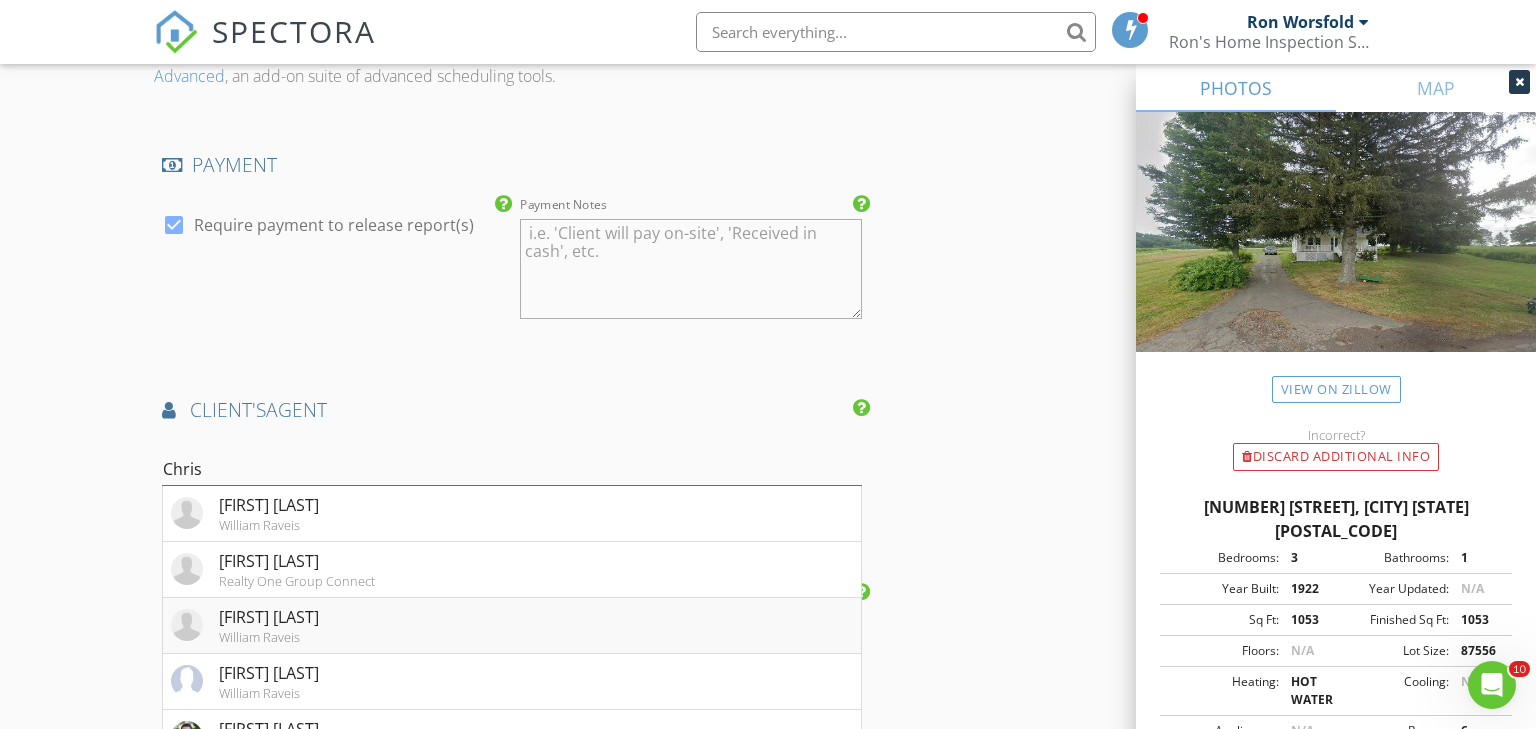 type on "Chris" 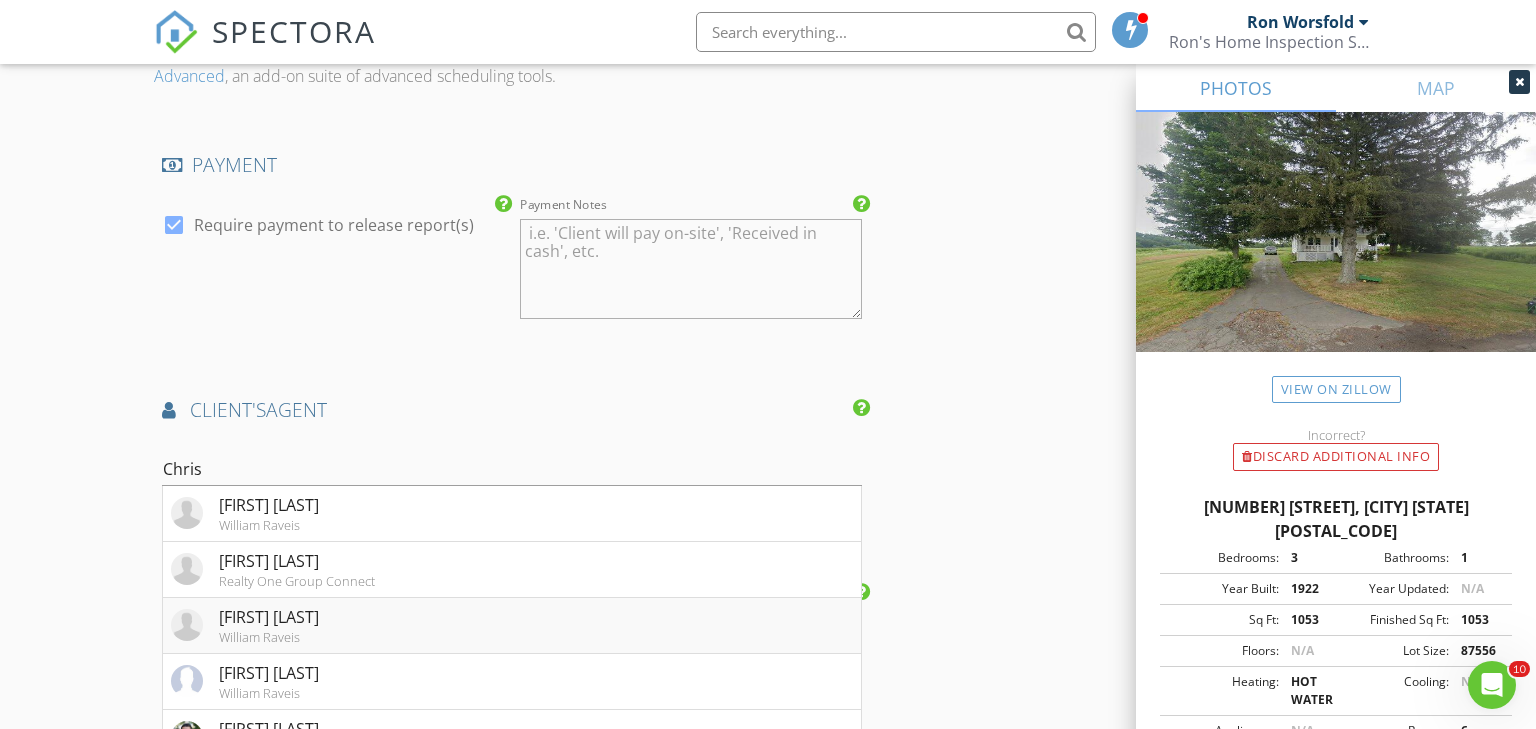 click on "Chris Amato" at bounding box center [269, 617] 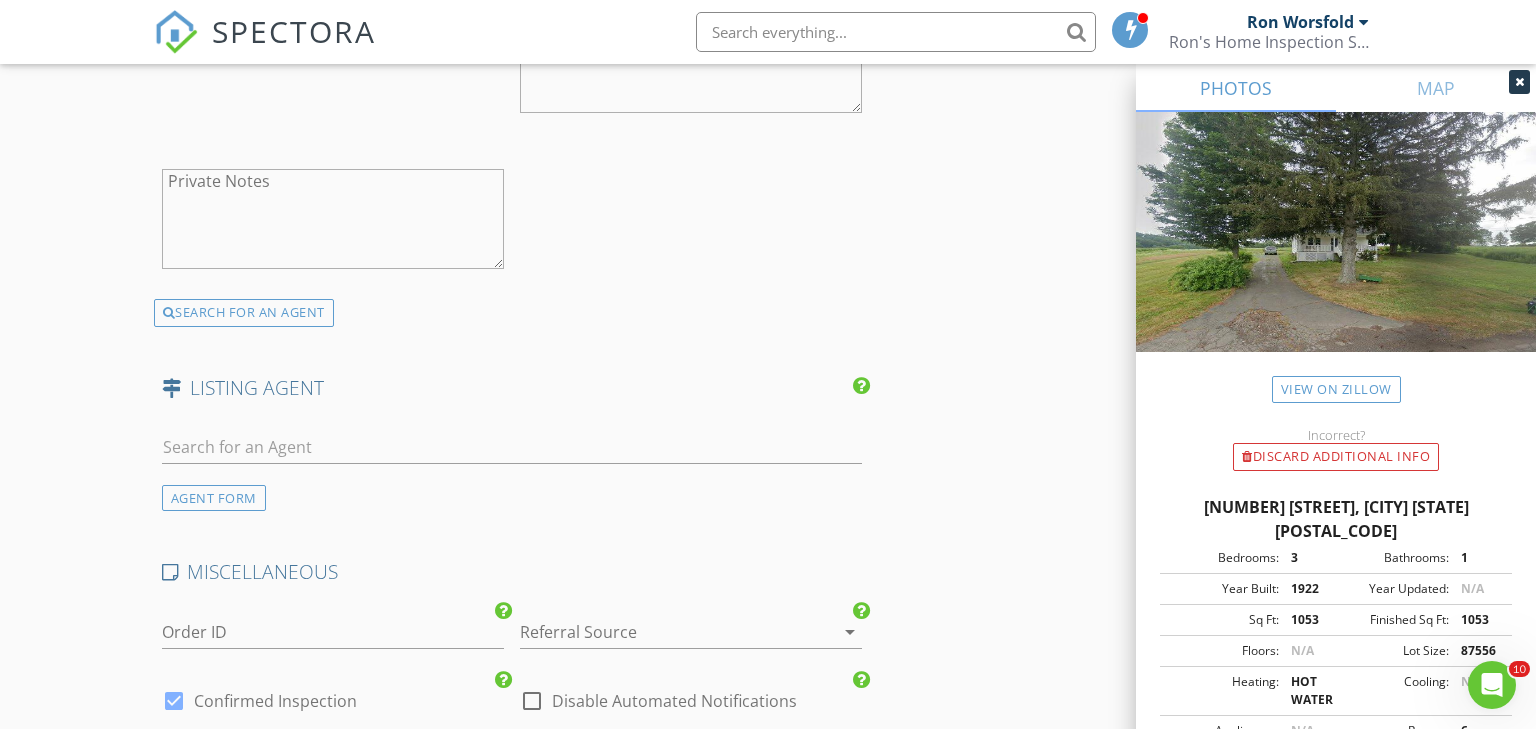 scroll, scrollTop: 3031, scrollLeft: 0, axis: vertical 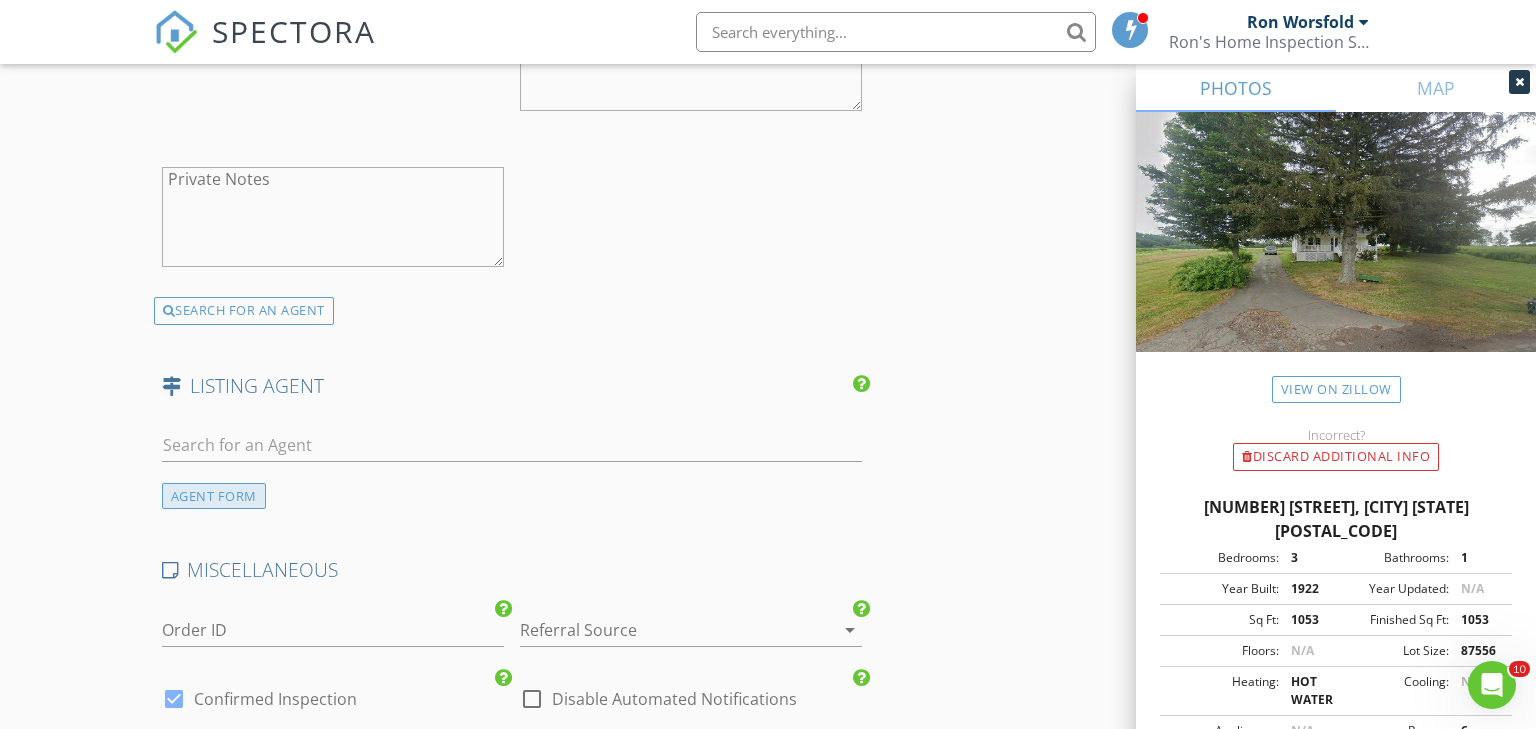 click on "AGENT FORM" at bounding box center [214, 496] 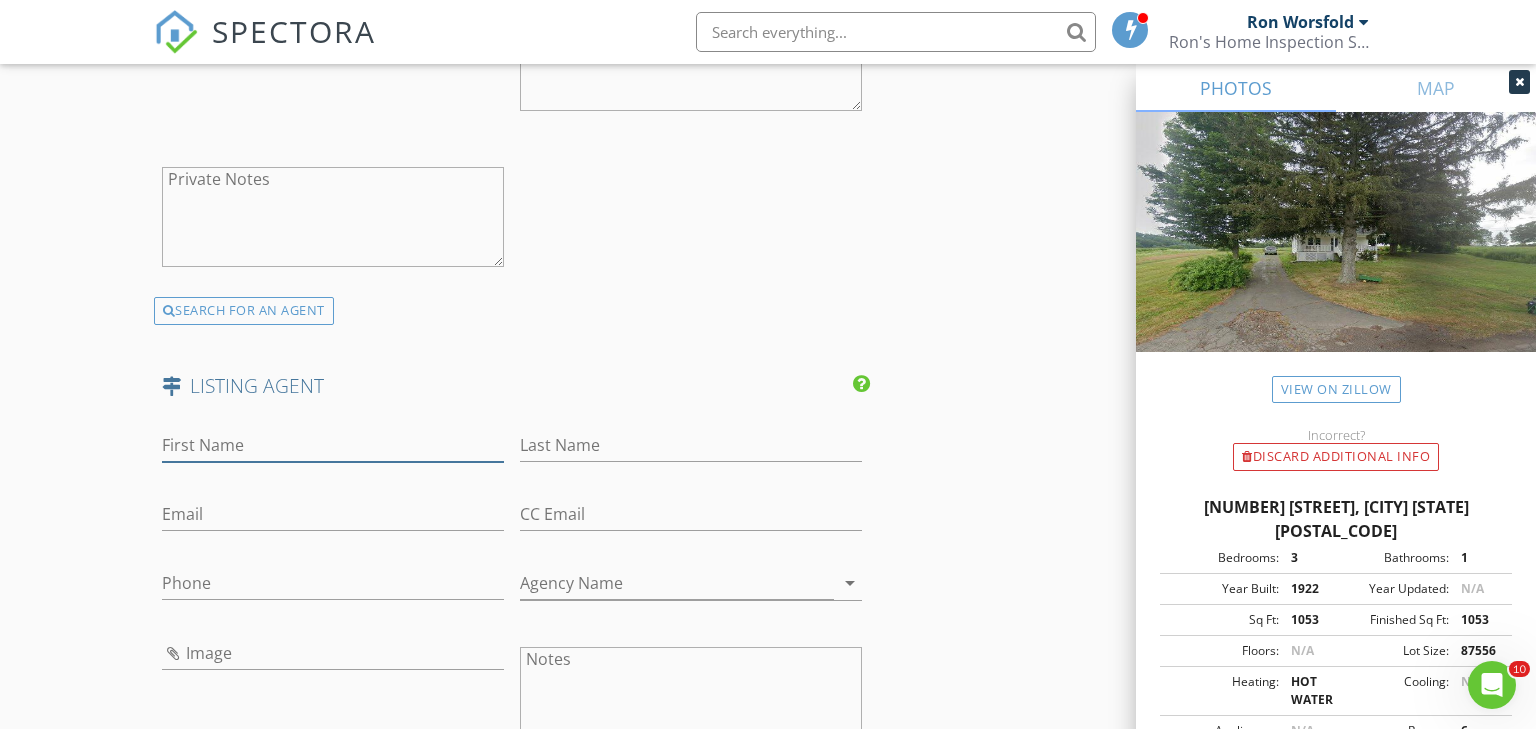 click on "First Name" at bounding box center [333, 445] 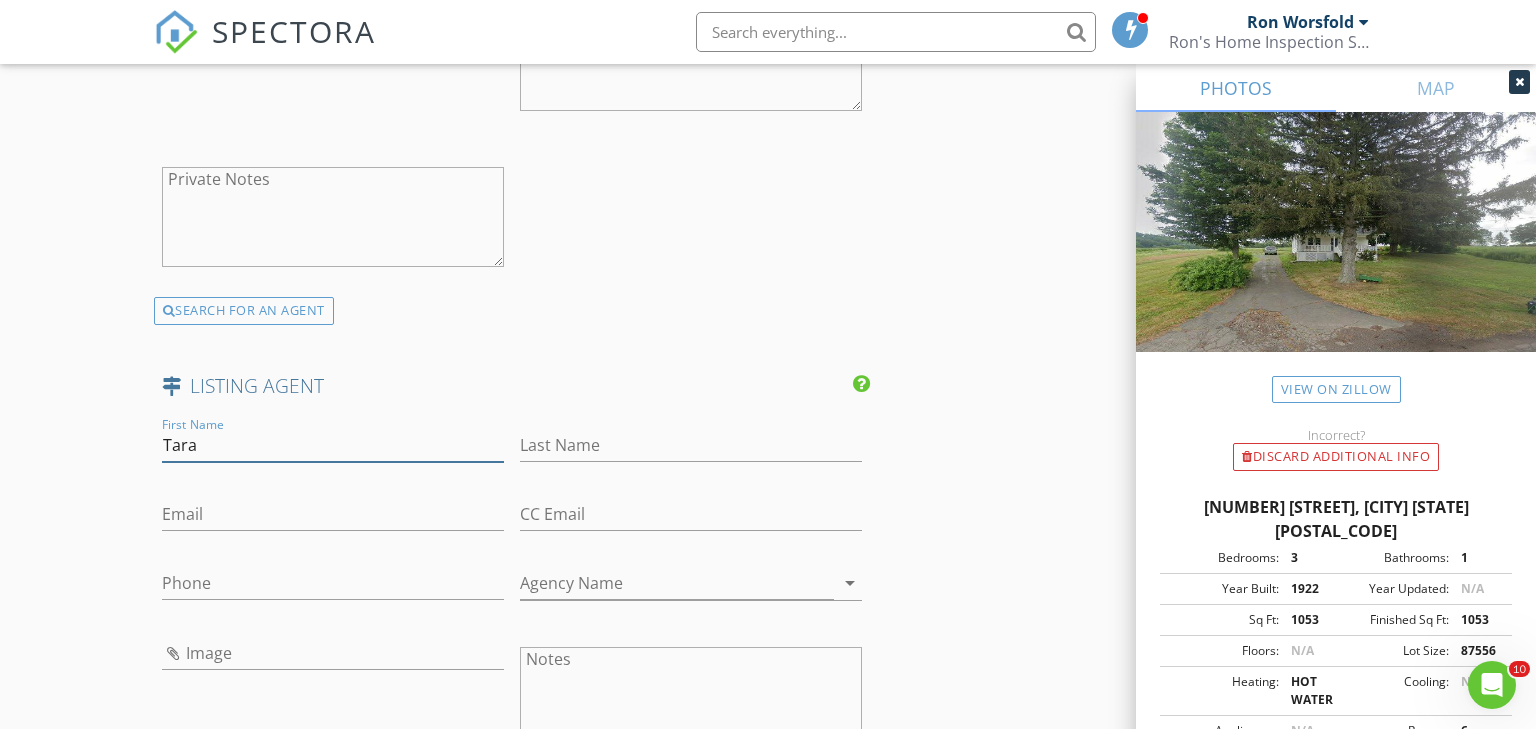 type on "Tara" 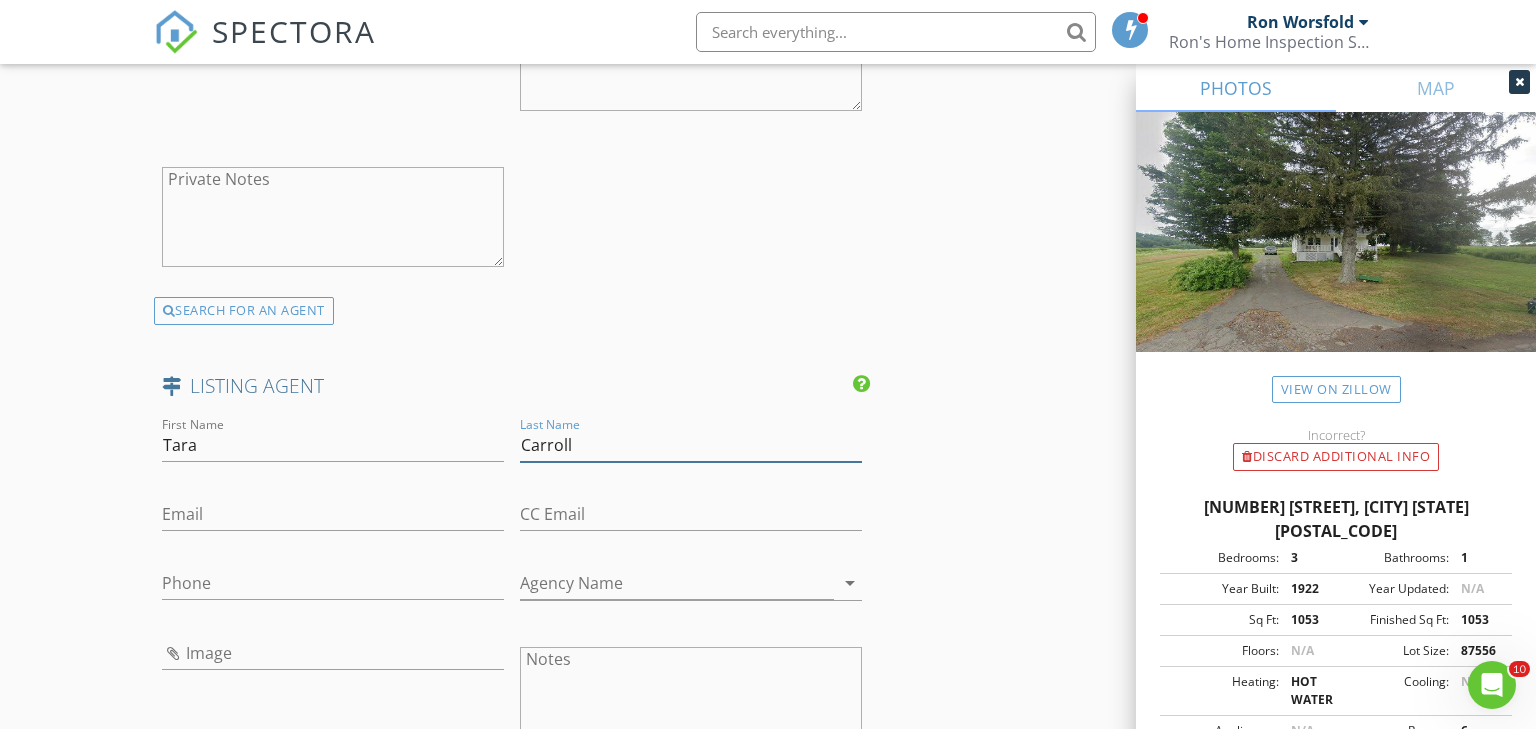 type on "Carroll" 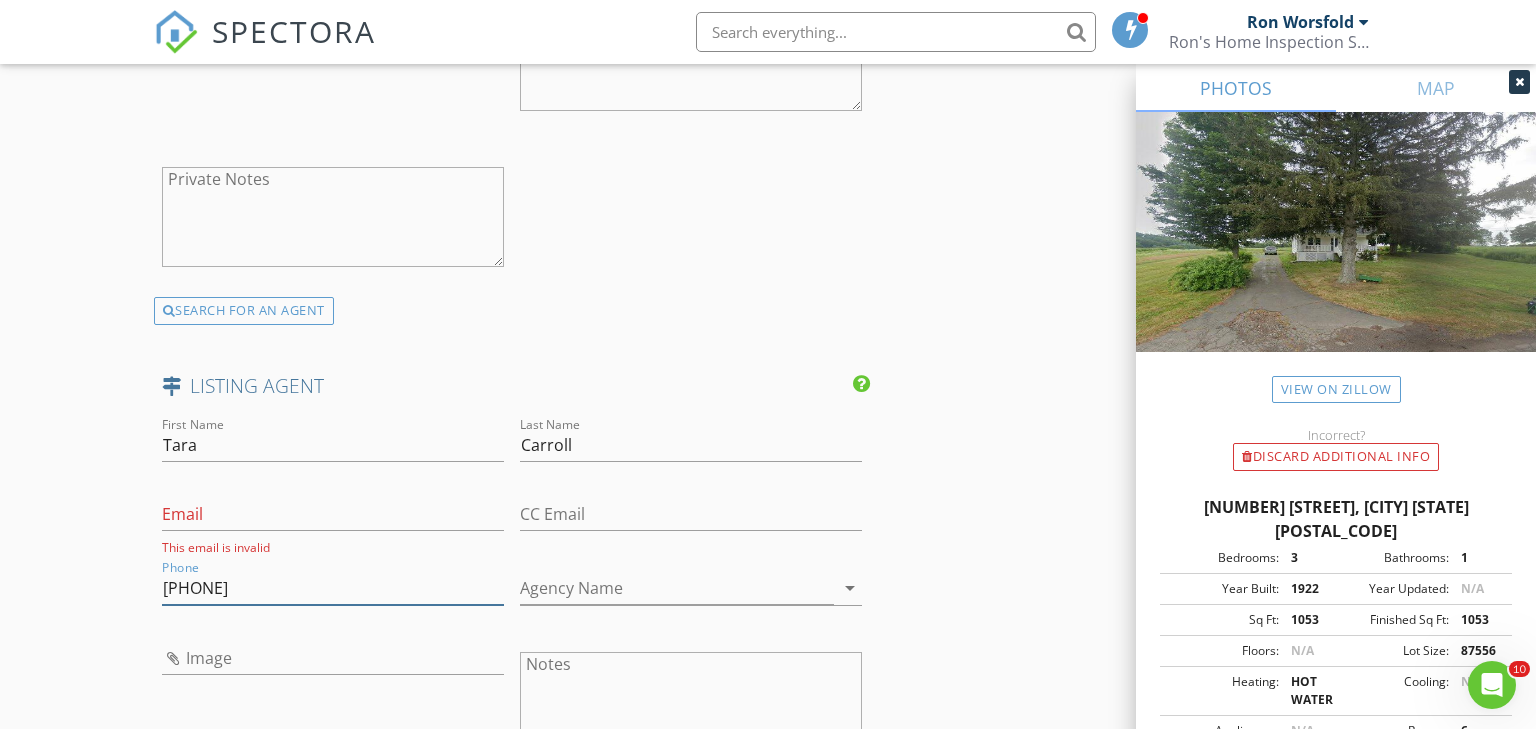 type on "203-590-0115" 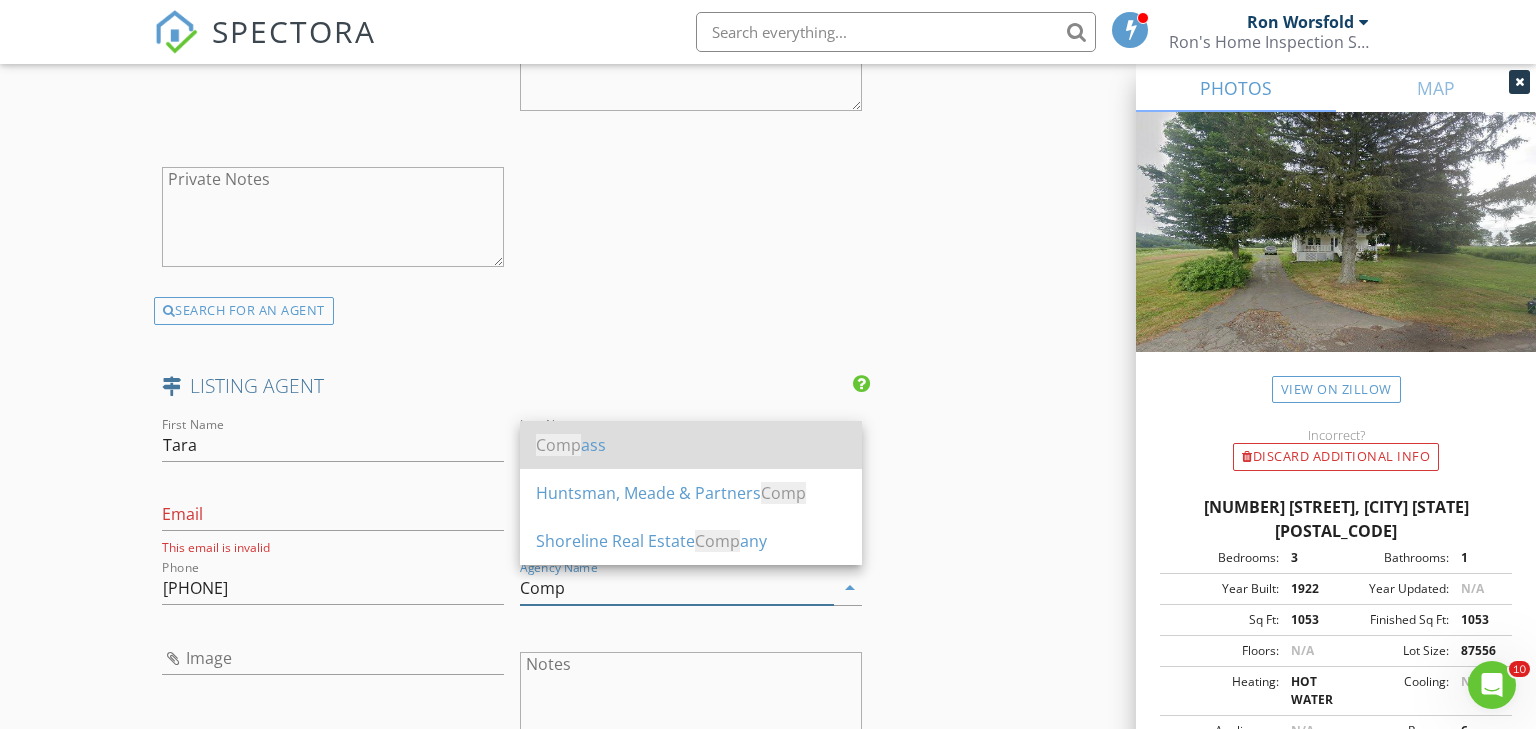 click on "Comp ass" at bounding box center [691, 445] 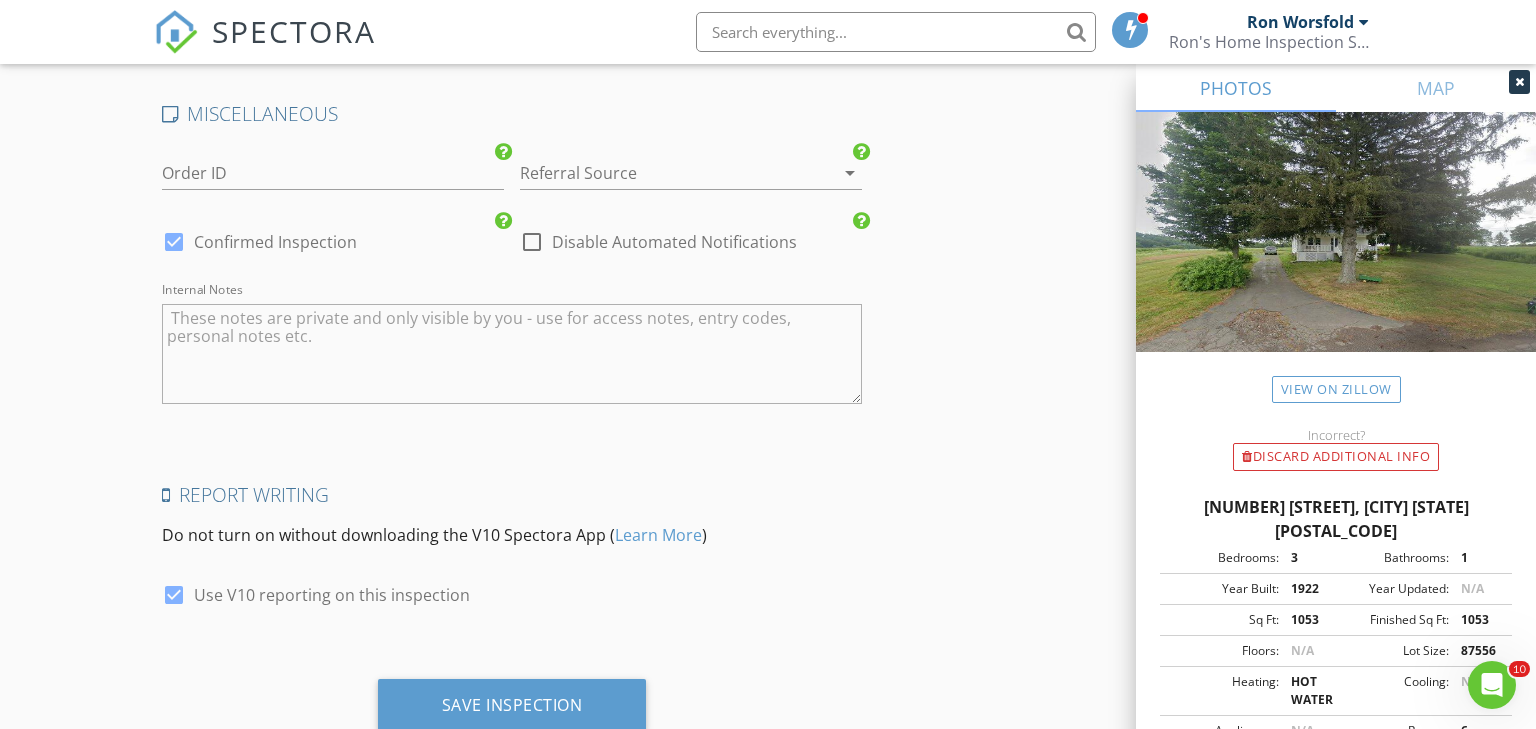 scroll, scrollTop: 4001, scrollLeft: 0, axis: vertical 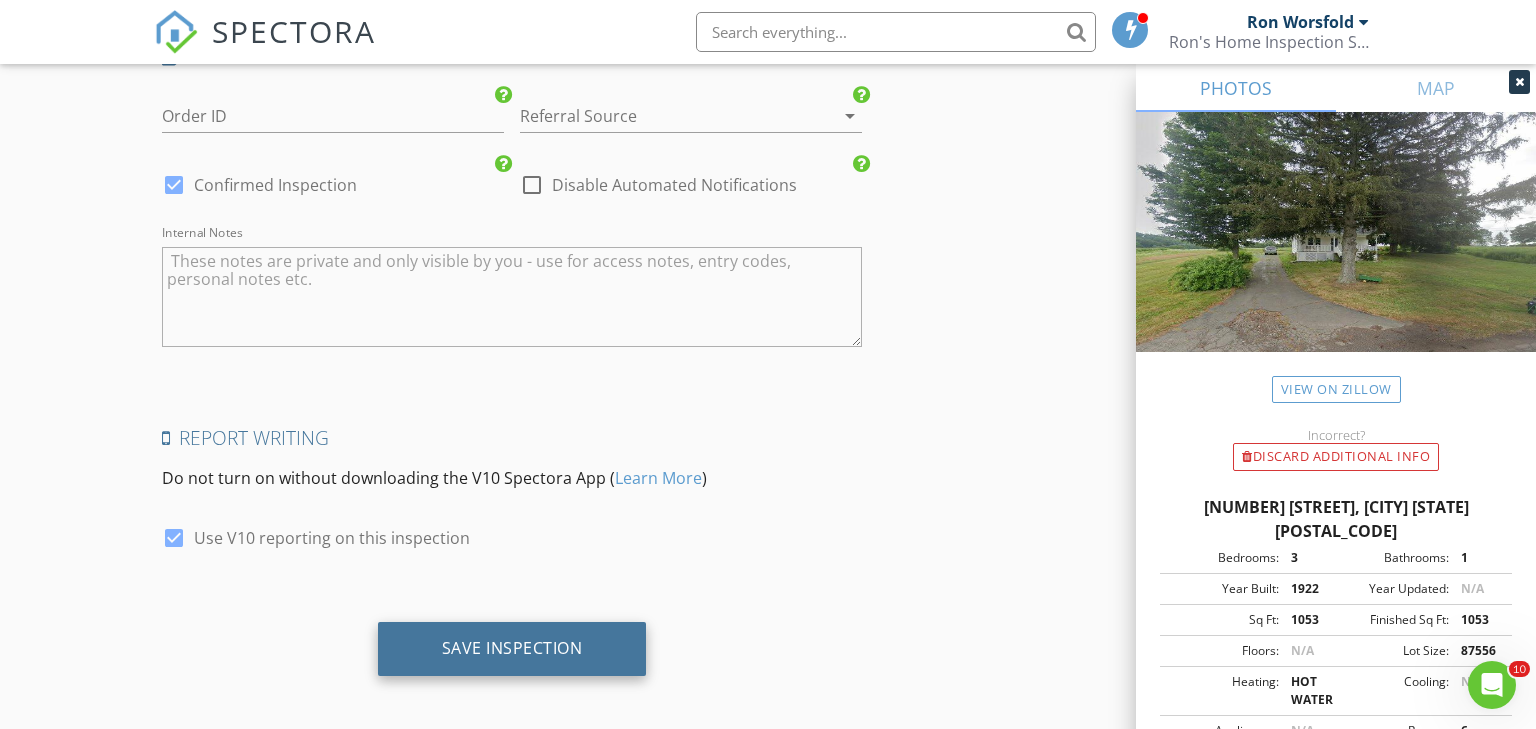 type on "Compass" 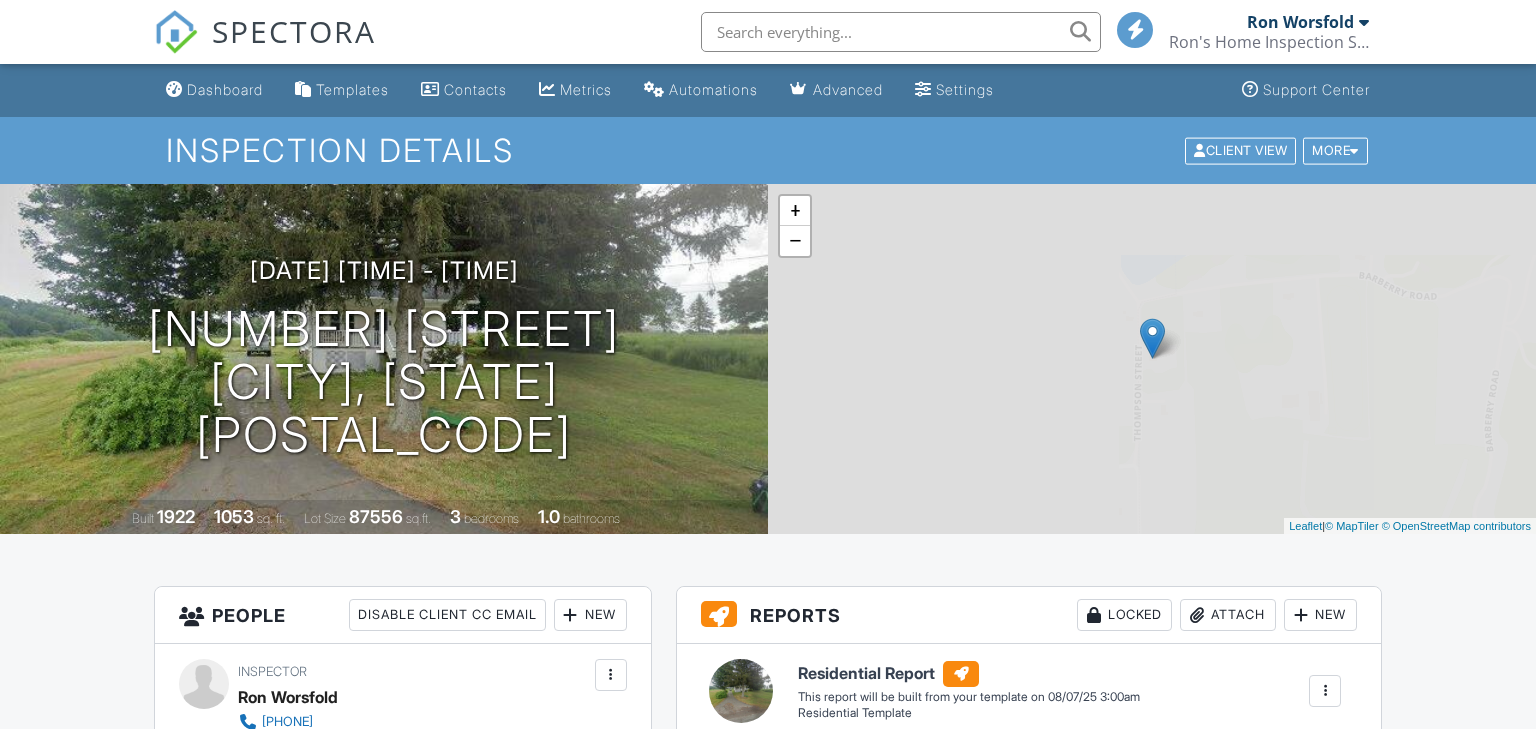 scroll, scrollTop: 0, scrollLeft: 0, axis: both 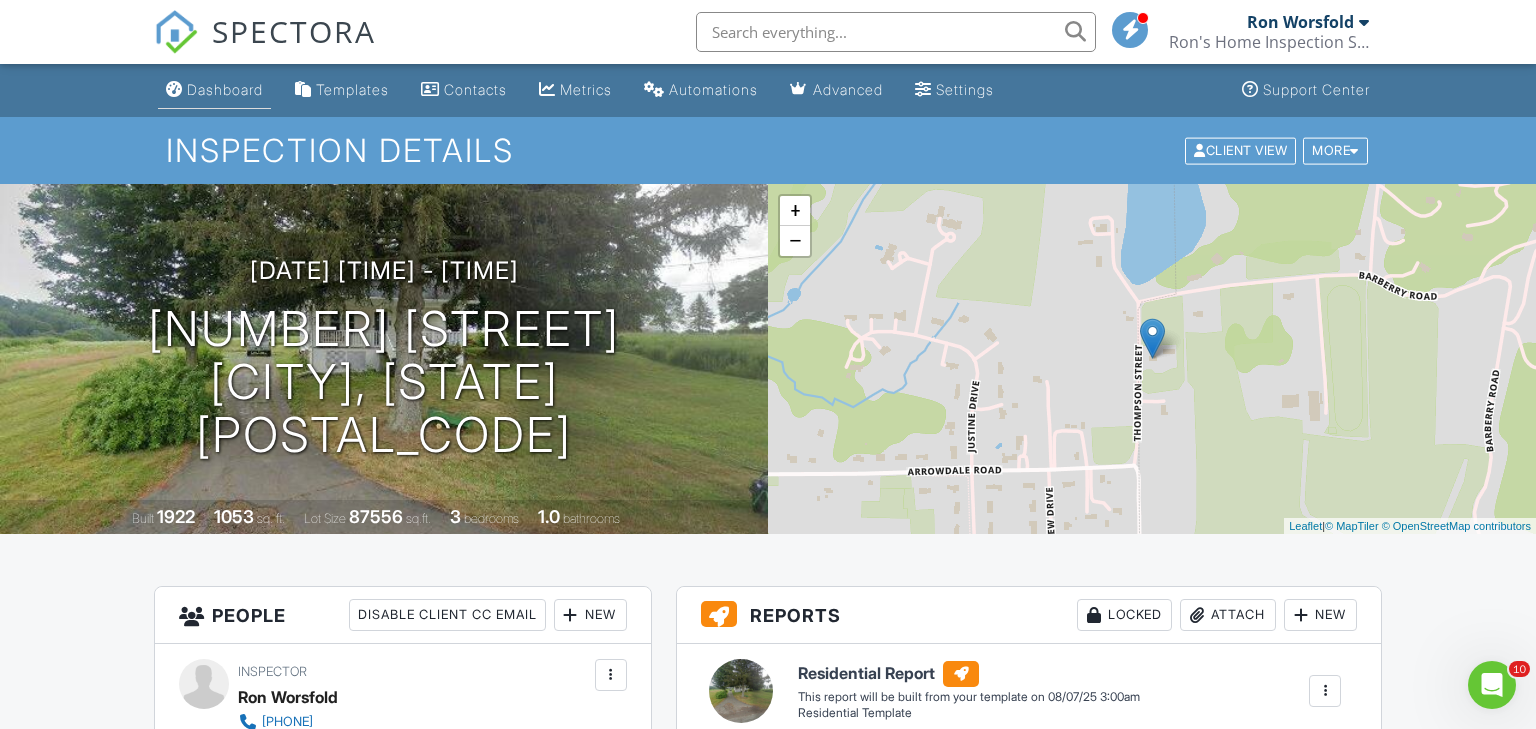 click on "Dashboard" at bounding box center (225, 89) 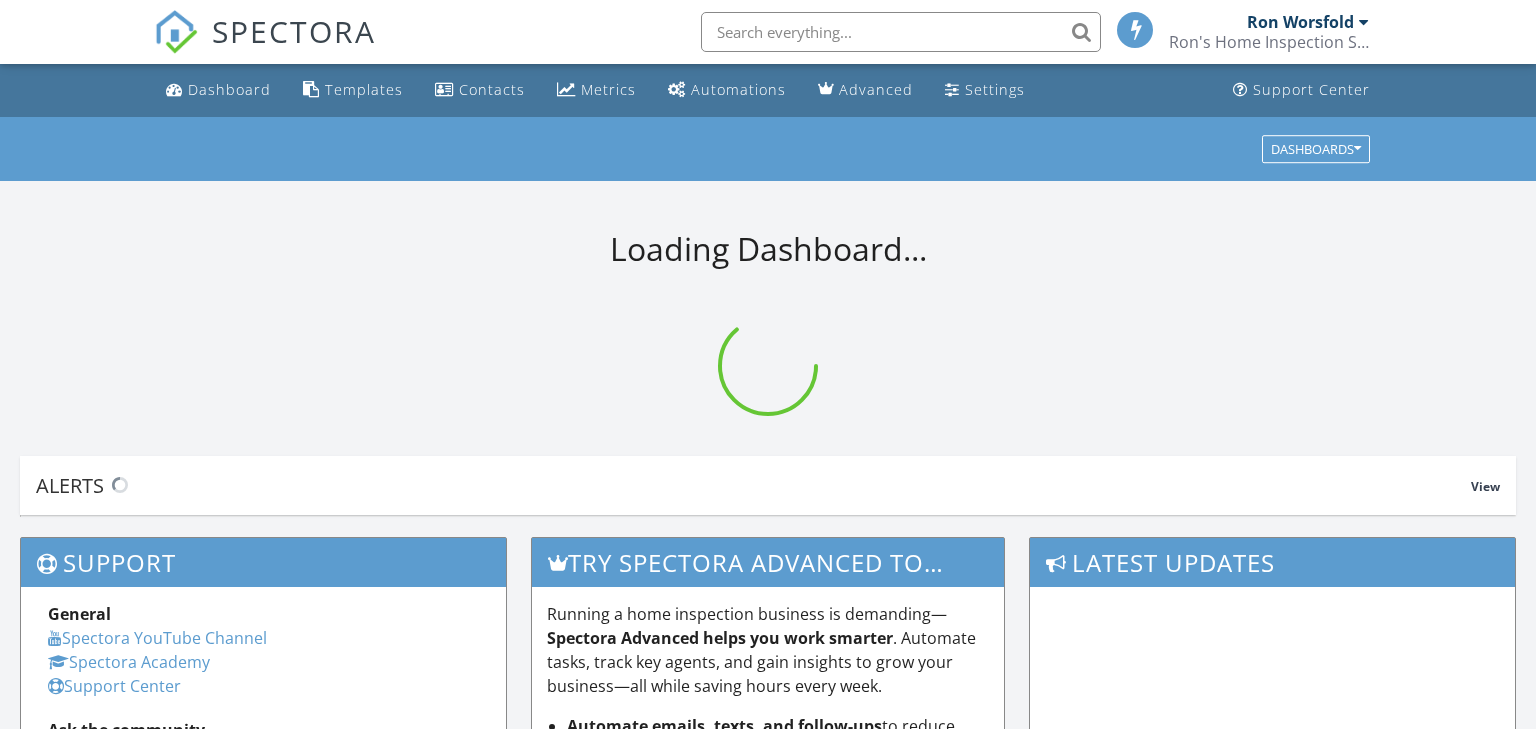 scroll, scrollTop: 0, scrollLeft: 0, axis: both 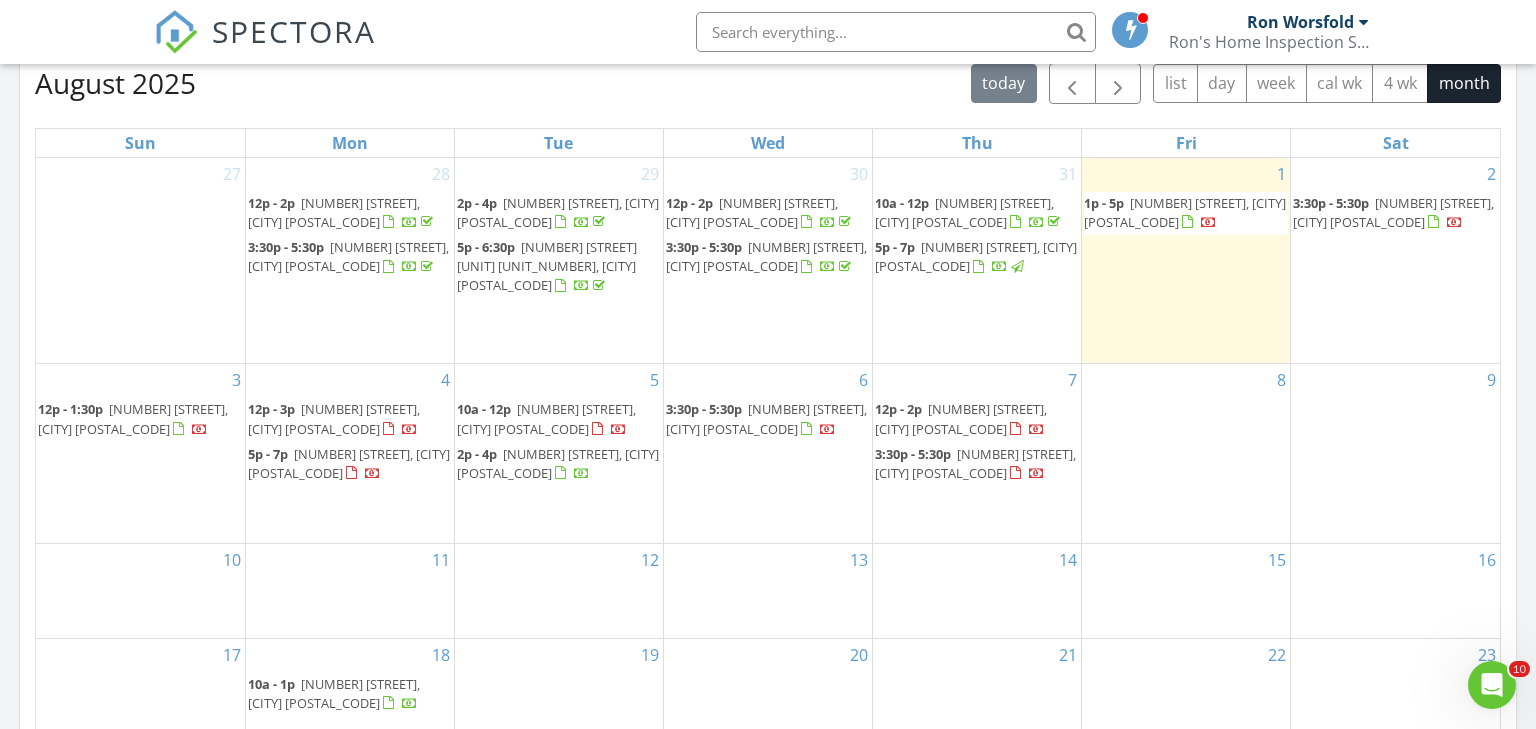 click on "[NUMBER] [STREET], [CITY] [POSTAL_CODE]" at bounding box center (961, 418) 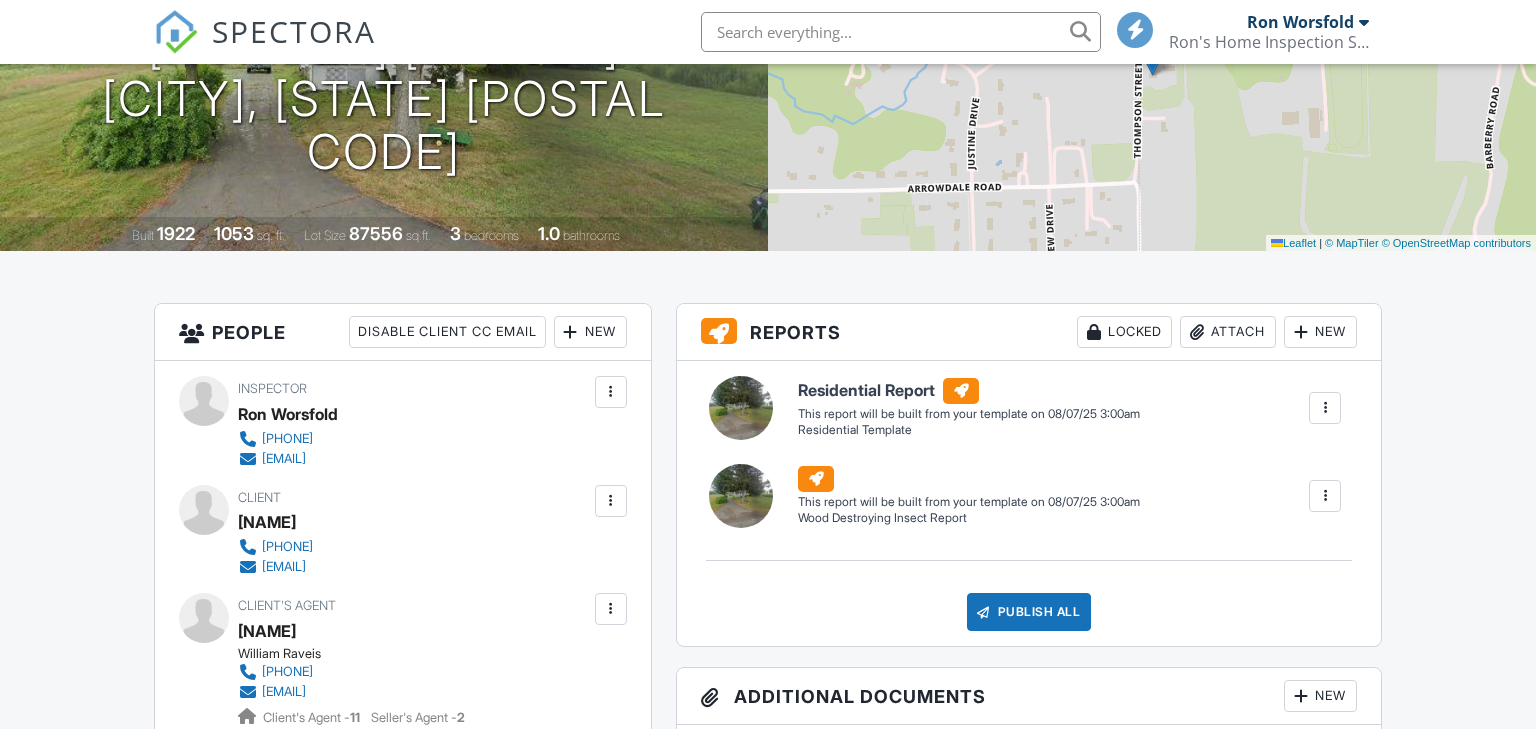 scroll, scrollTop: 682, scrollLeft: 0, axis: vertical 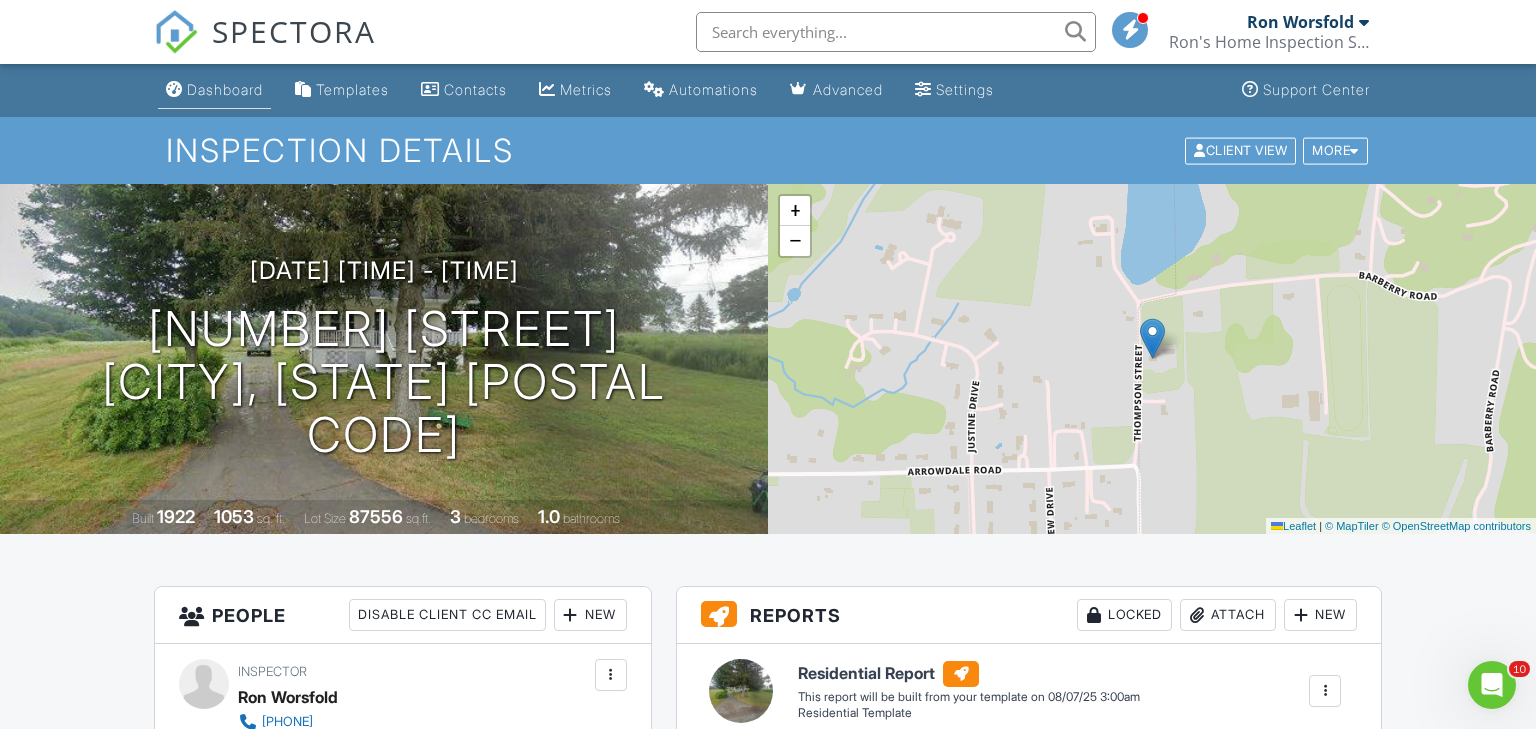 click on "Dashboard" at bounding box center [225, 89] 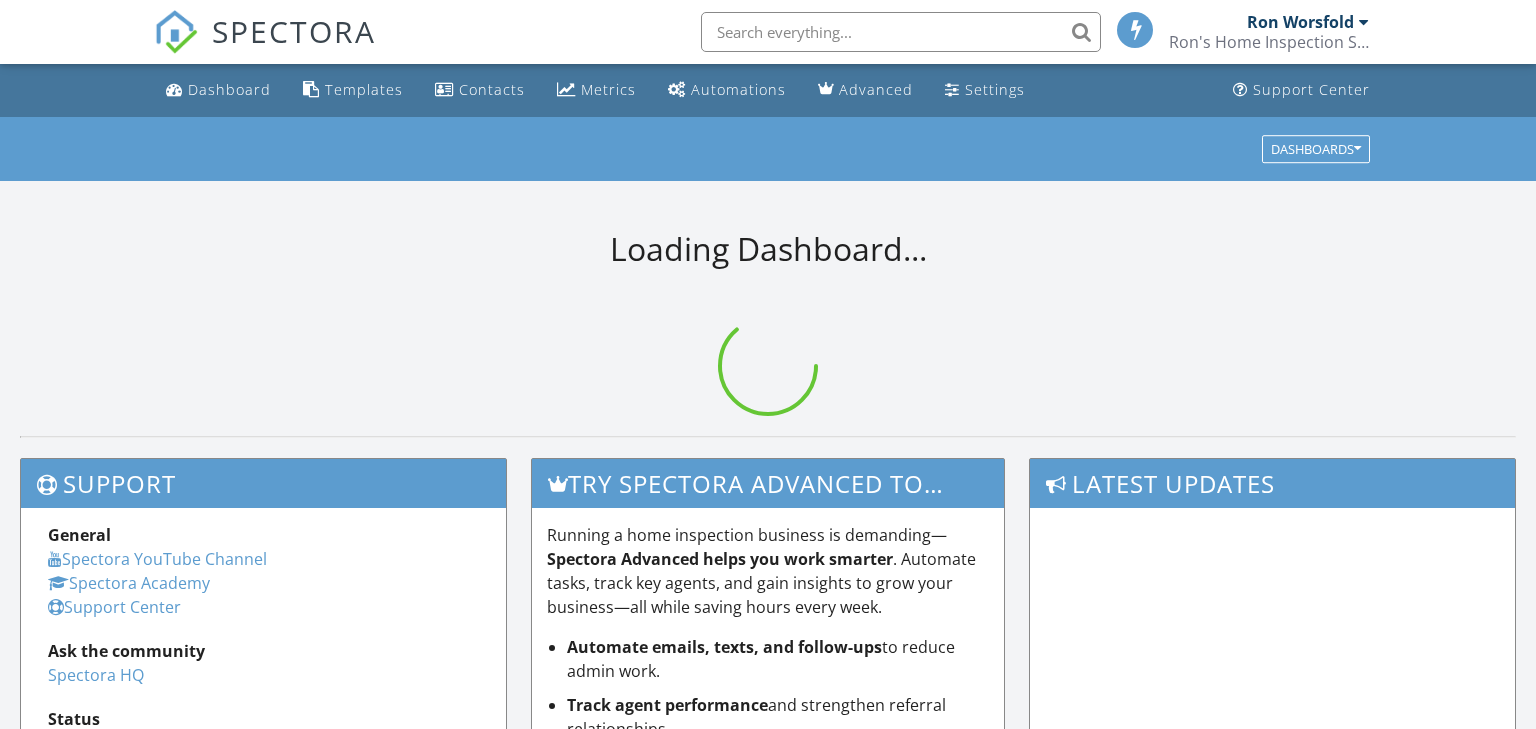scroll, scrollTop: 0, scrollLeft: 0, axis: both 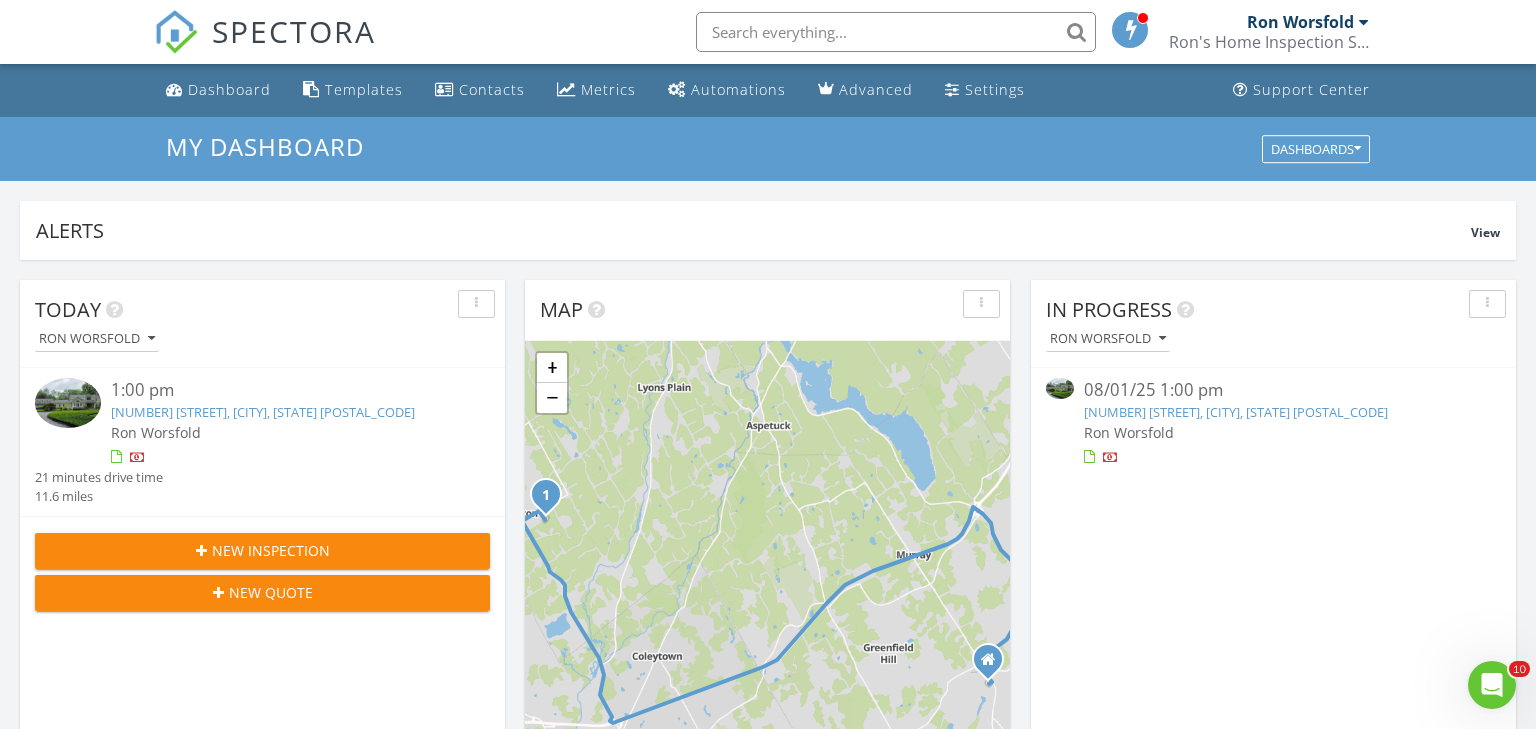 click at bounding box center [1364, 22] 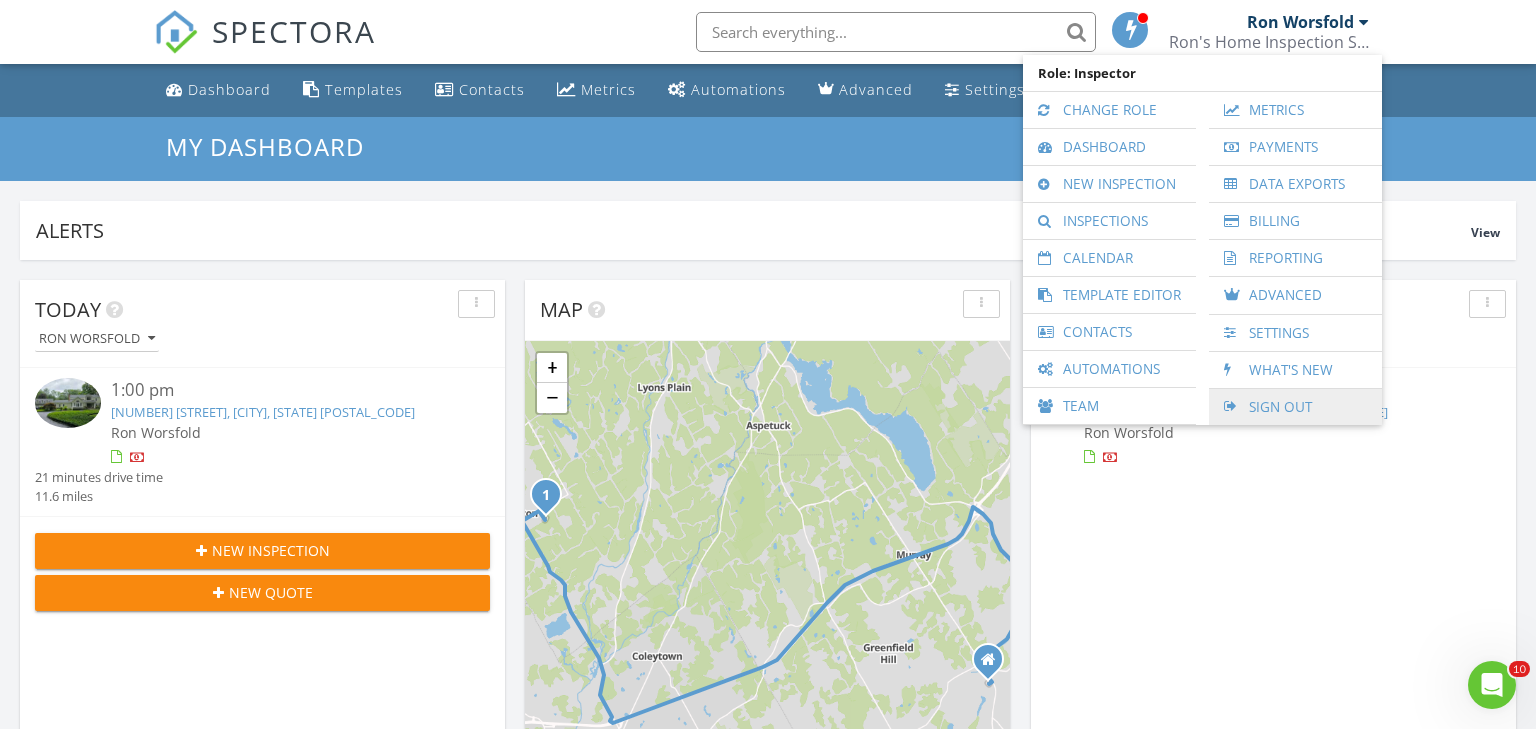 click on "Sign Out" at bounding box center [1295, 407] 